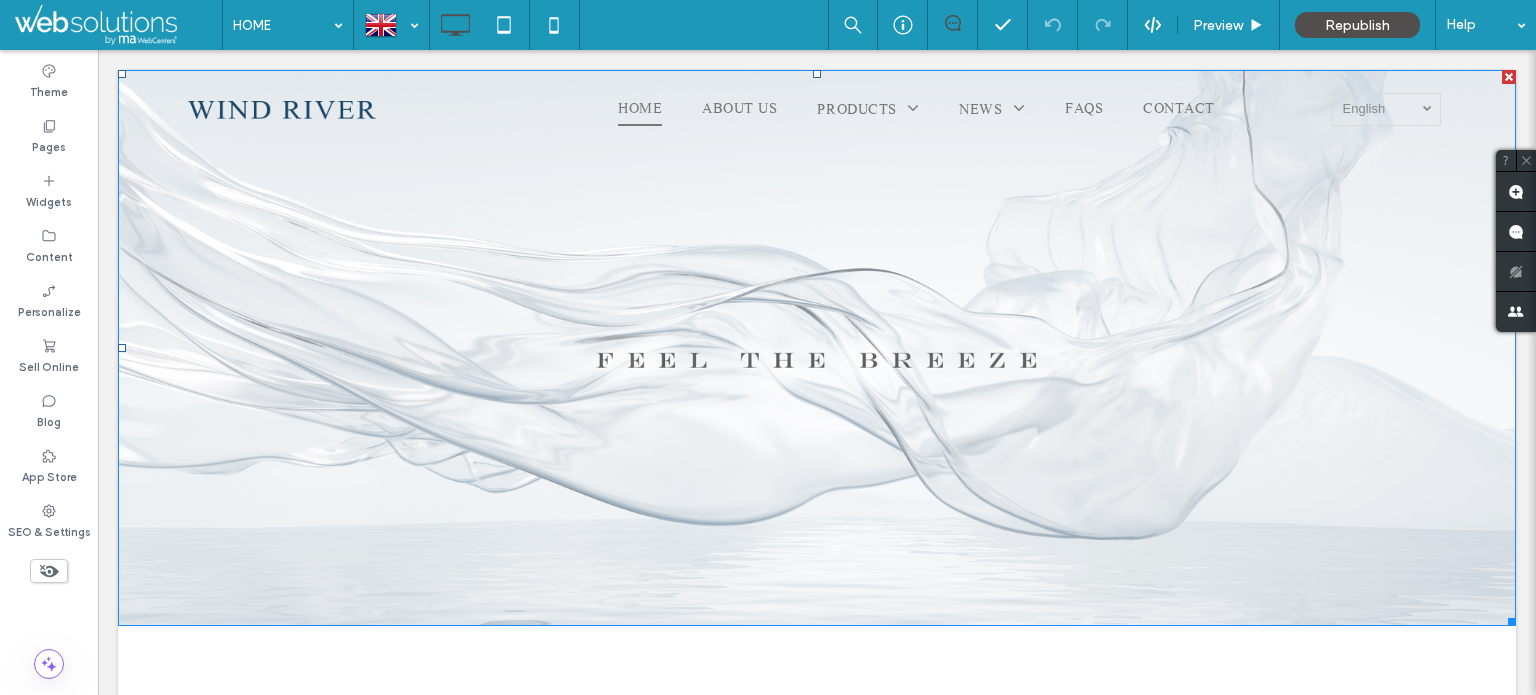 scroll, scrollTop: 0, scrollLeft: 0, axis: both 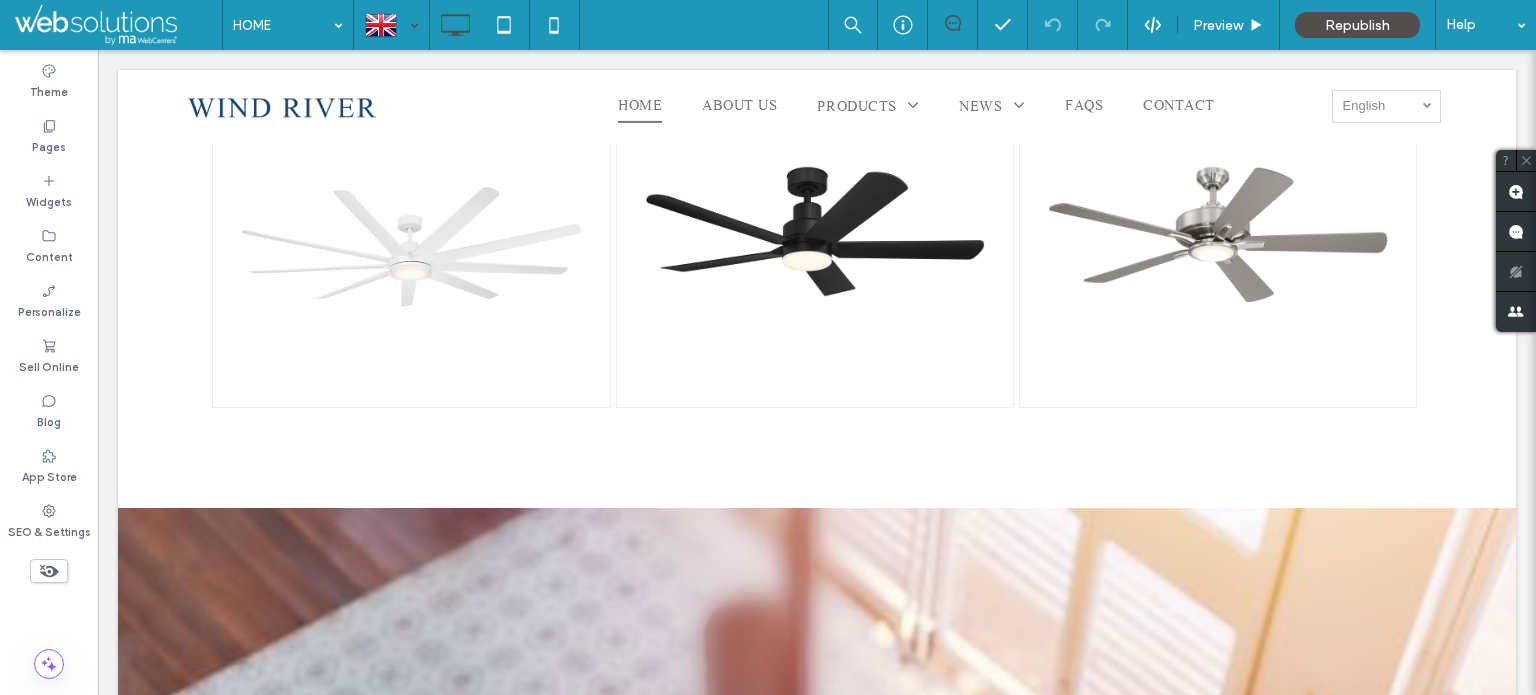 click at bounding box center (391, 25) 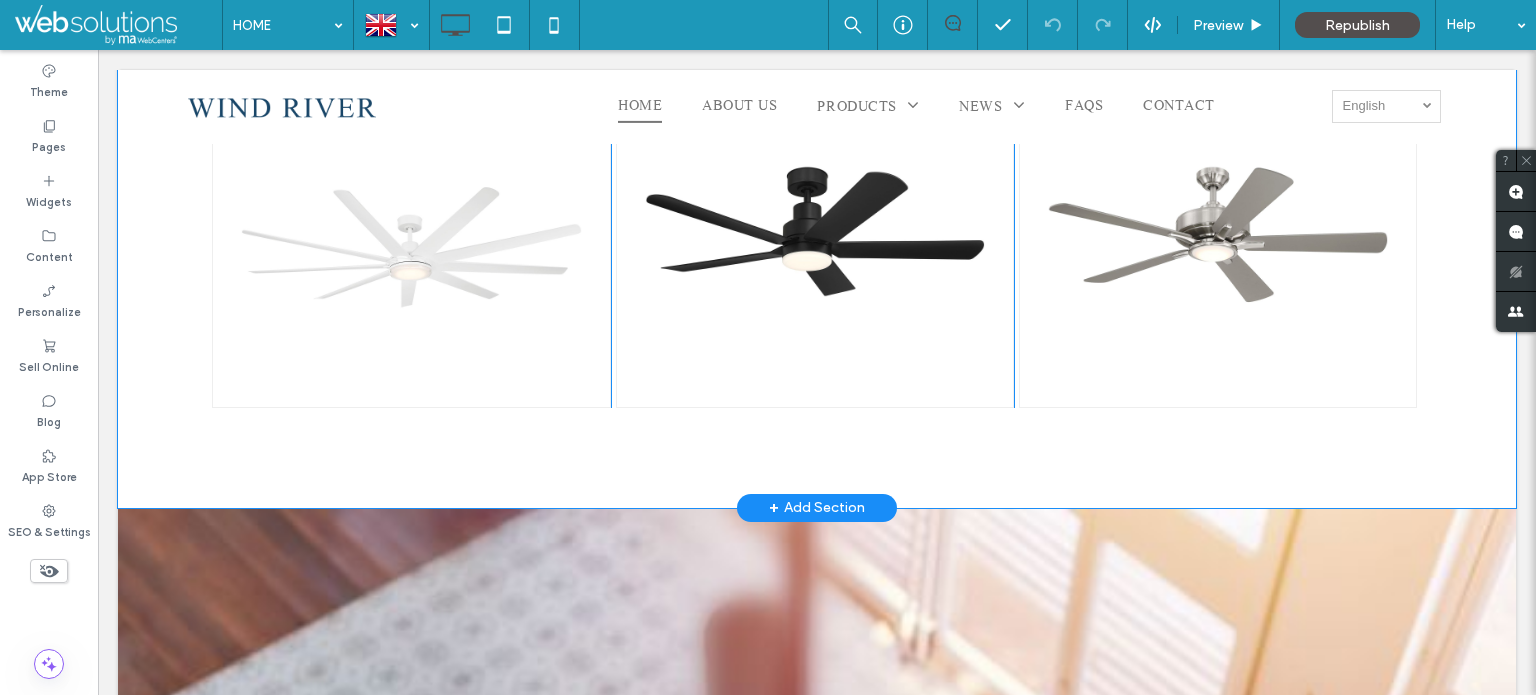 click on "[PERSON_NAME] 2280
幻燈片標題
在這裡寫下您的標題
按鈕
幻燈片標題
在這裡寫下您的標題
按鈕
Click To Paste
VICE 2252
幻燈片標題
在這裡寫下您的標題
按鈕
幻燈片標題
在這裡寫下您的標題
按鈕
幻燈片標題
在這裡寫下您的標題
按鈕
幻燈片標題
在這裡寫下您的標題
按鈕
幻燈片標題
在這裡寫下您的標題
按鈕
幻燈片標題
在這裡寫下您的標題
按鈕
Click To Paste
FRIO 2225
slide title
在這裡寫下您的標題
button" at bounding box center [817, 238] 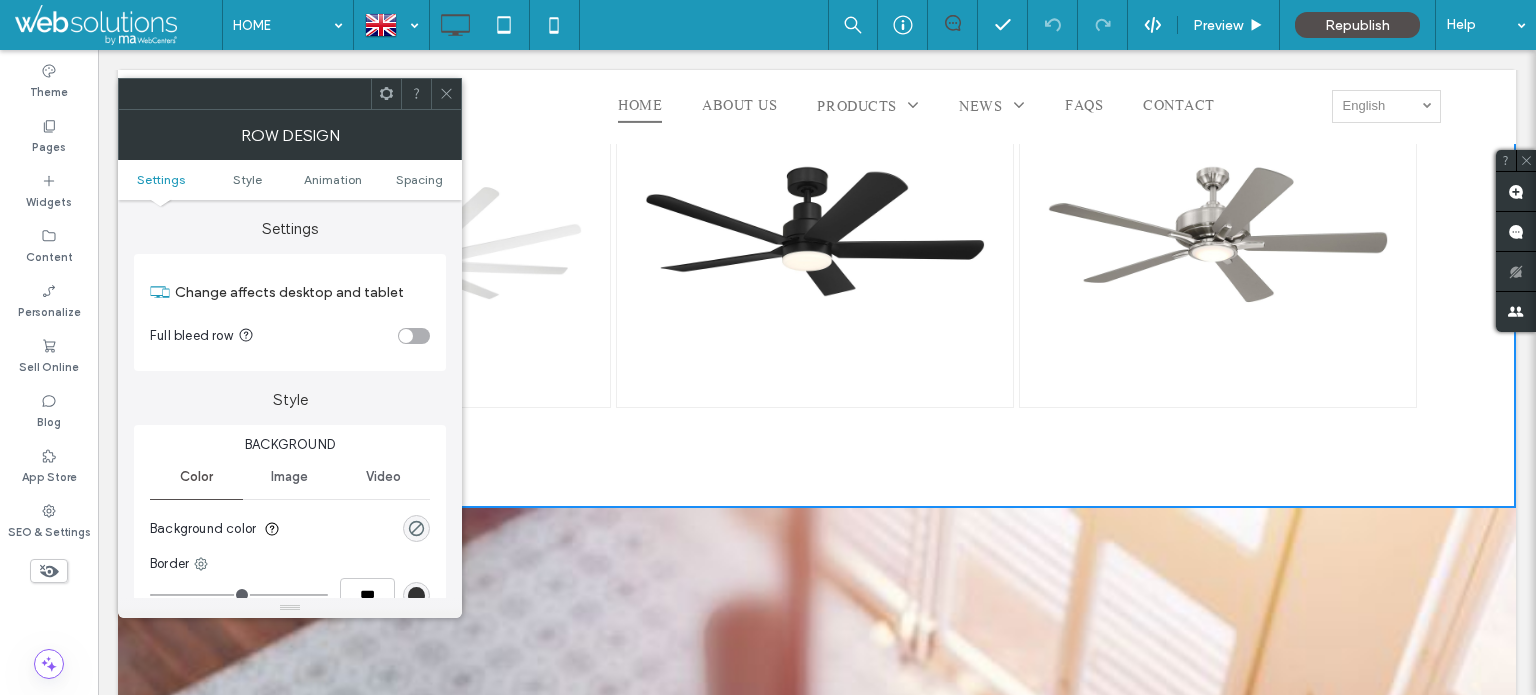 click 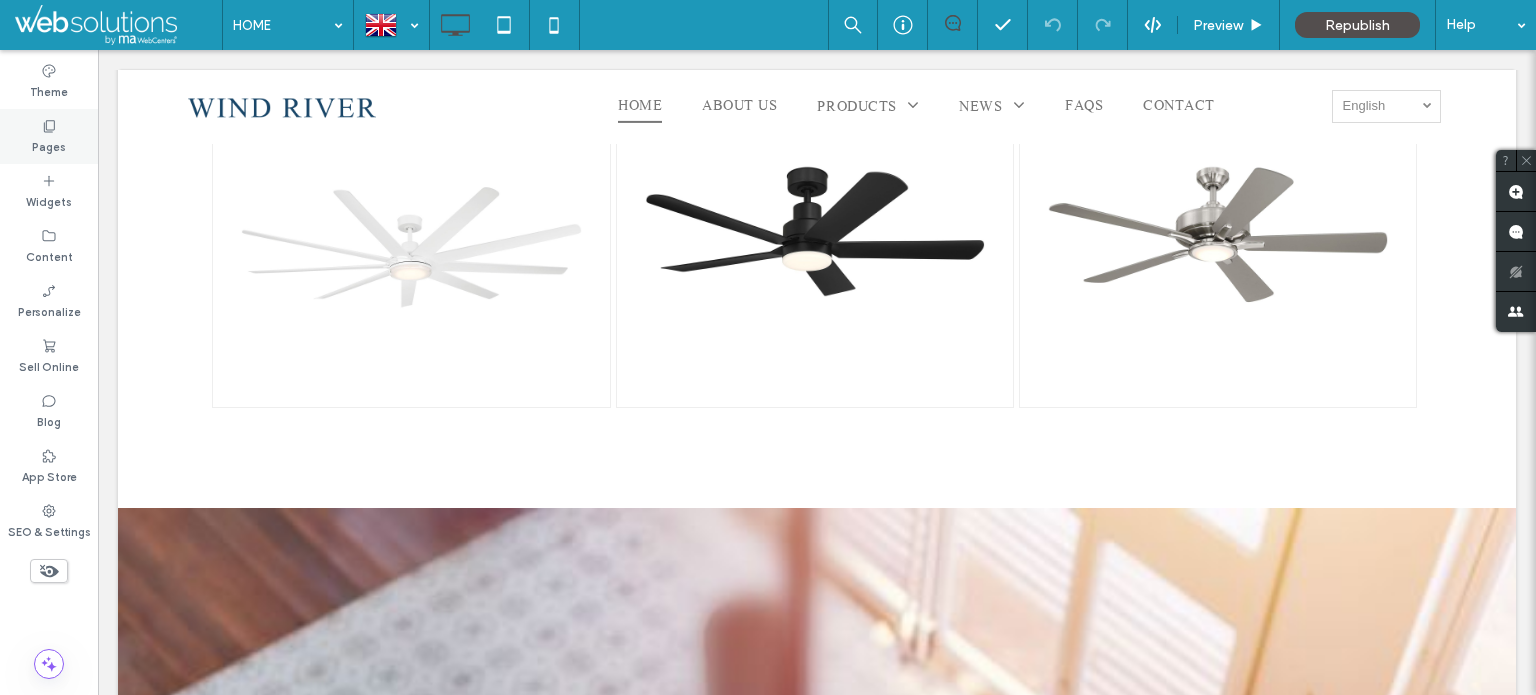 click on "Pages" at bounding box center (49, 136) 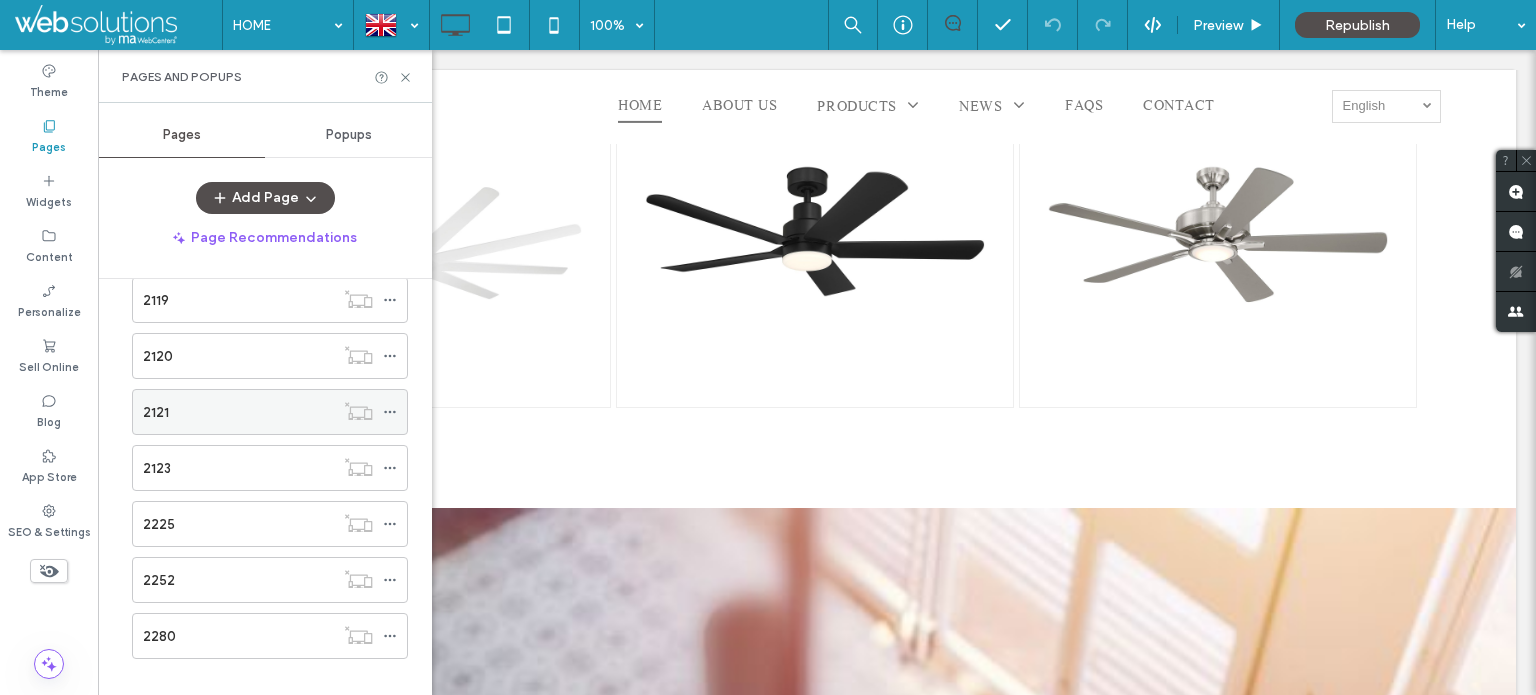 scroll, scrollTop: 2391, scrollLeft: 0, axis: vertical 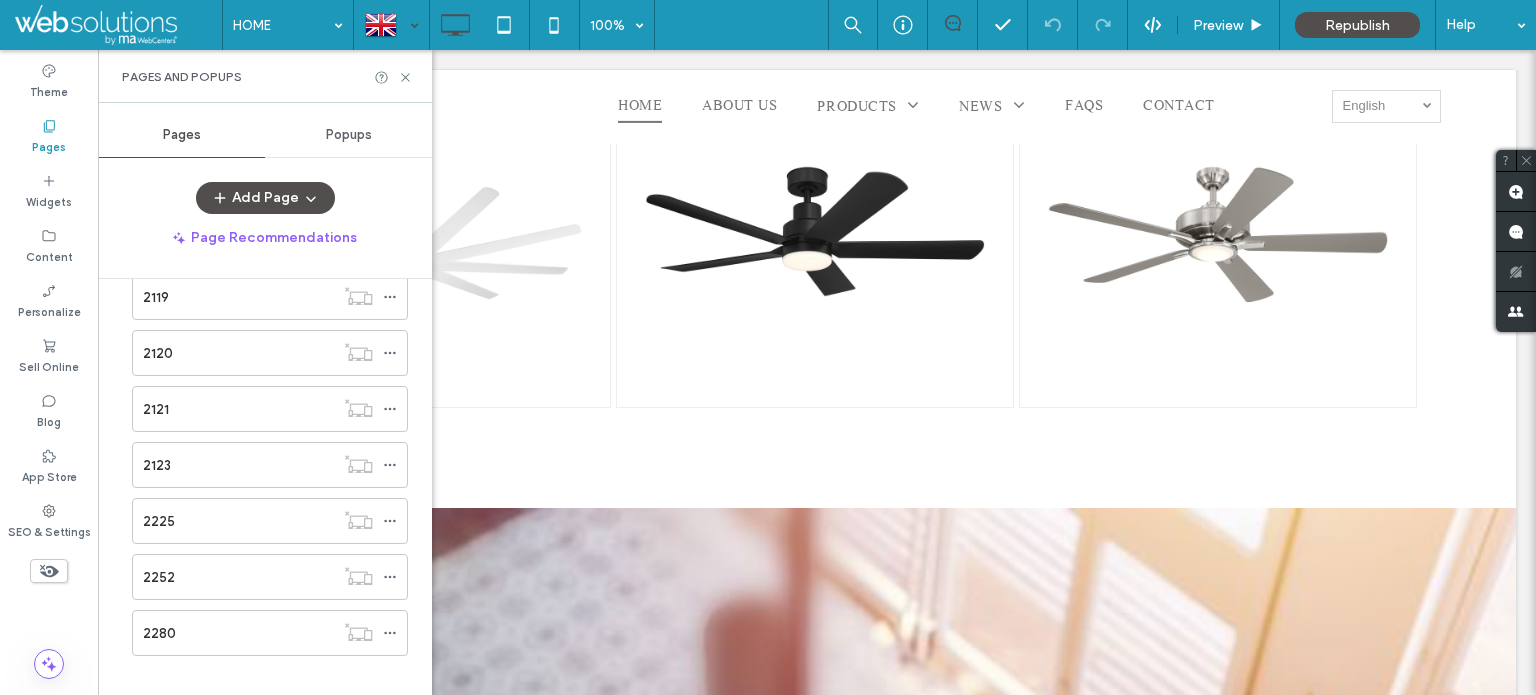 click at bounding box center [391, 25] 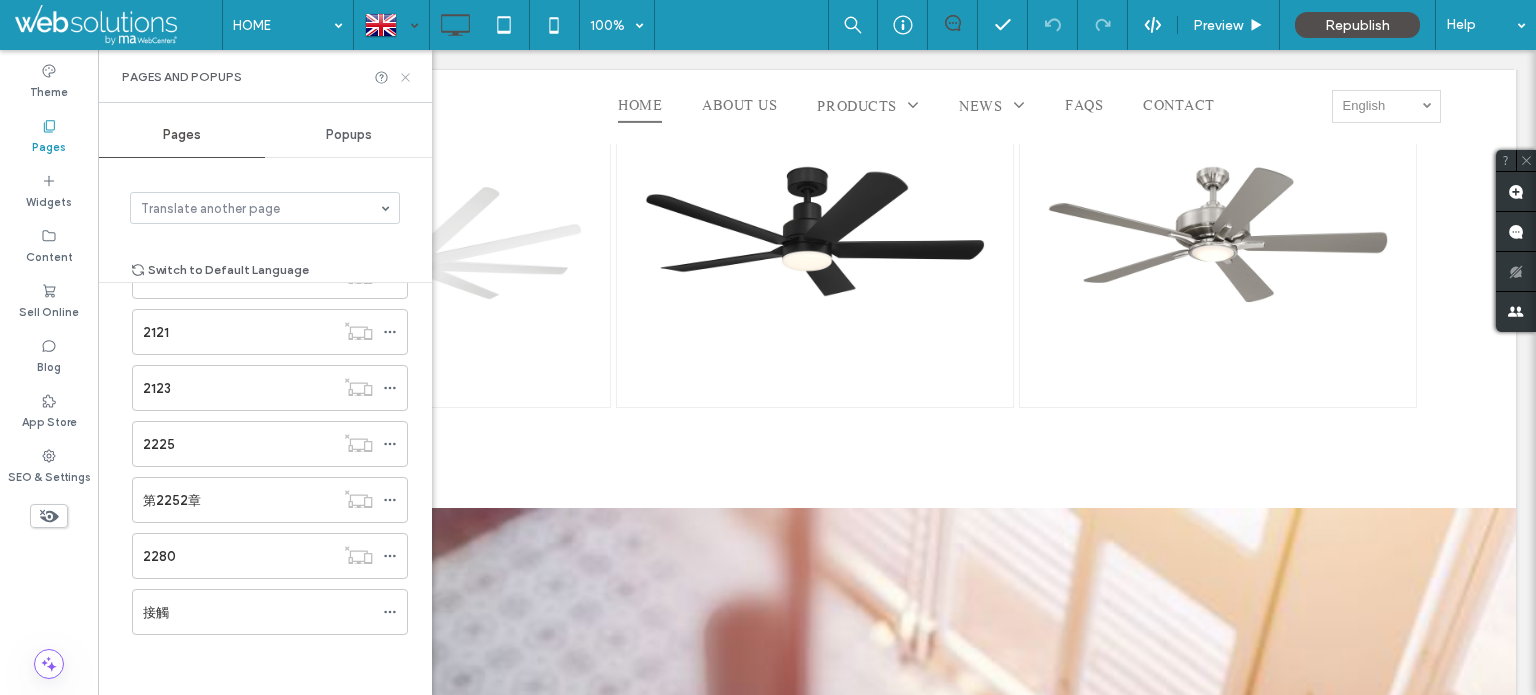 scroll, scrollTop: 1784, scrollLeft: 0, axis: vertical 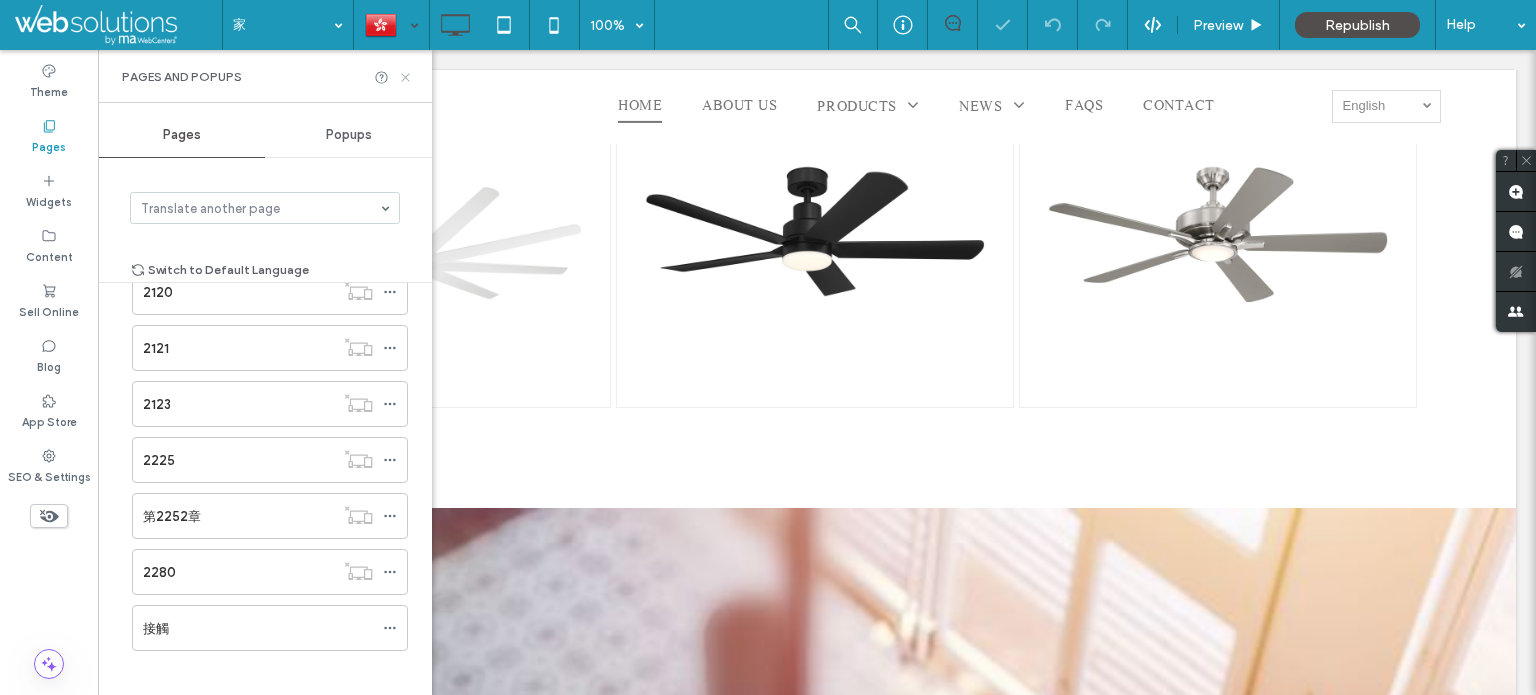 click 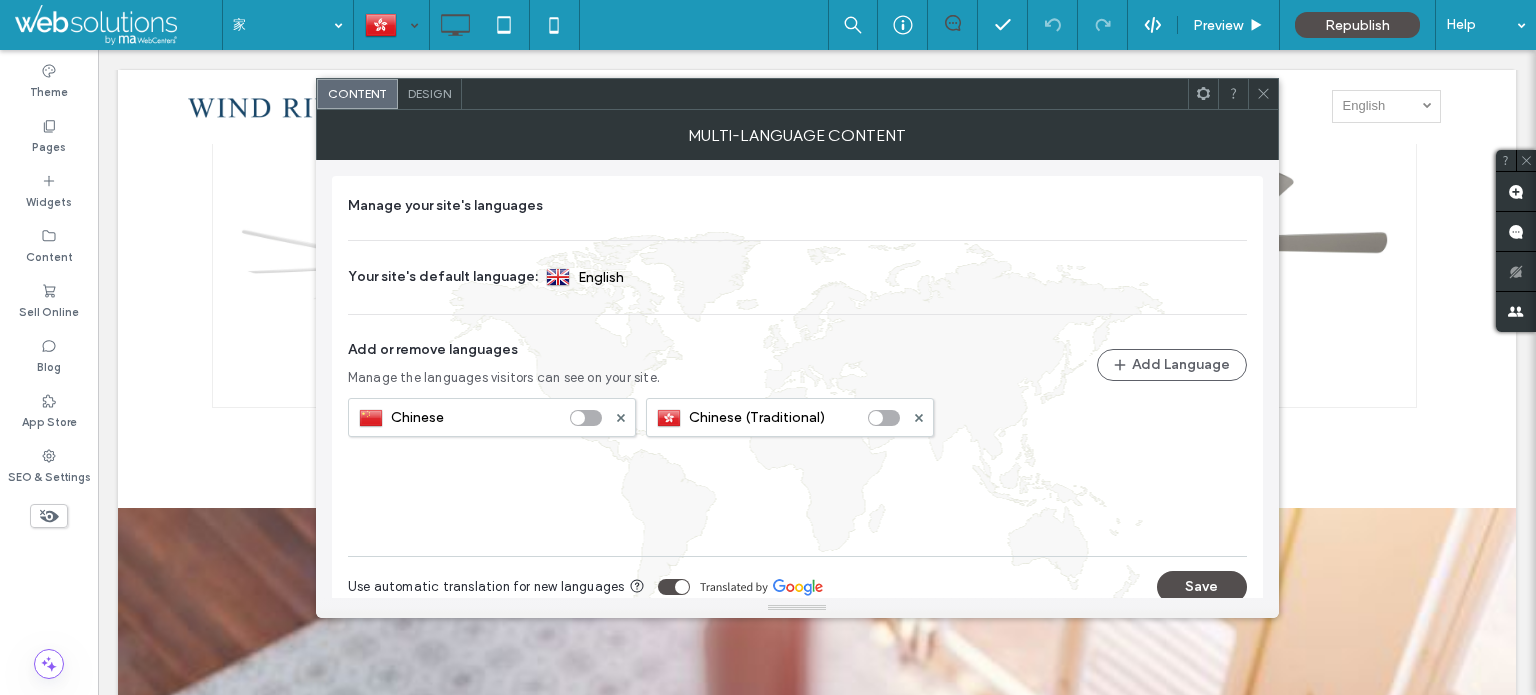 click 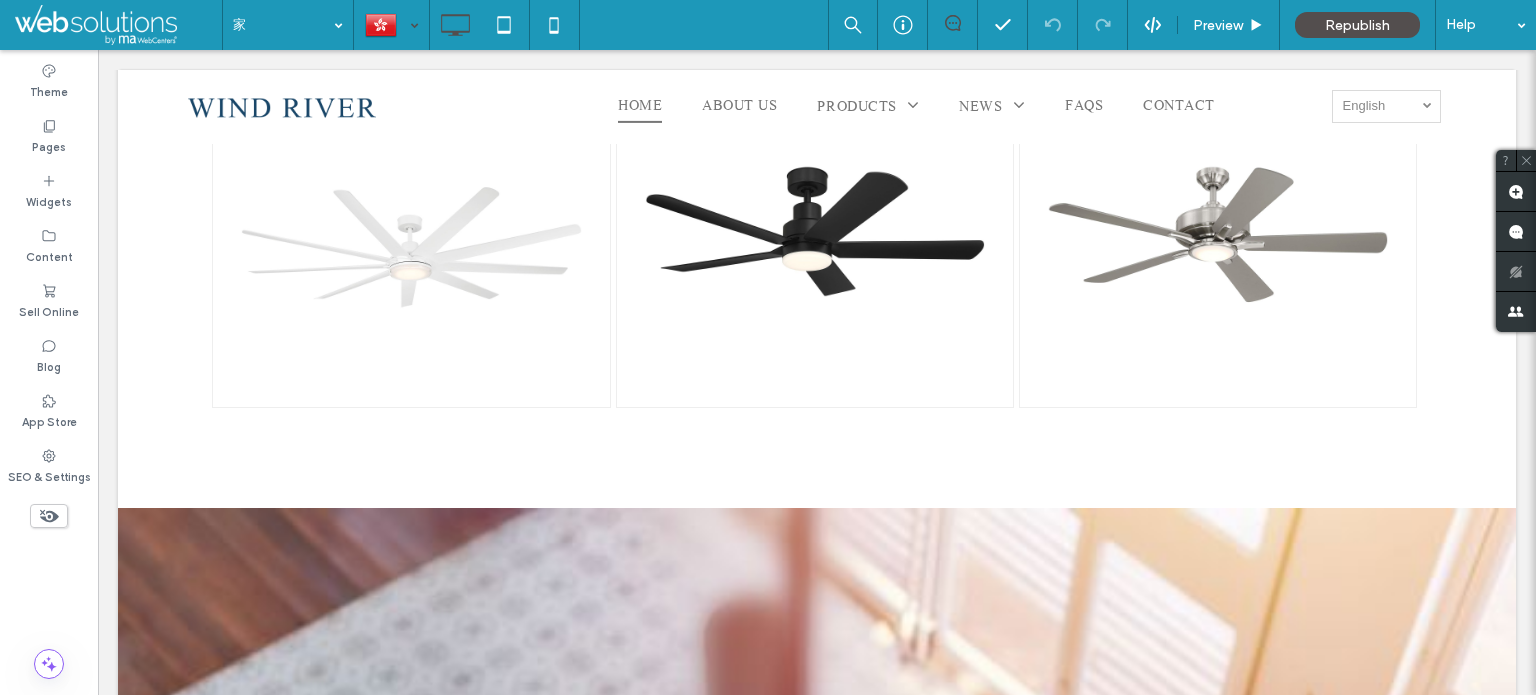 click at bounding box center (391, 25) 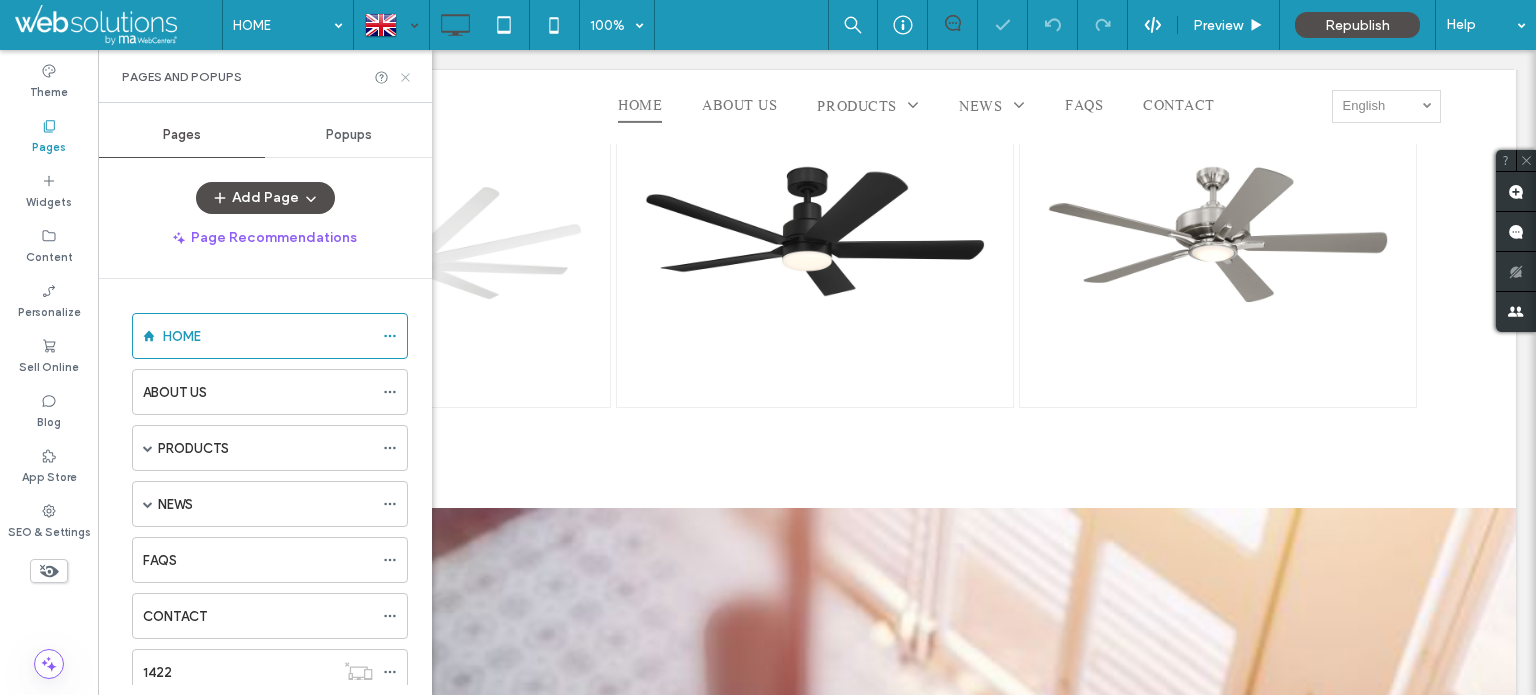 click 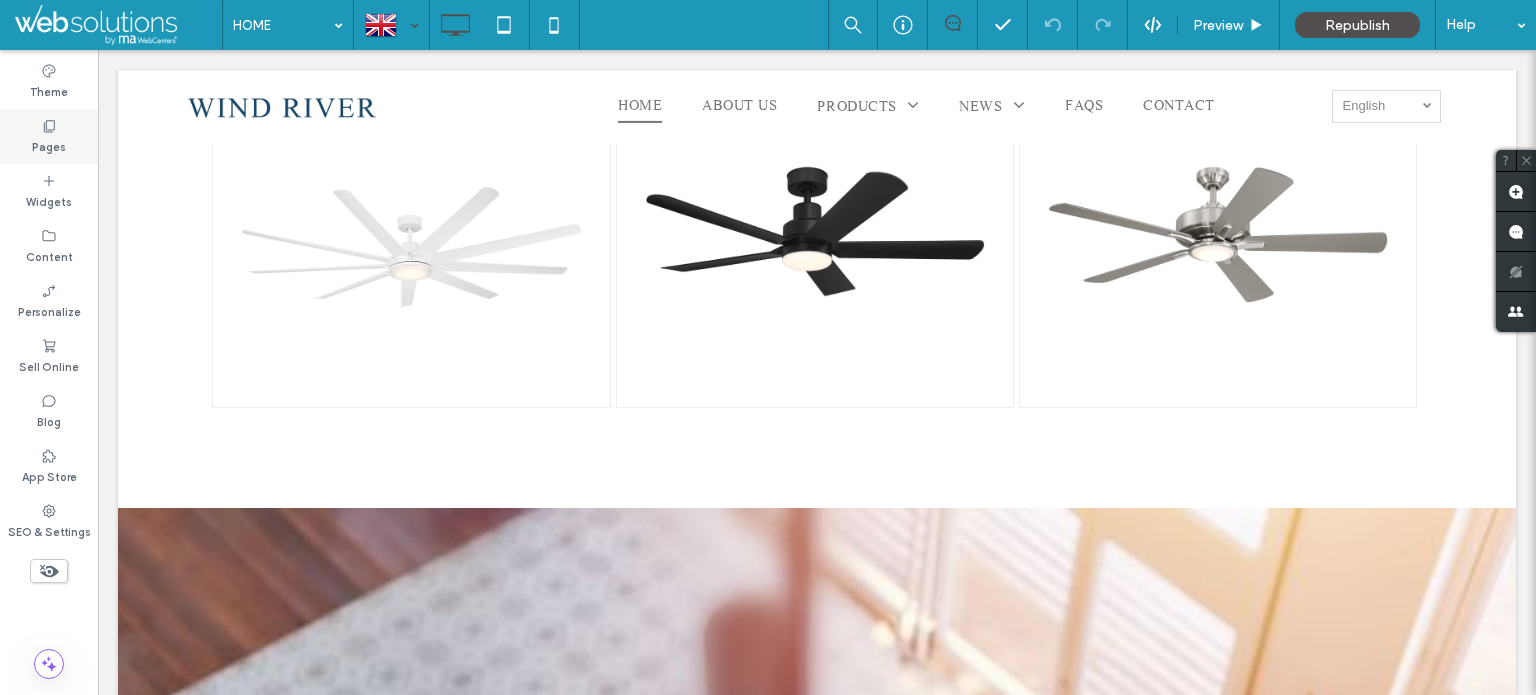 click 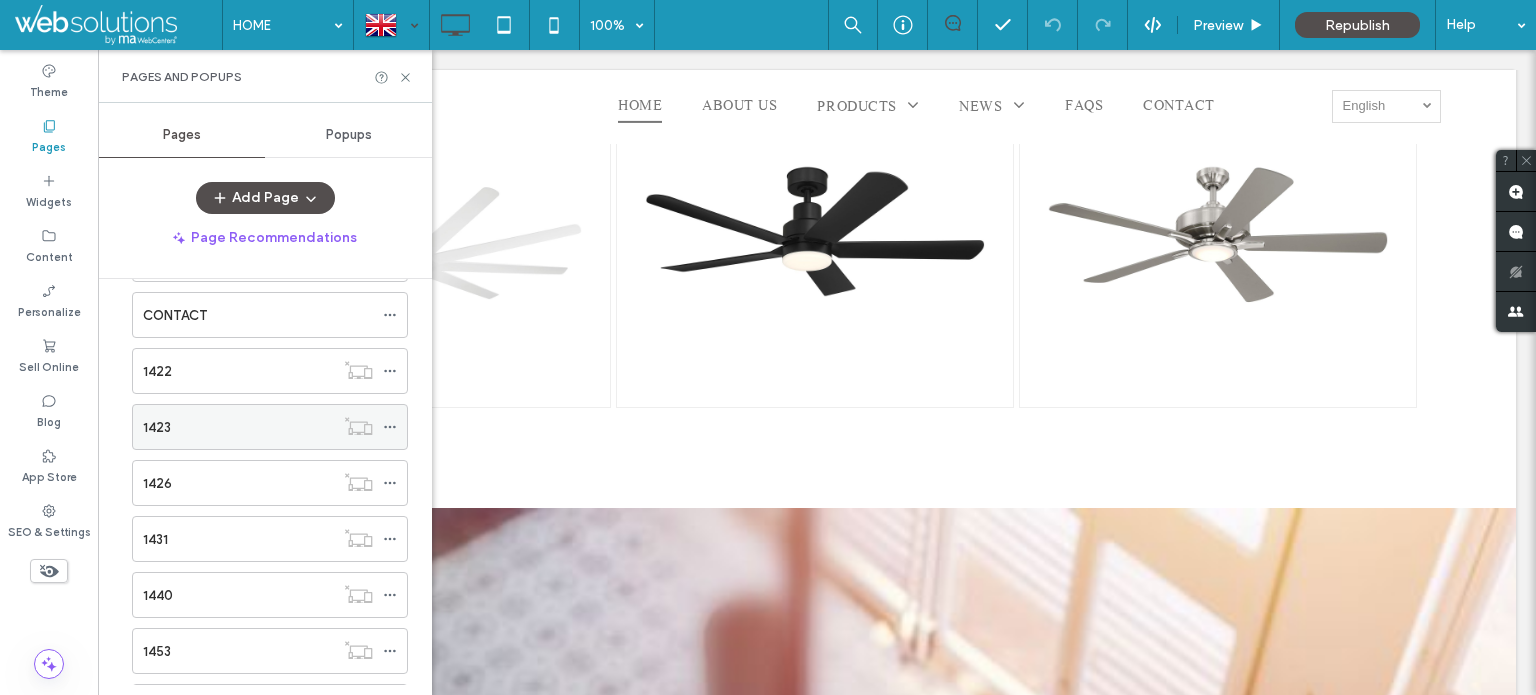 scroll, scrollTop: 300, scrollLeft: 0, axis: vertical 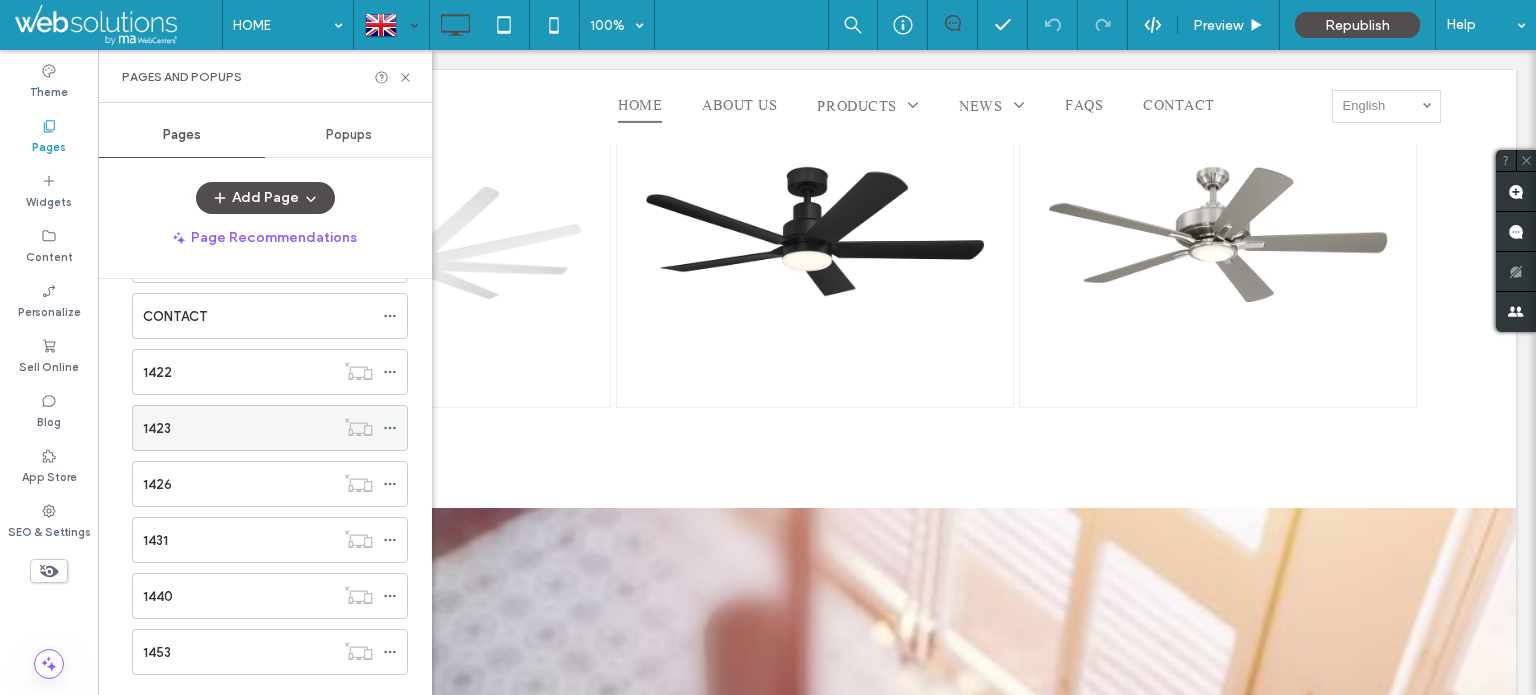 click on "1423" at bounding box center [238, 428] 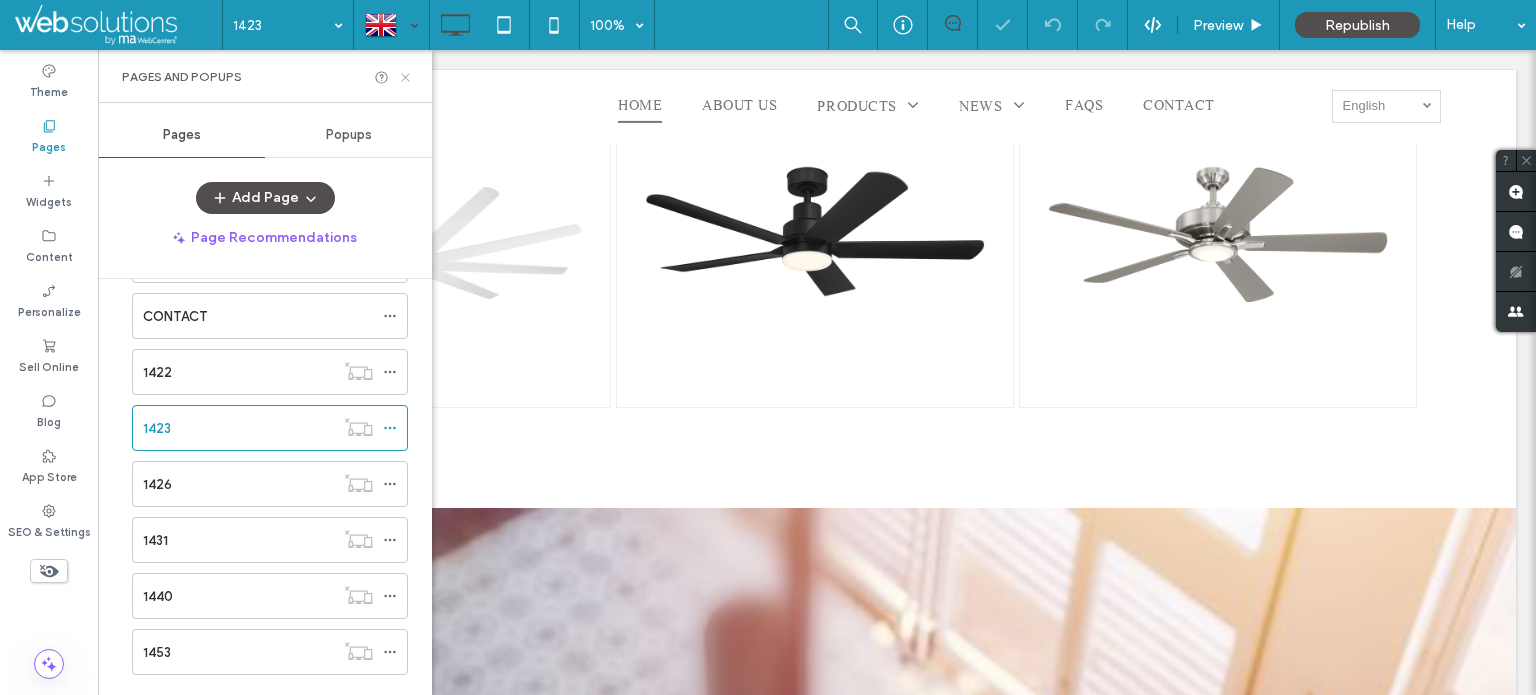 click 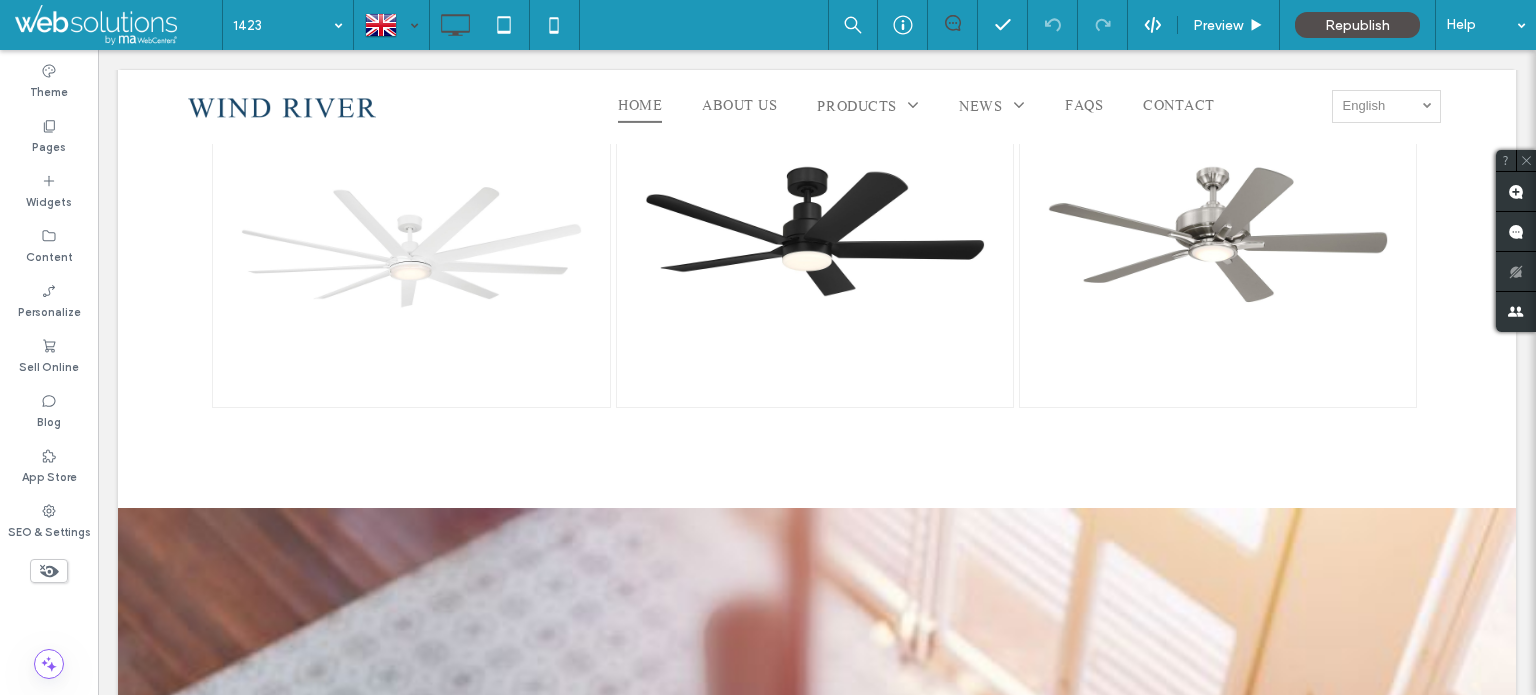 click 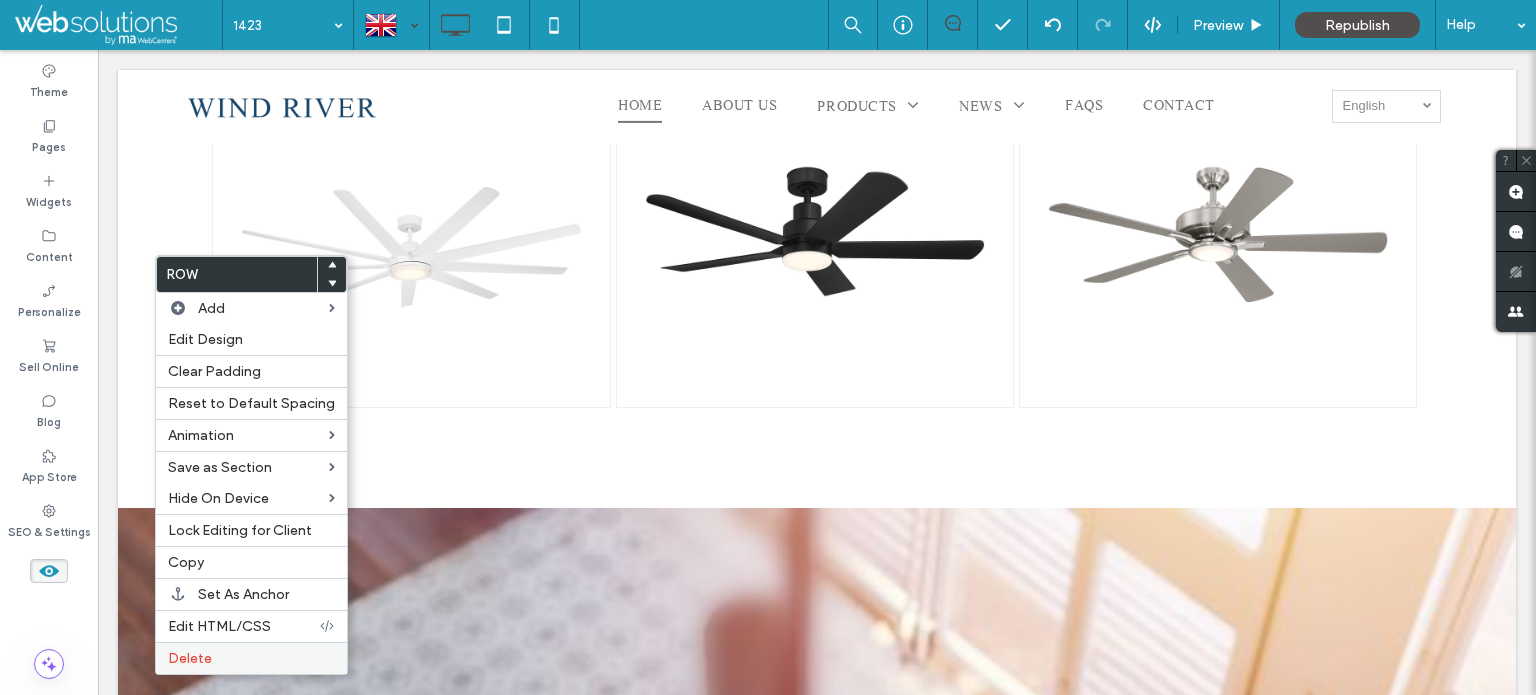 click on "Delete" at bounding box center (190, 658) 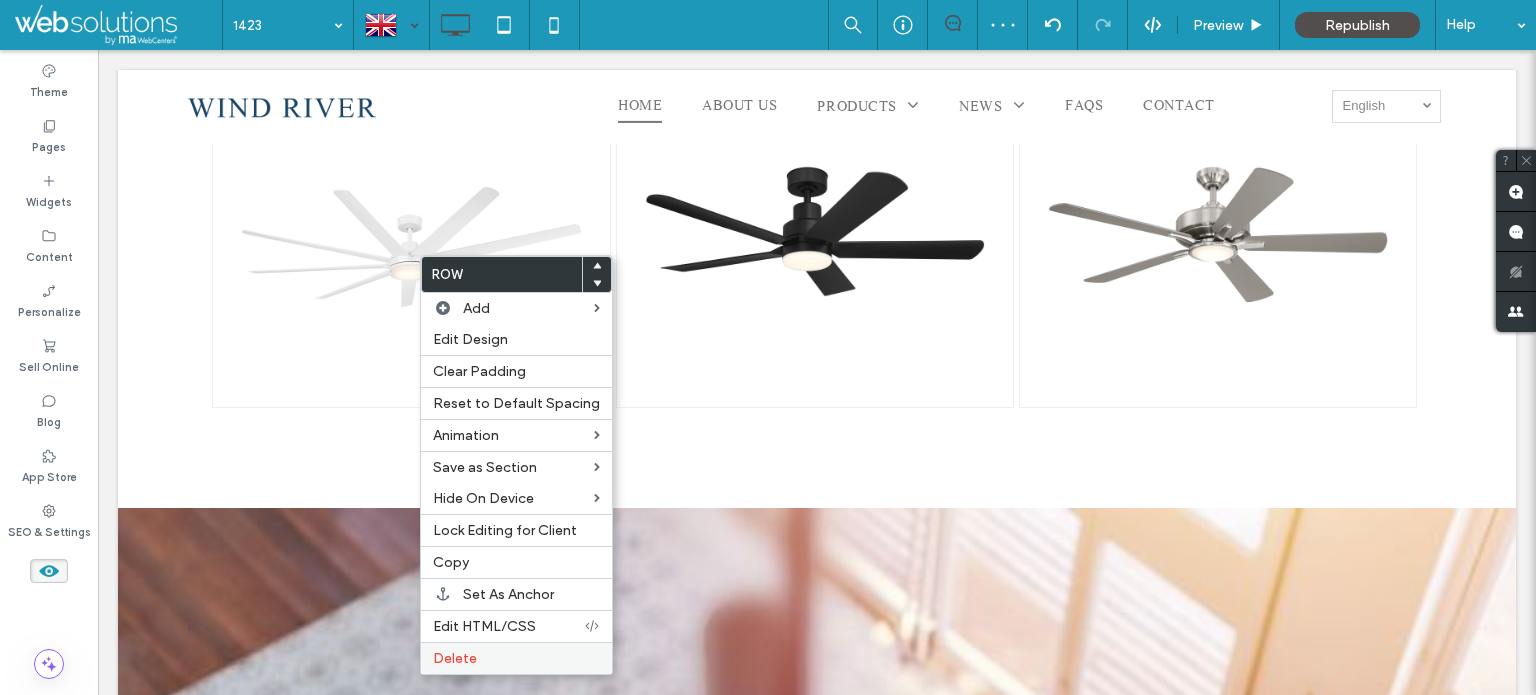 click on "Delete" at bounding box center [516, 658] 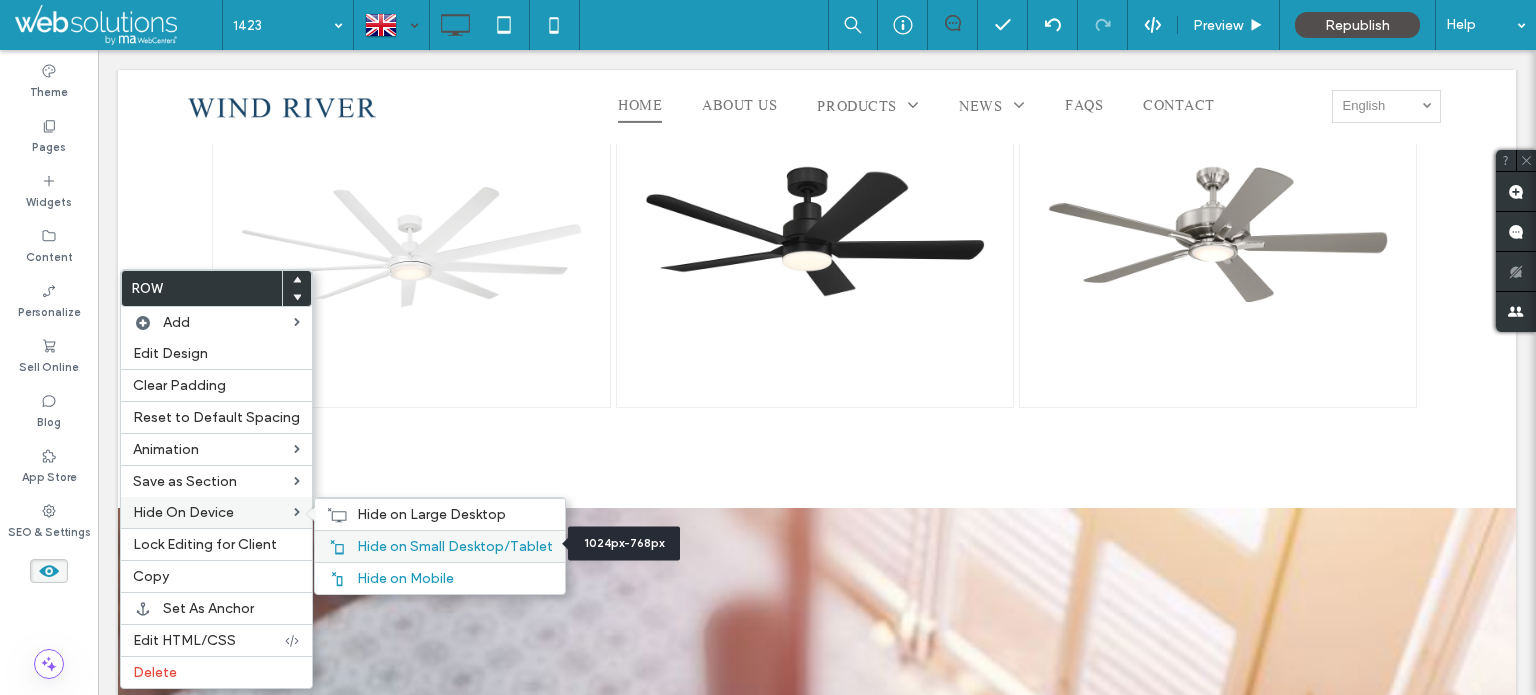 click on "Hide on Small Desktop/Tablet" at bounding box center [455, 546] 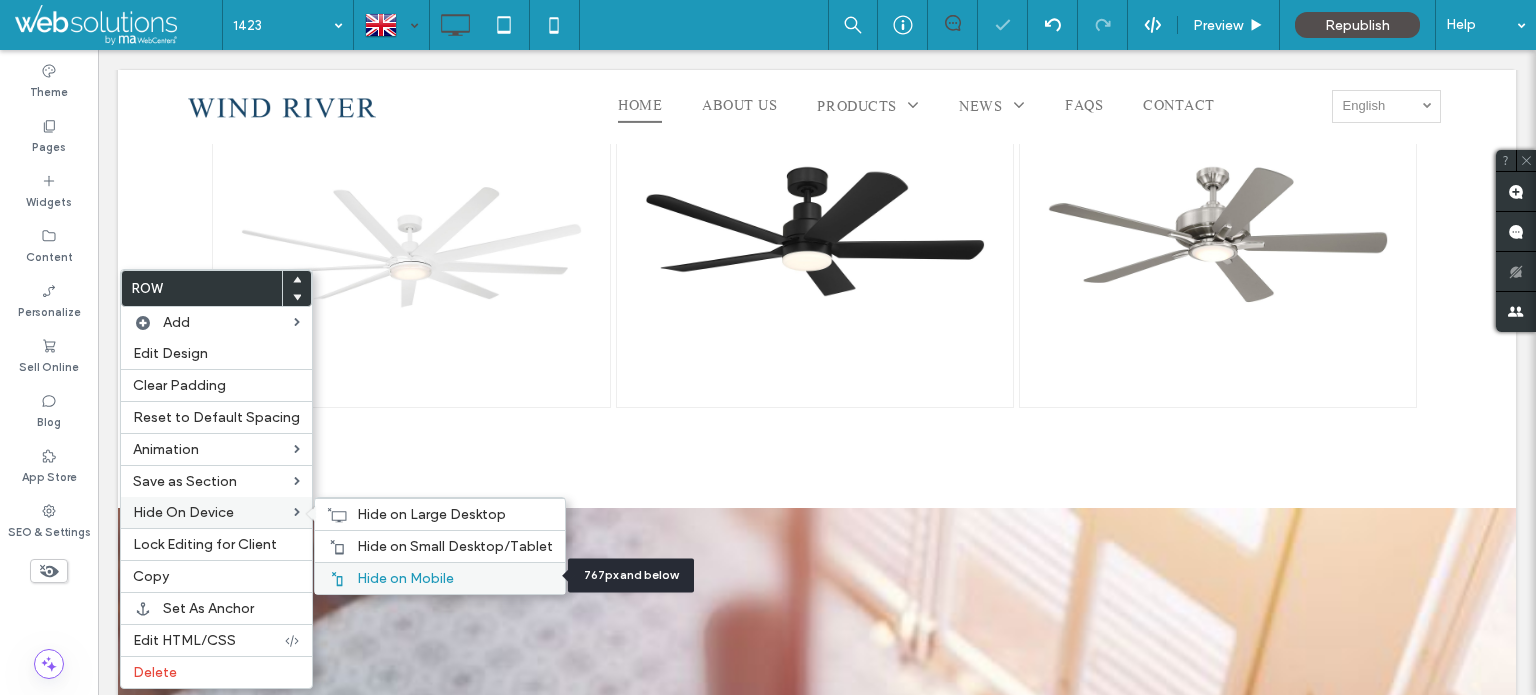 click on "Hide on Mobile" at bounding box center (405, 578) 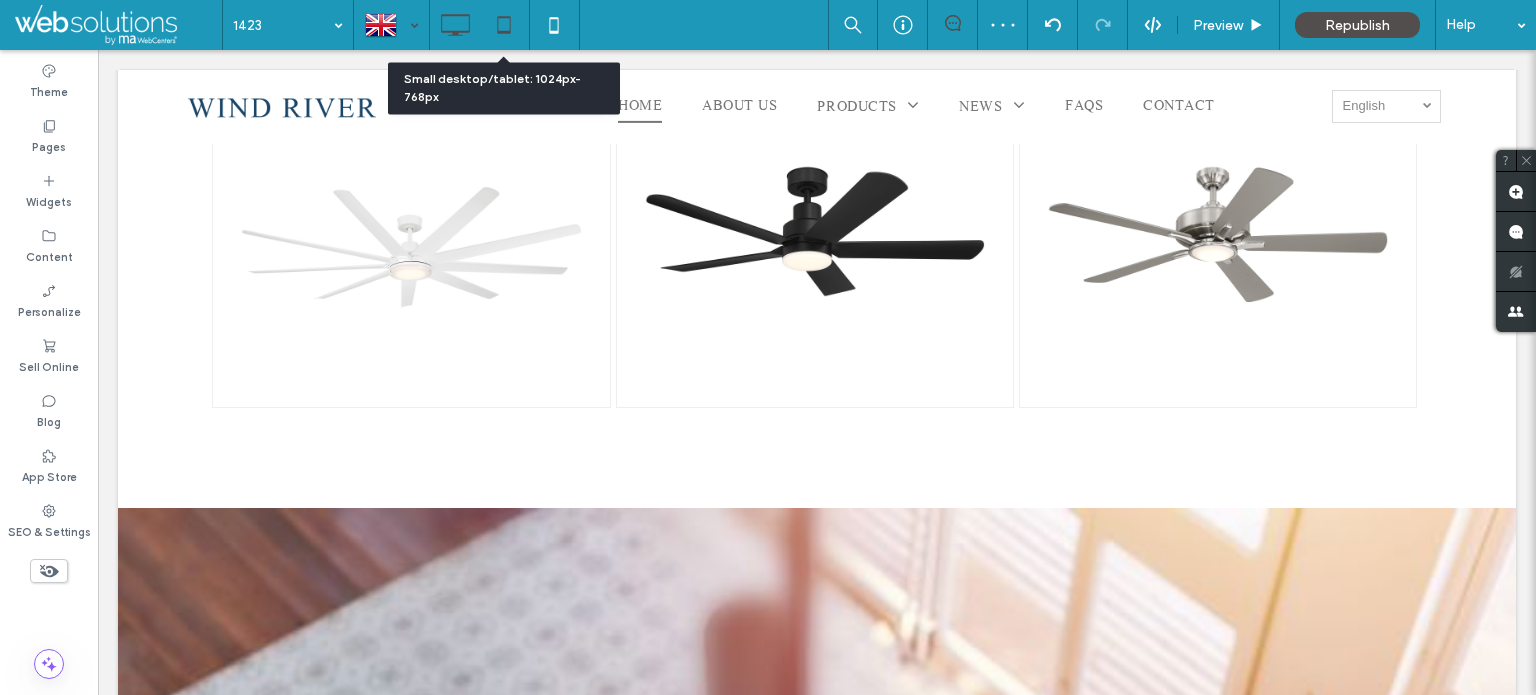 click 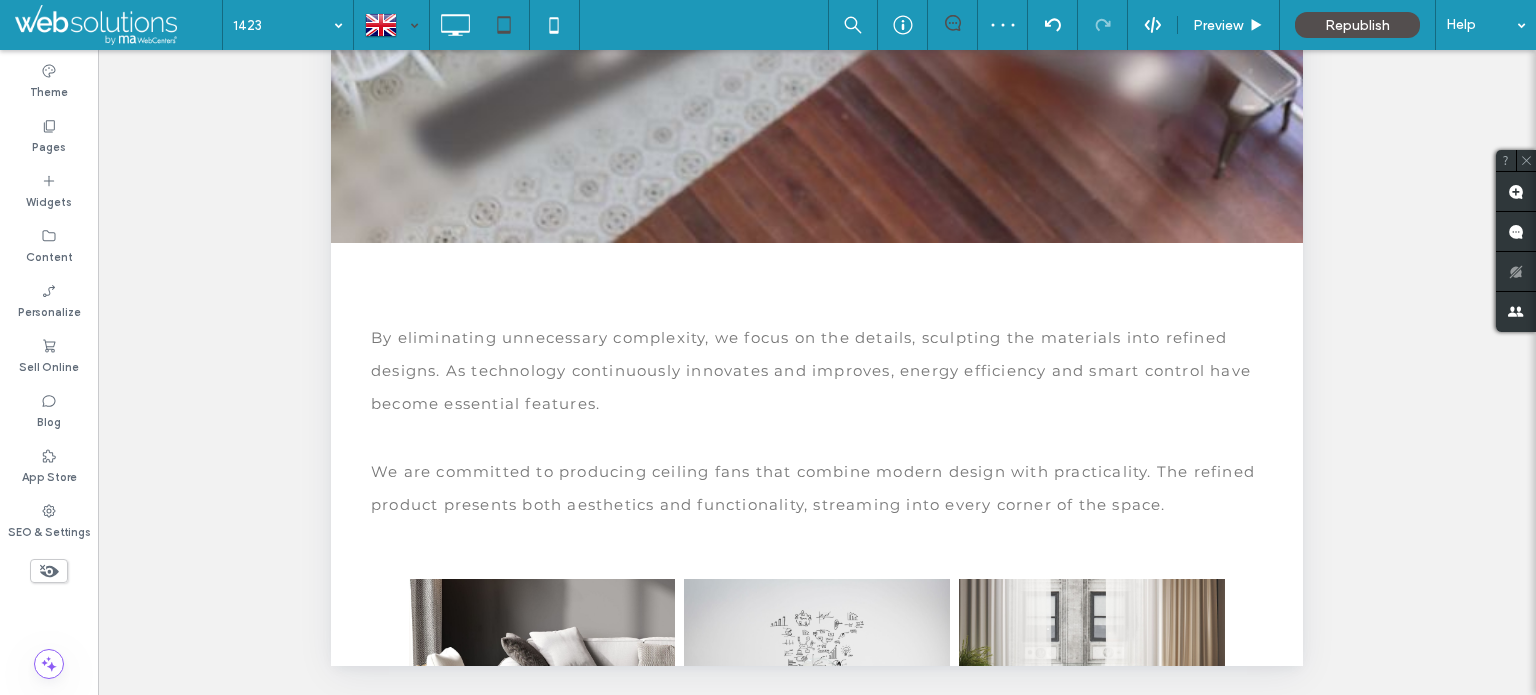 scroll, scrollTop: 698, scrollLeft: 0, axis: vertical 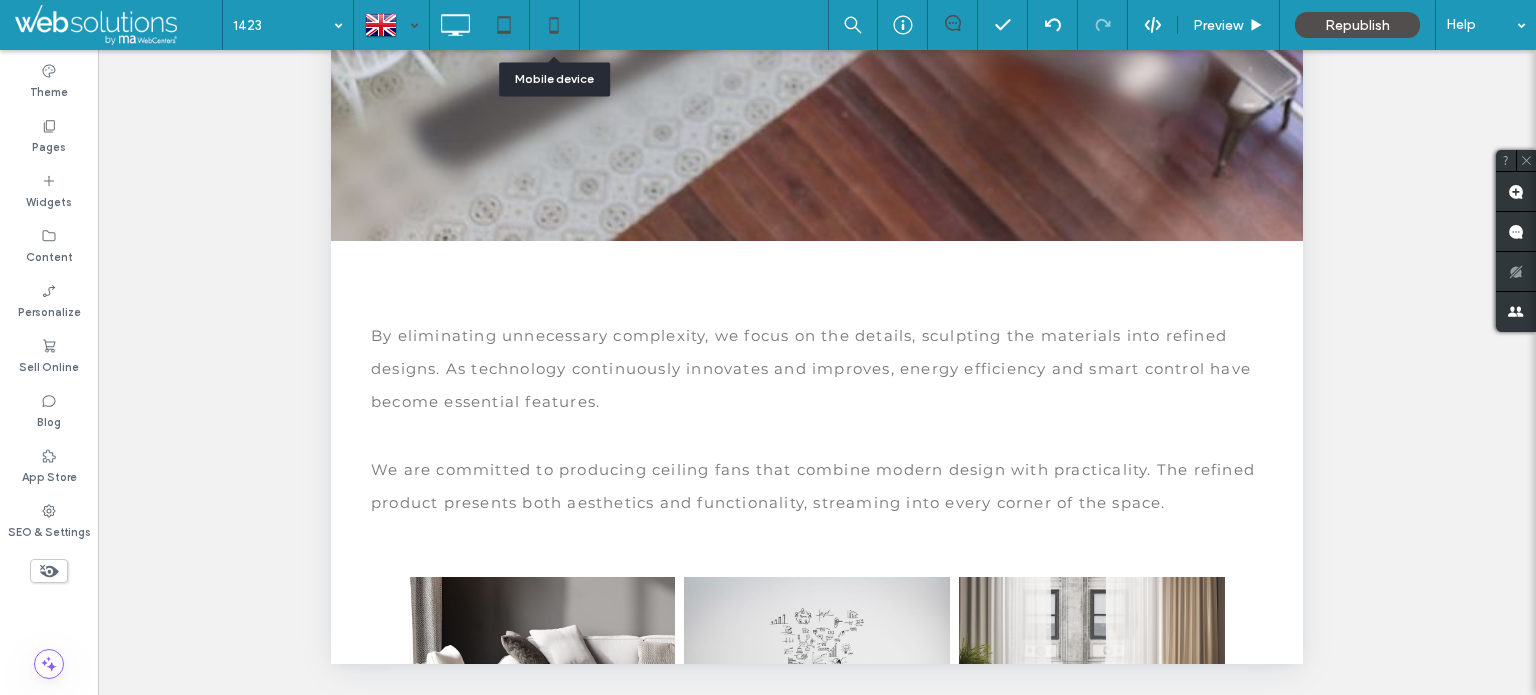 click 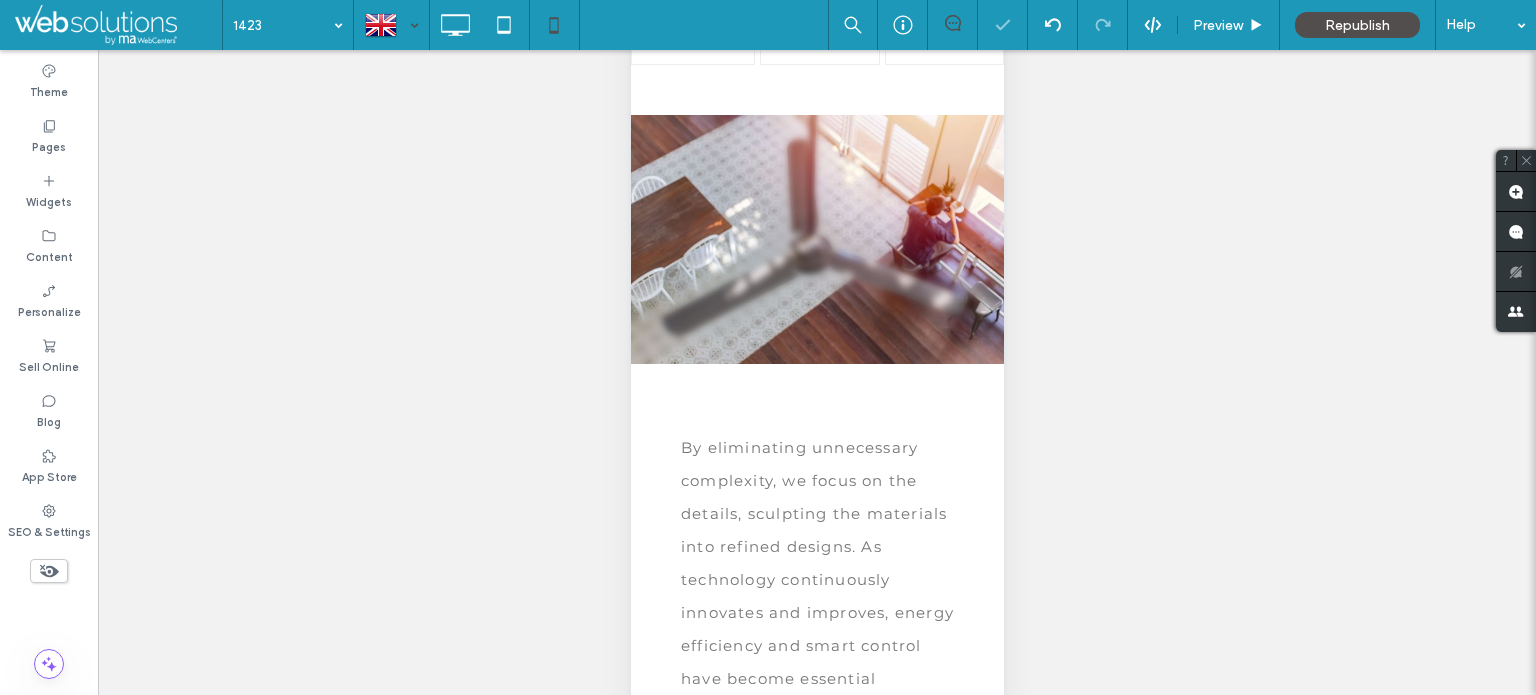 scroll, scrollTop: 132, scrollLeft: 0, axis: vertical 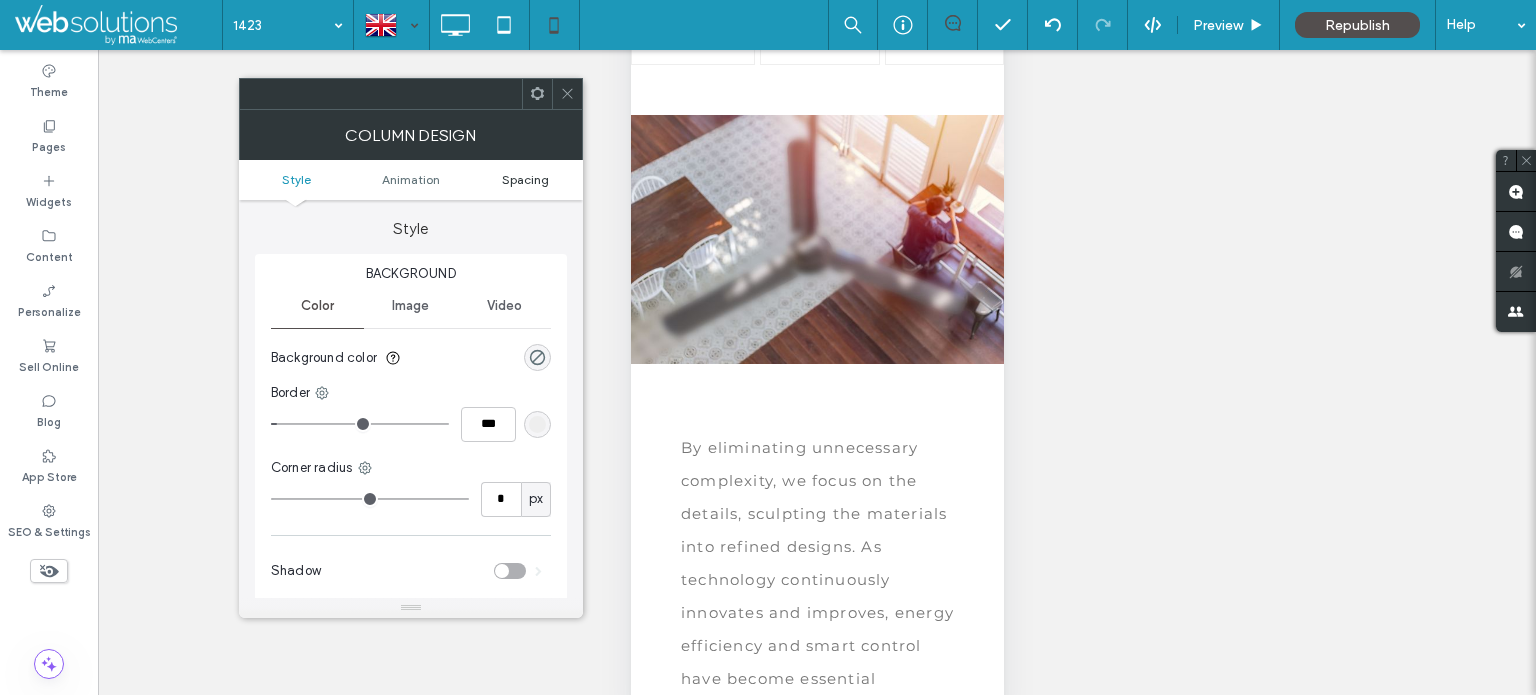 click on "Spacing" at bounding box center [525, 179] 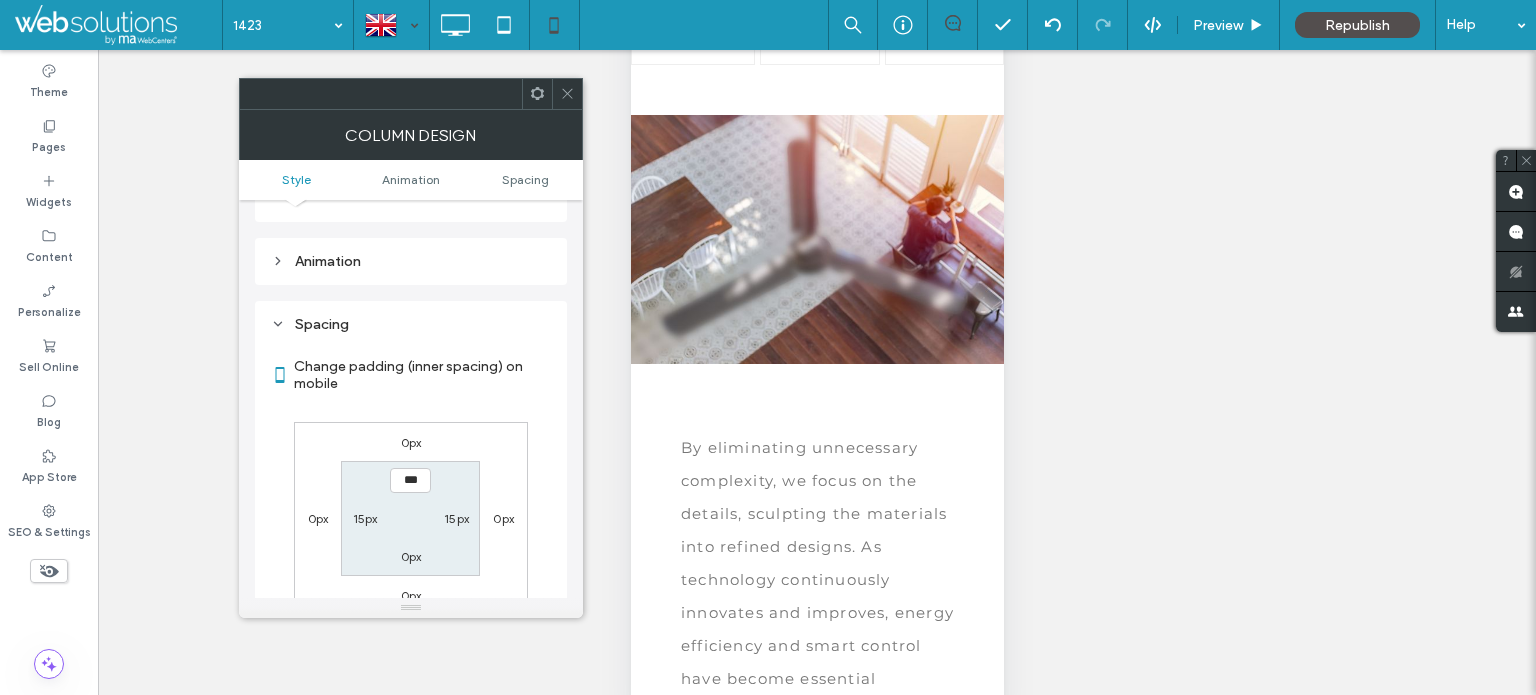 scroll, scrollTop: 468, scrollLeft: 0, axis: vertical 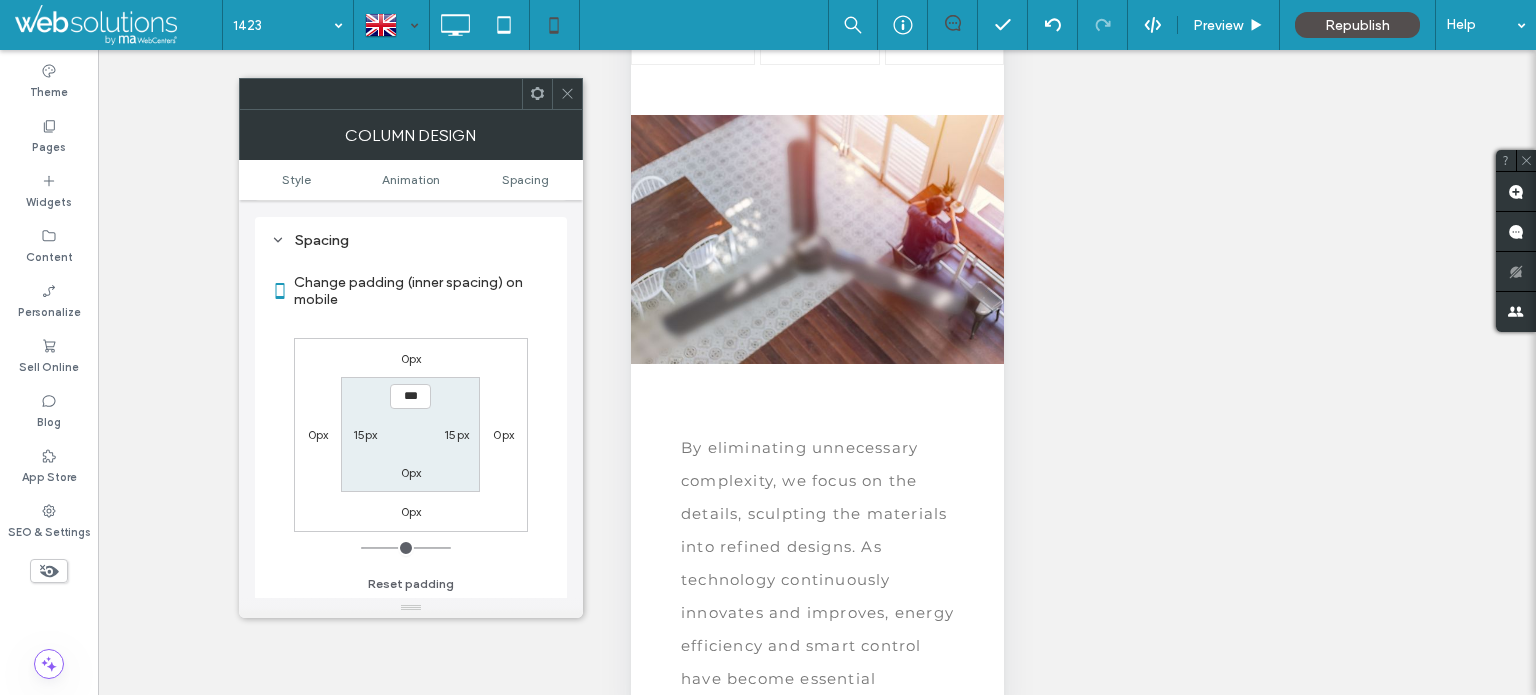 click on "0px" at bounding box center [411, 358] 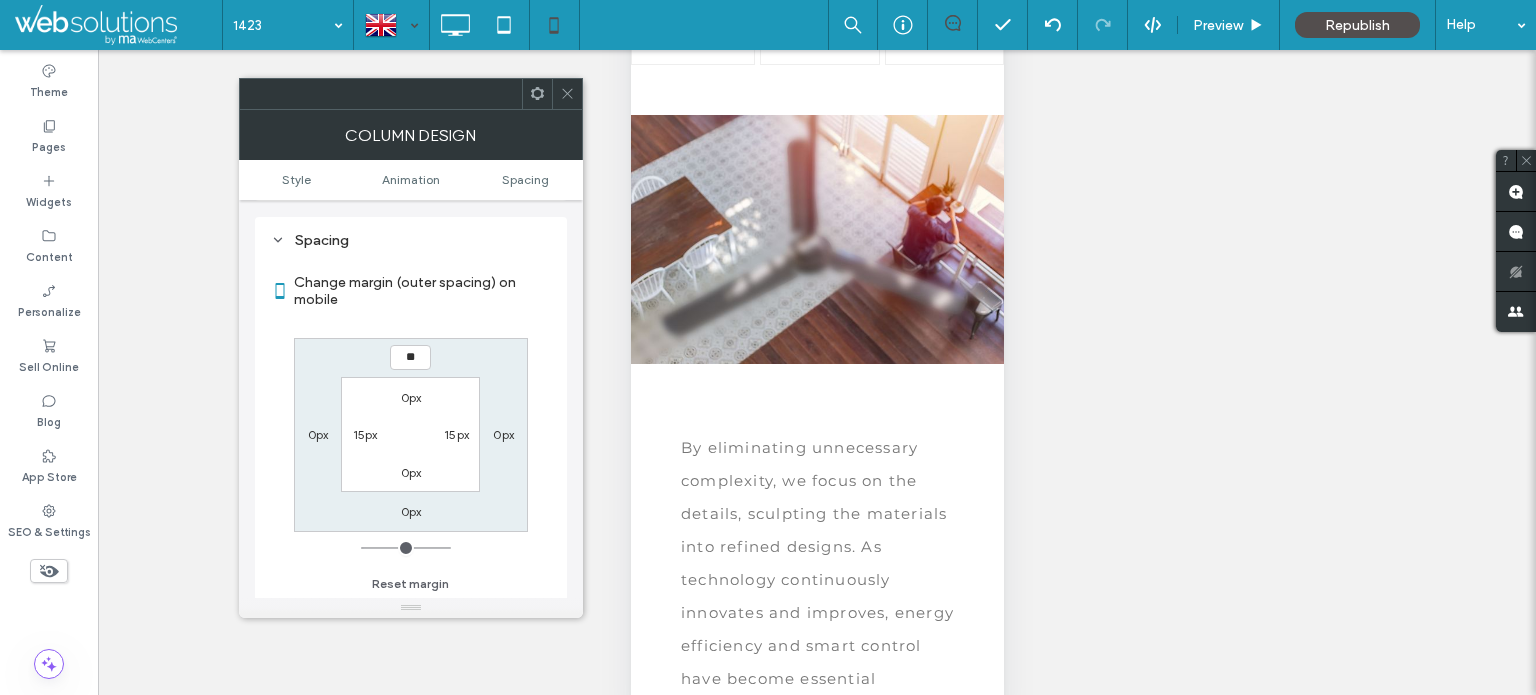 type on "**" 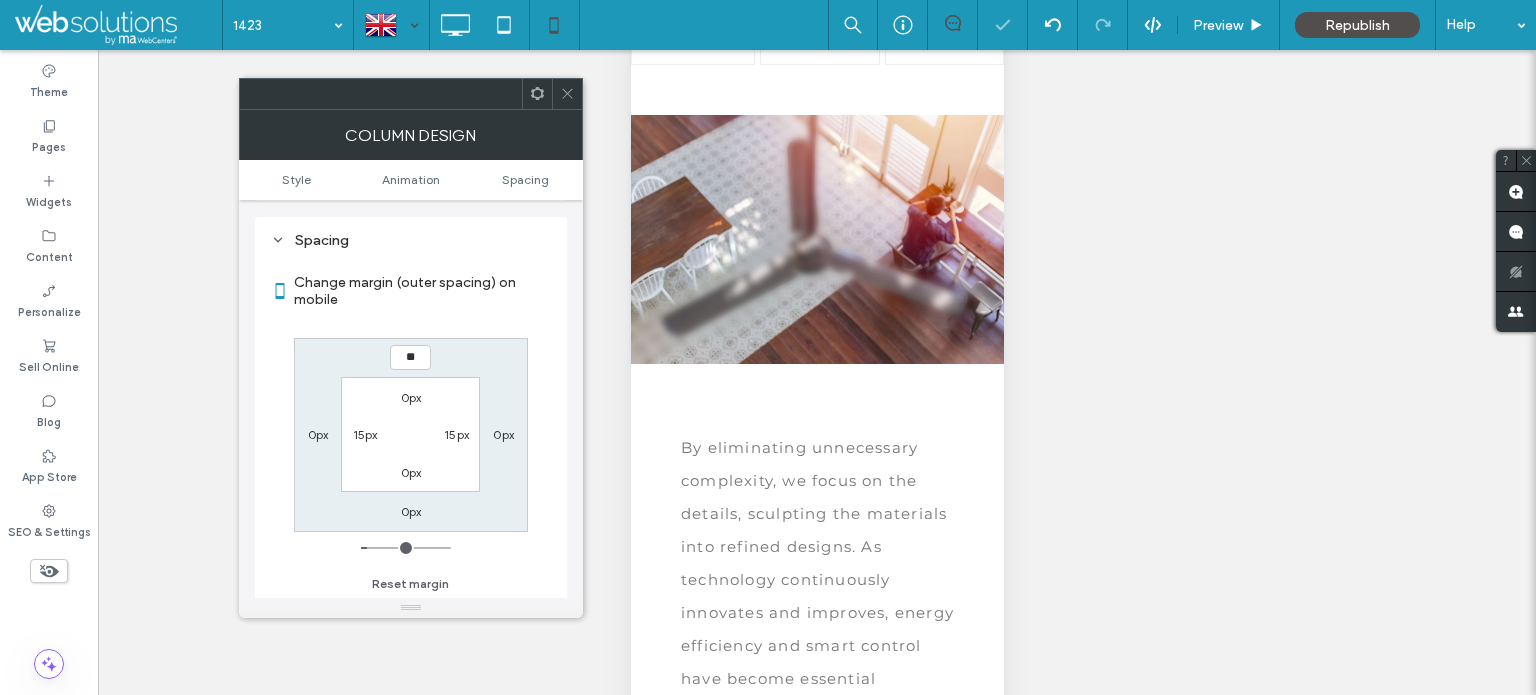 type on "**" 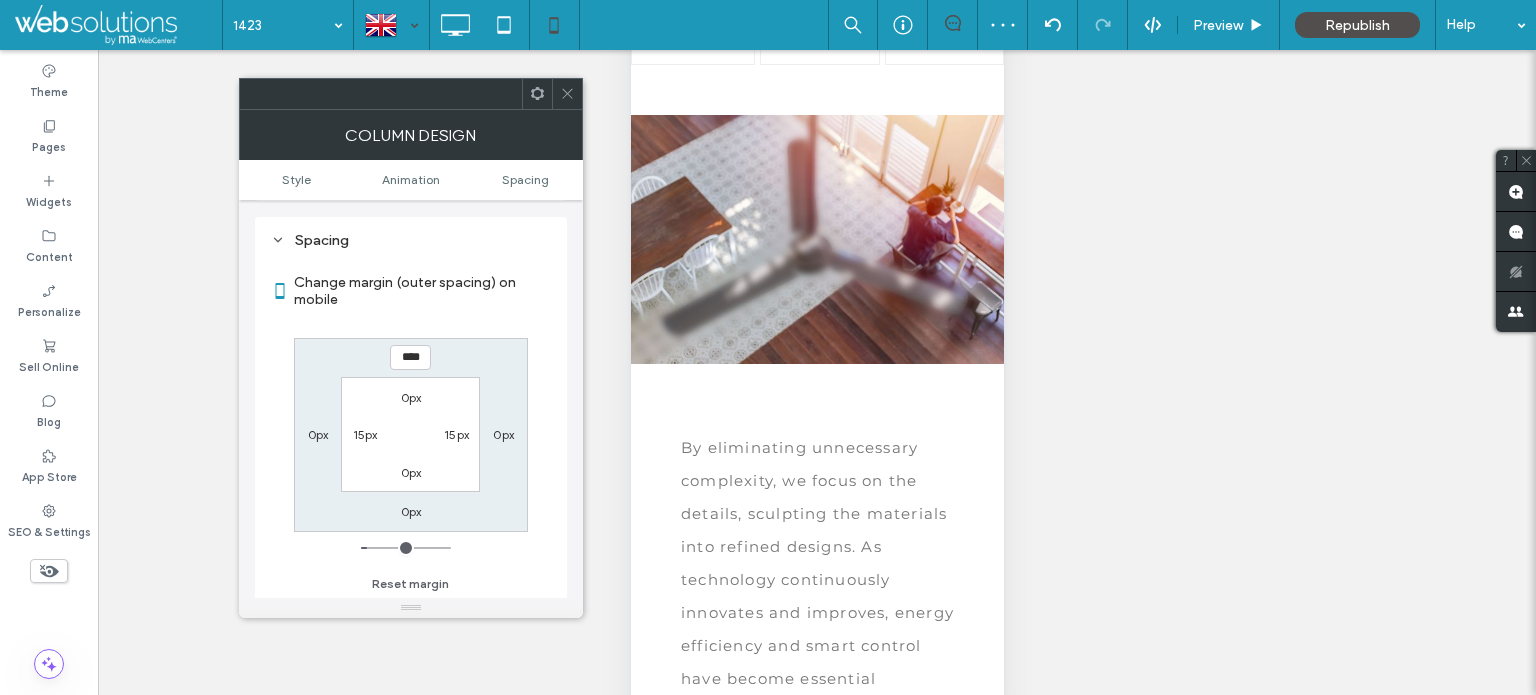 click 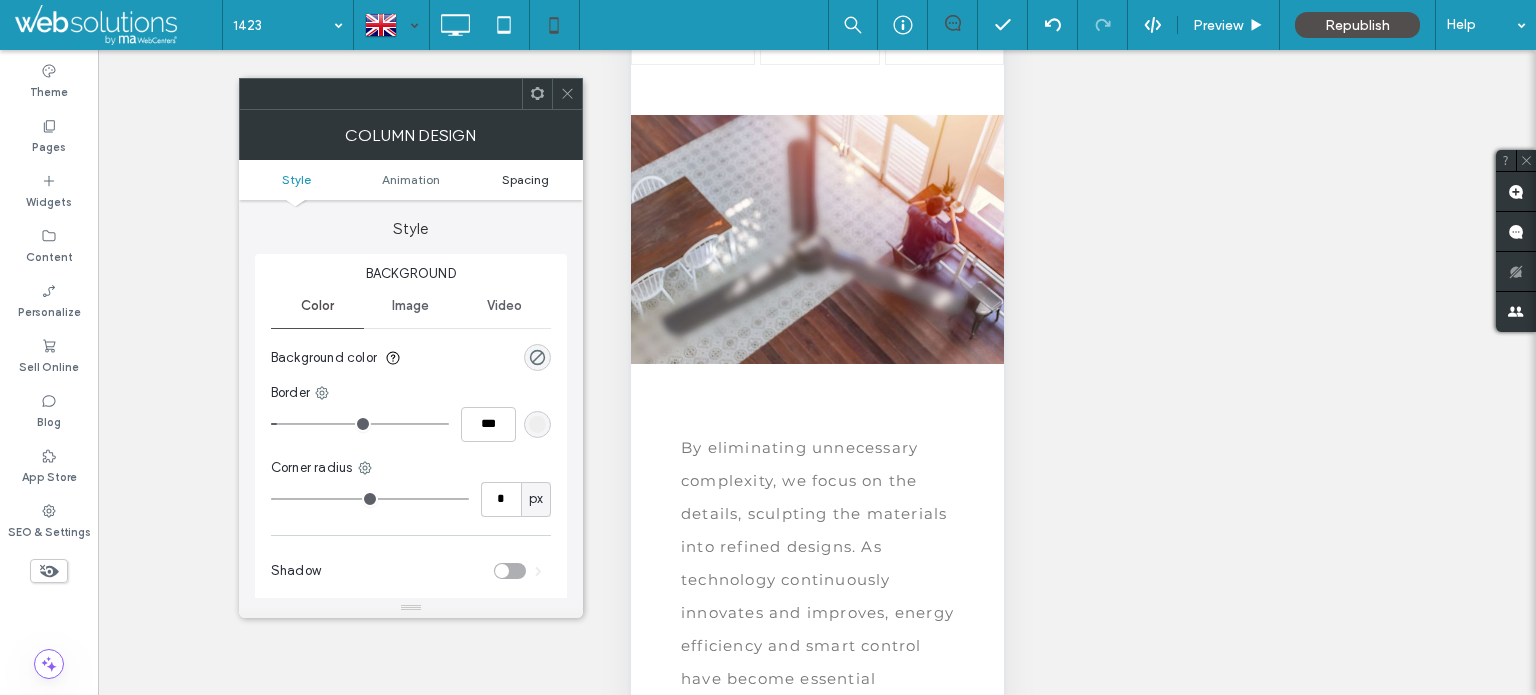 click on "Spacing" at bounding box center (525, 179) 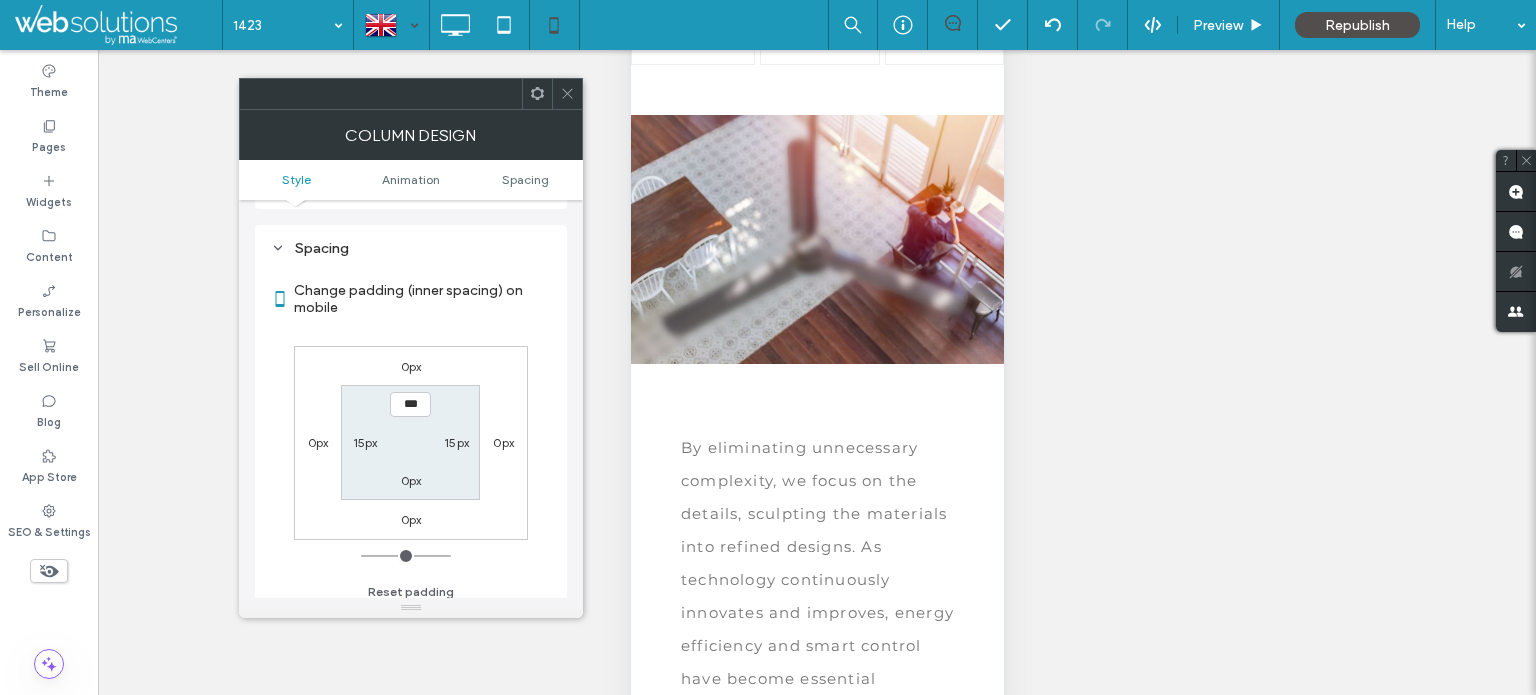 scroll, scrollTop: 468, scrollLeft: 0, axis: vertical 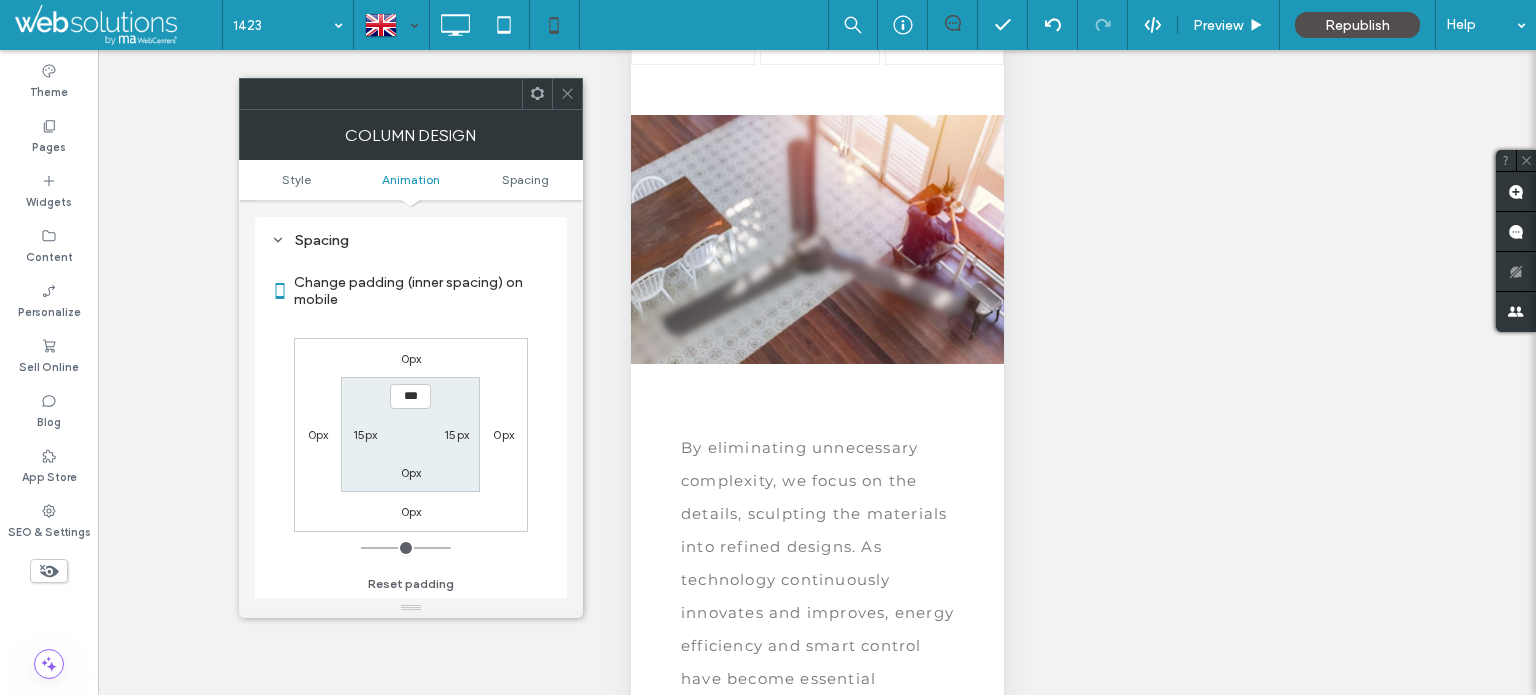 click on "0px" at bounding box center [411, 358] 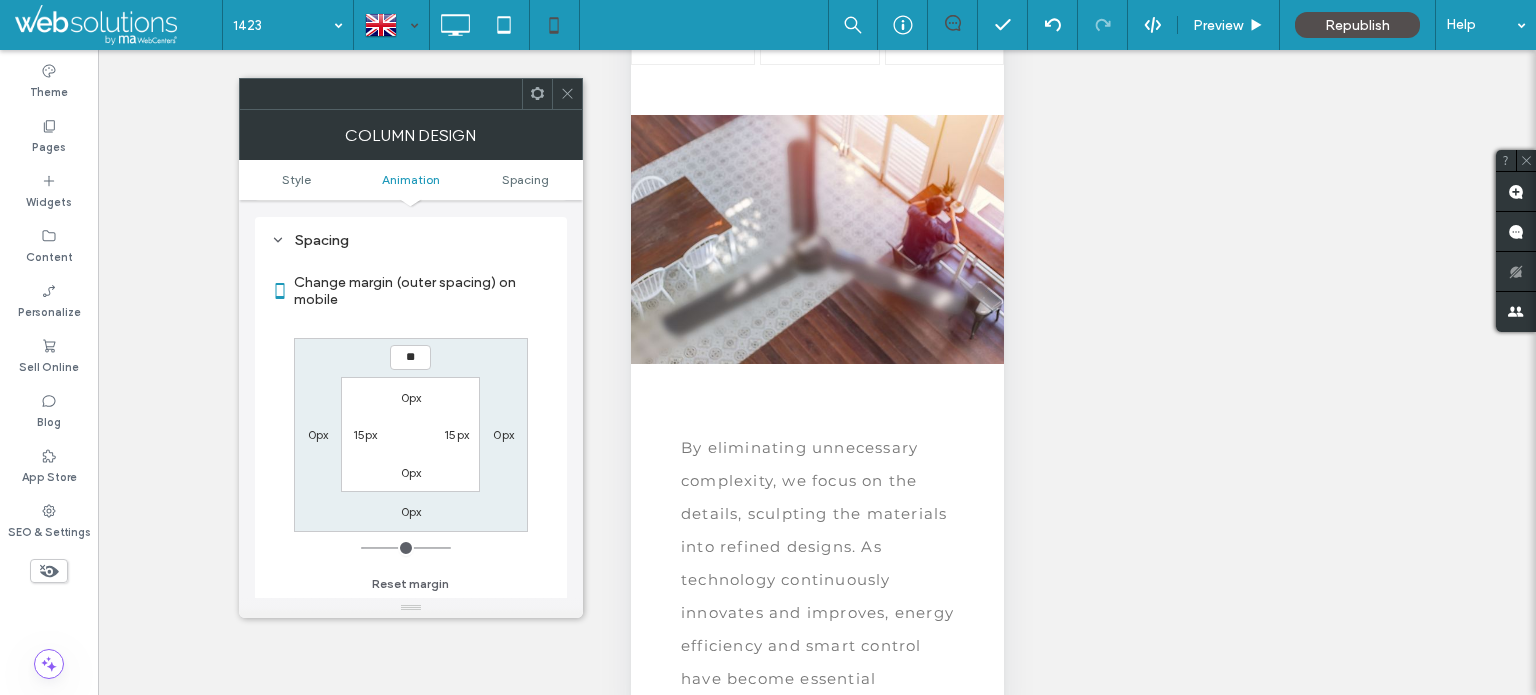 type on "**" 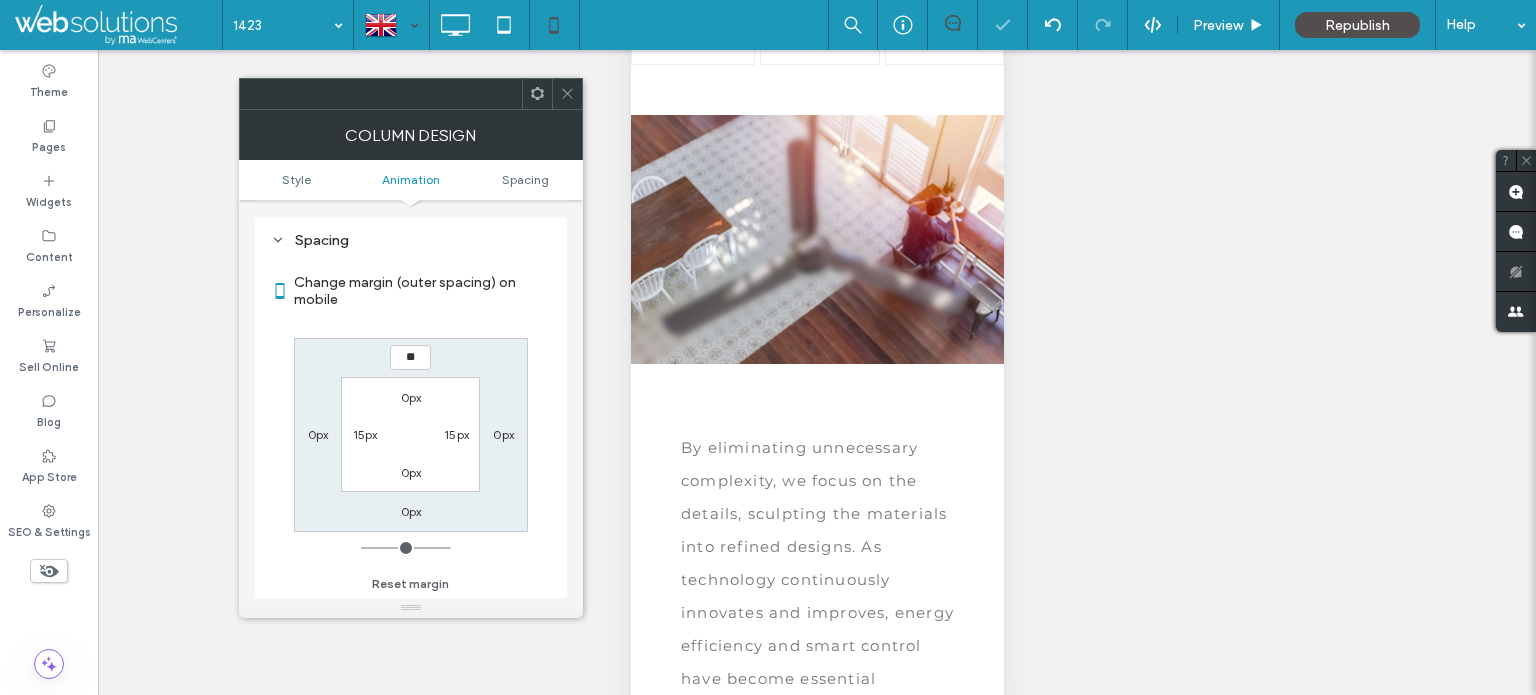 type on "**" 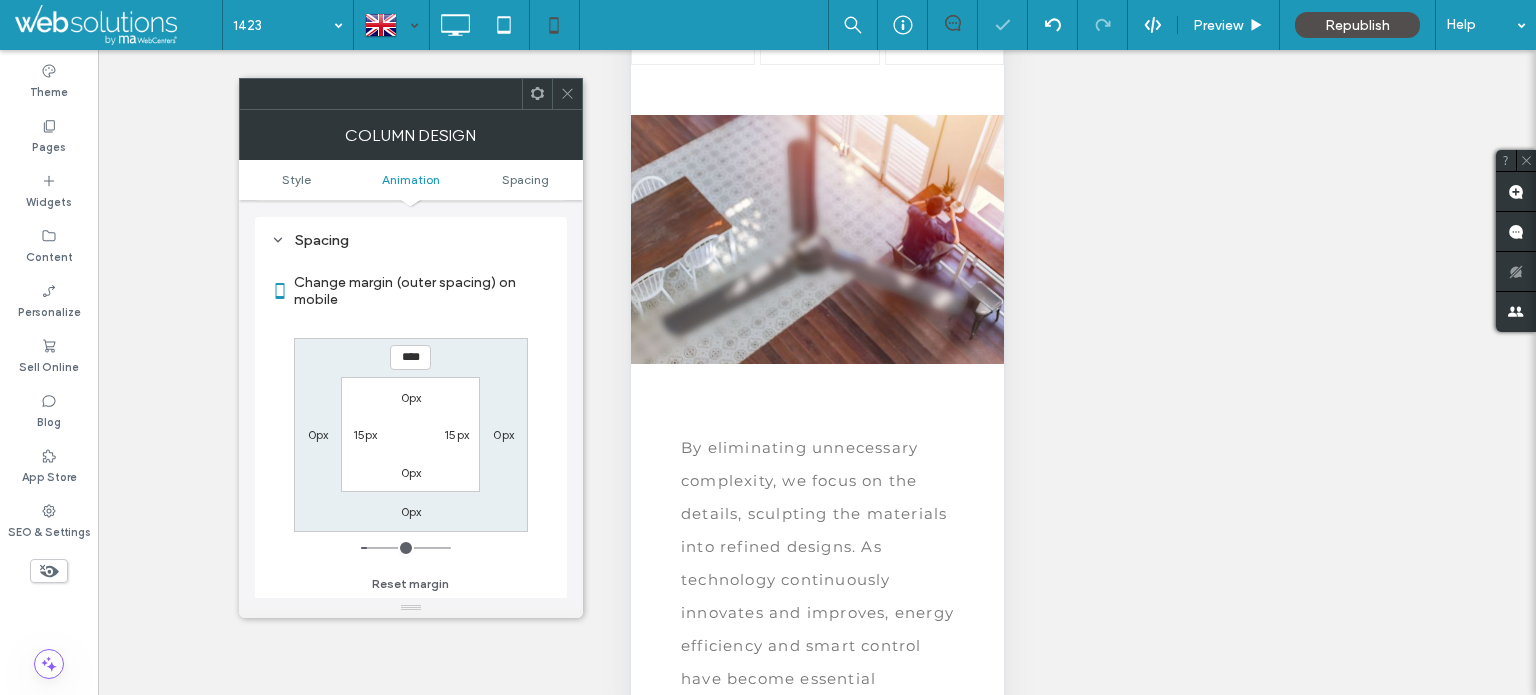 click 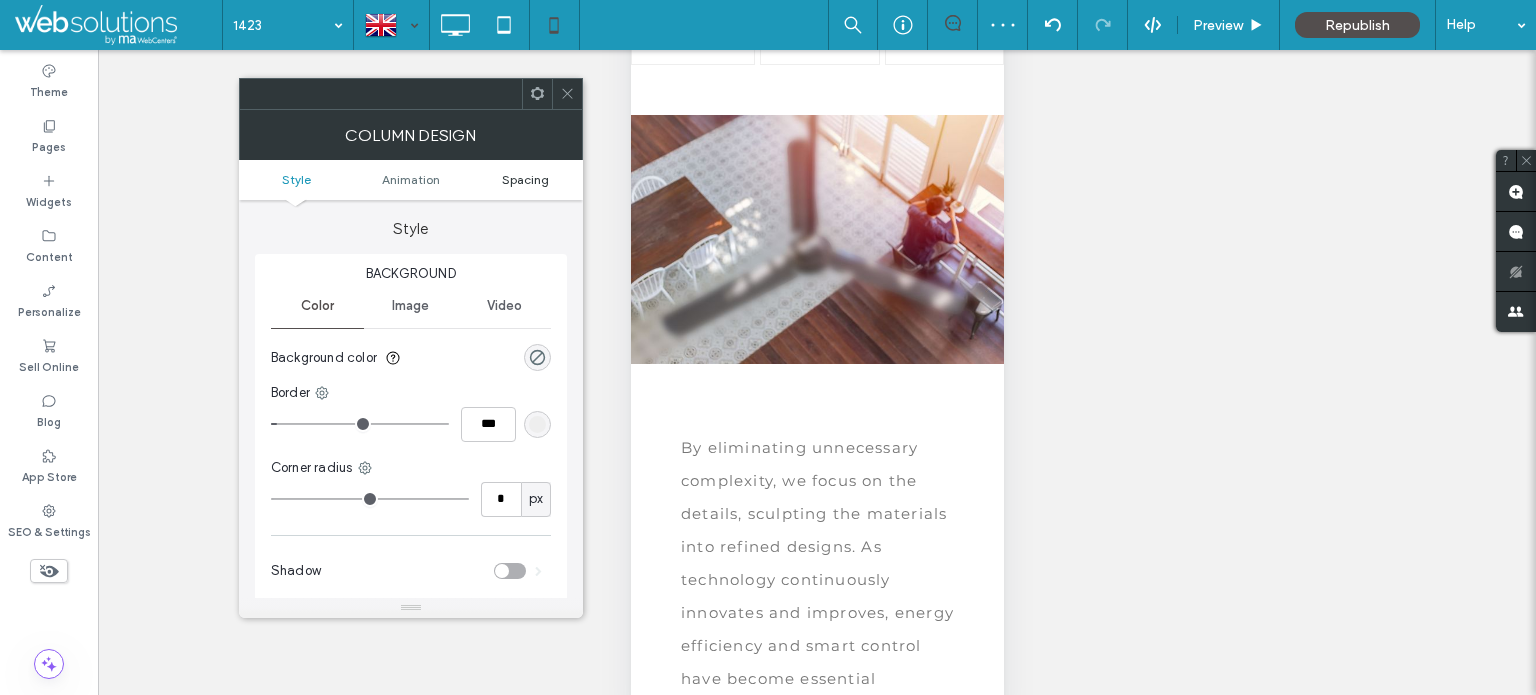 click on "Spacing" at bounding box center (525, 179) 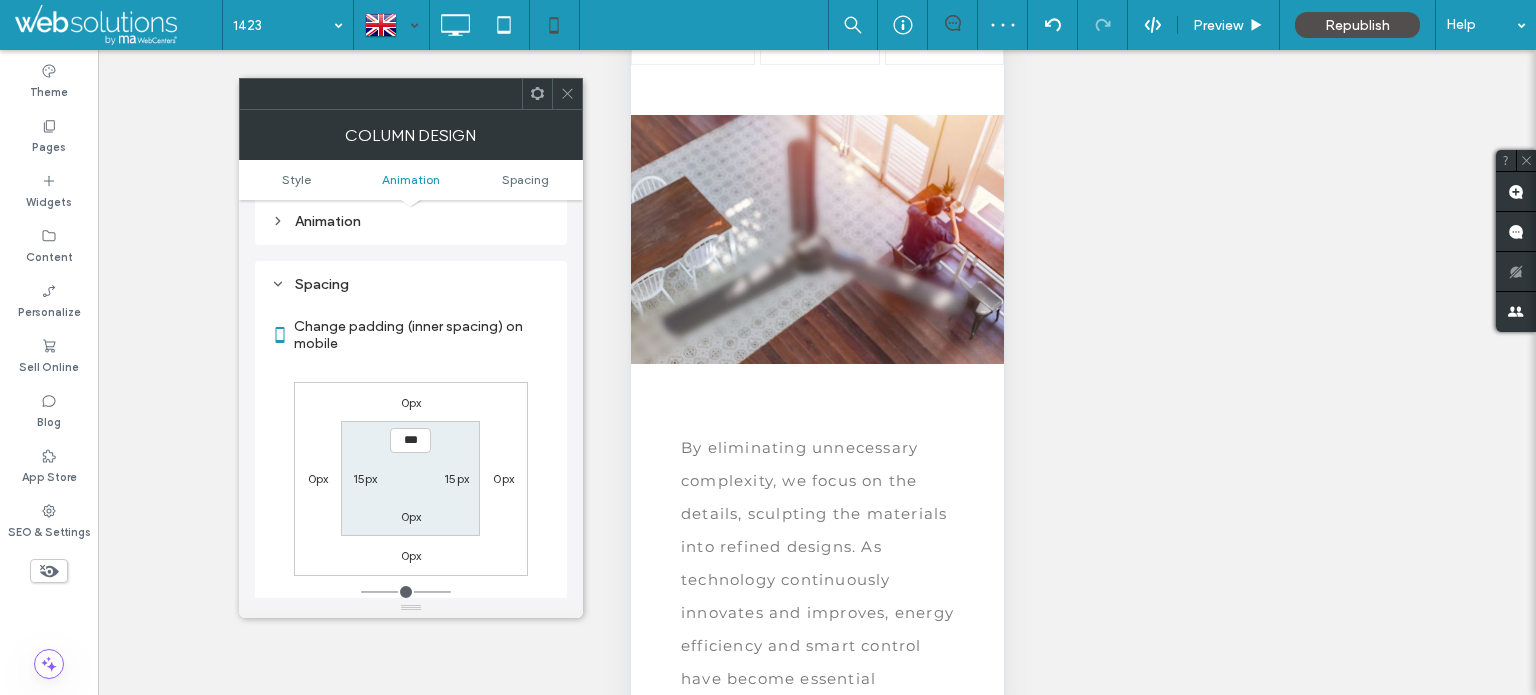 scroll, scrollTop: 468, scrollLeft: 0, axis: vertical 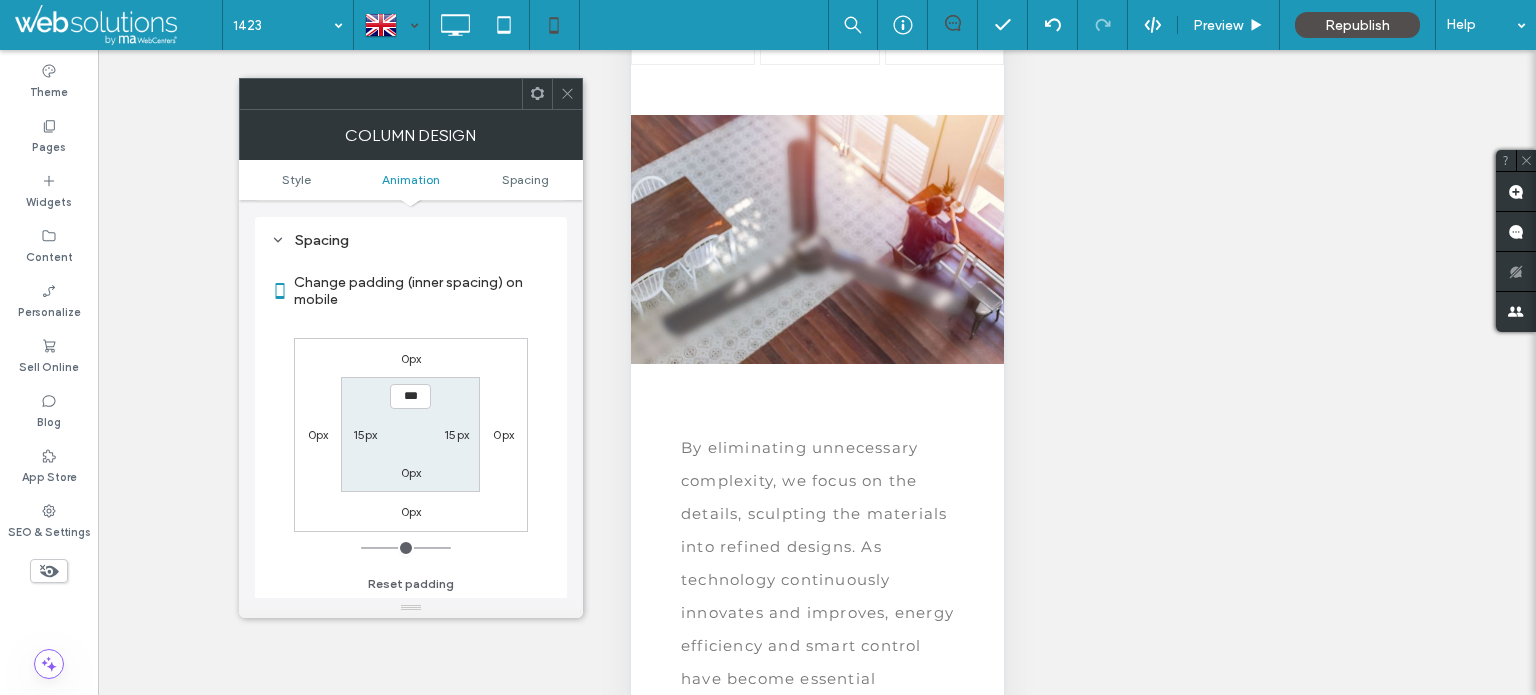 click on "0px" at bounding box center [411, 358] 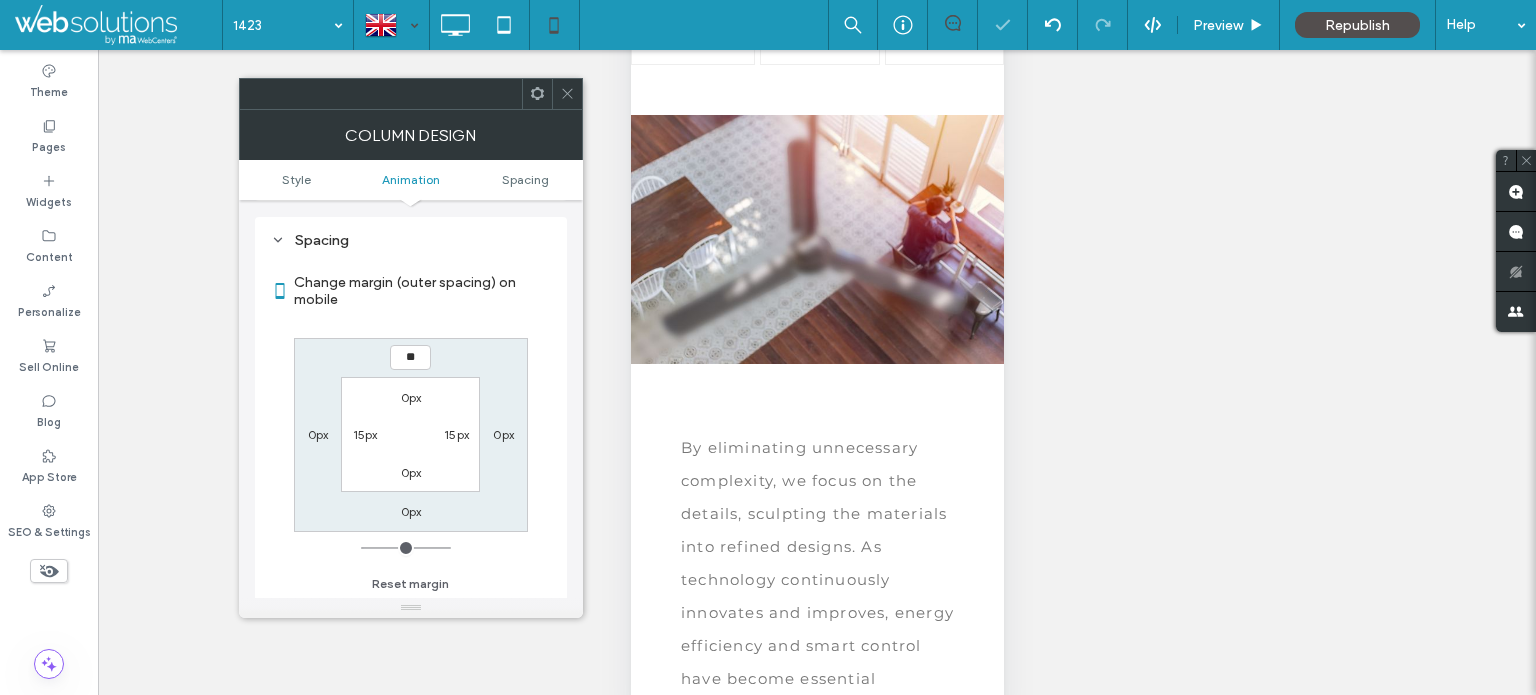 type on "****" 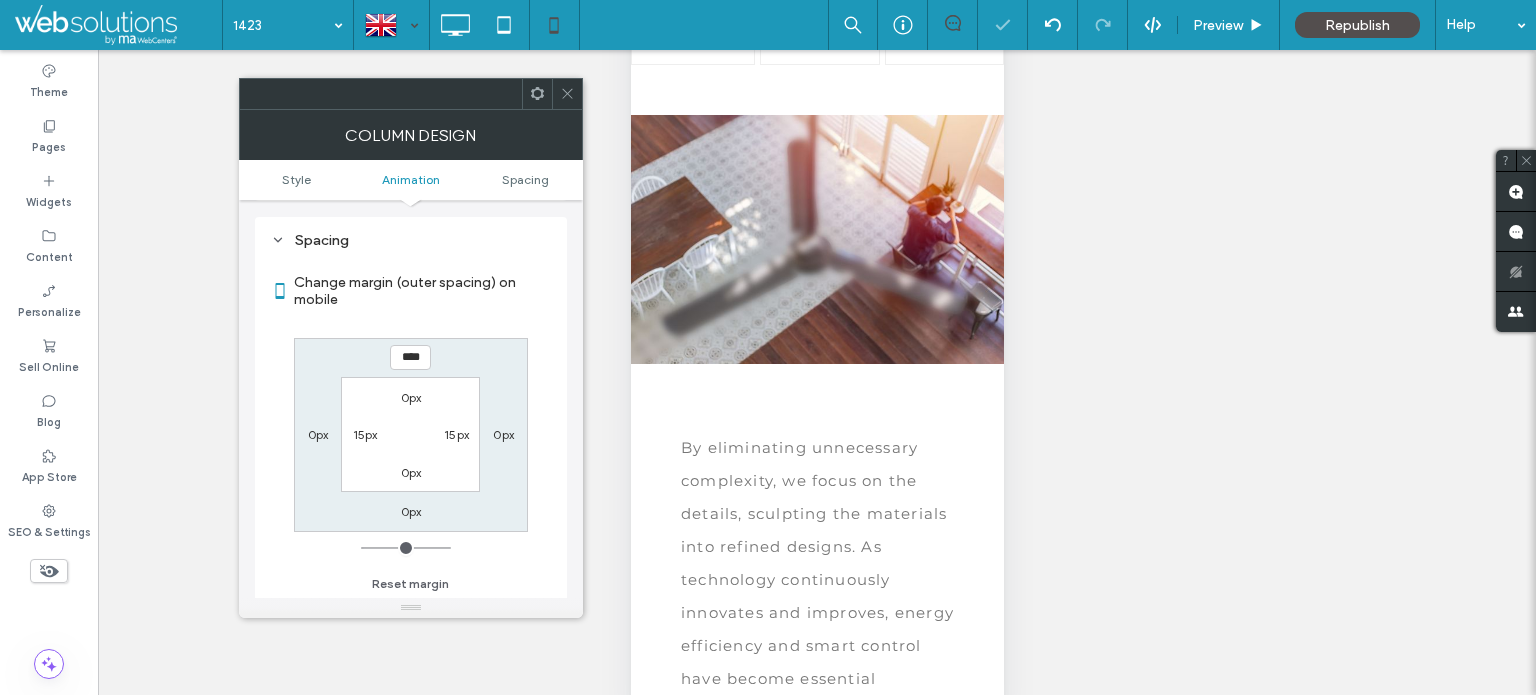 type on "**" 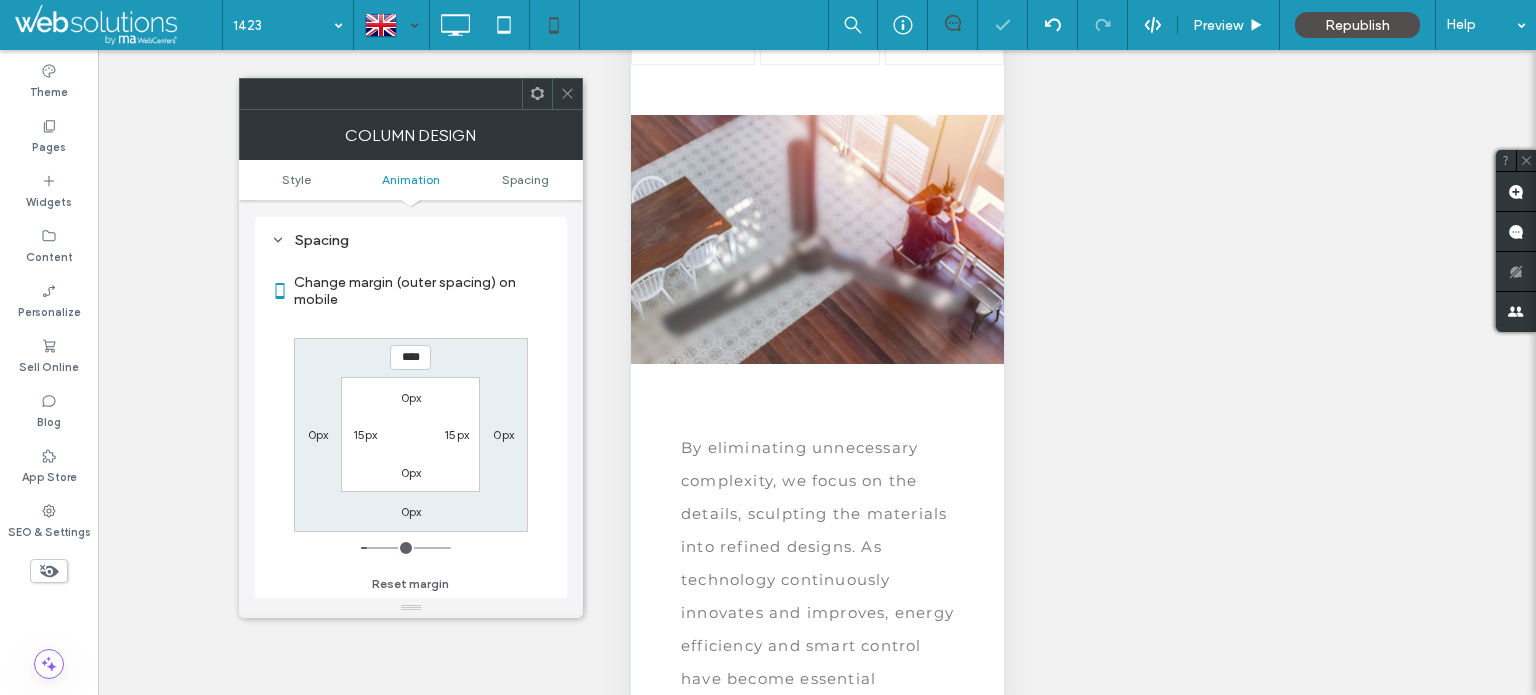 drag, startPoint x: 574, startPoint y: 88, endPoint x: 600, endPoint y: 139, distance: 57.245087 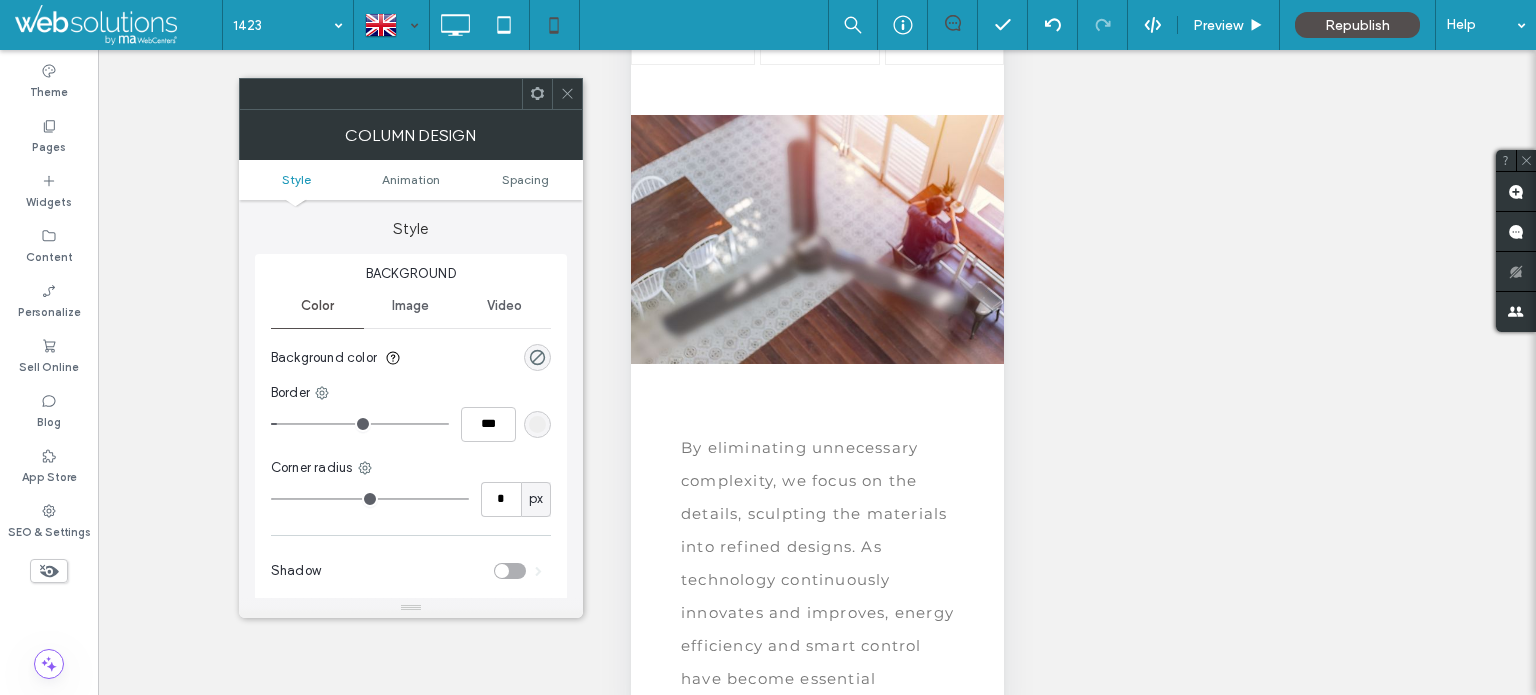 click 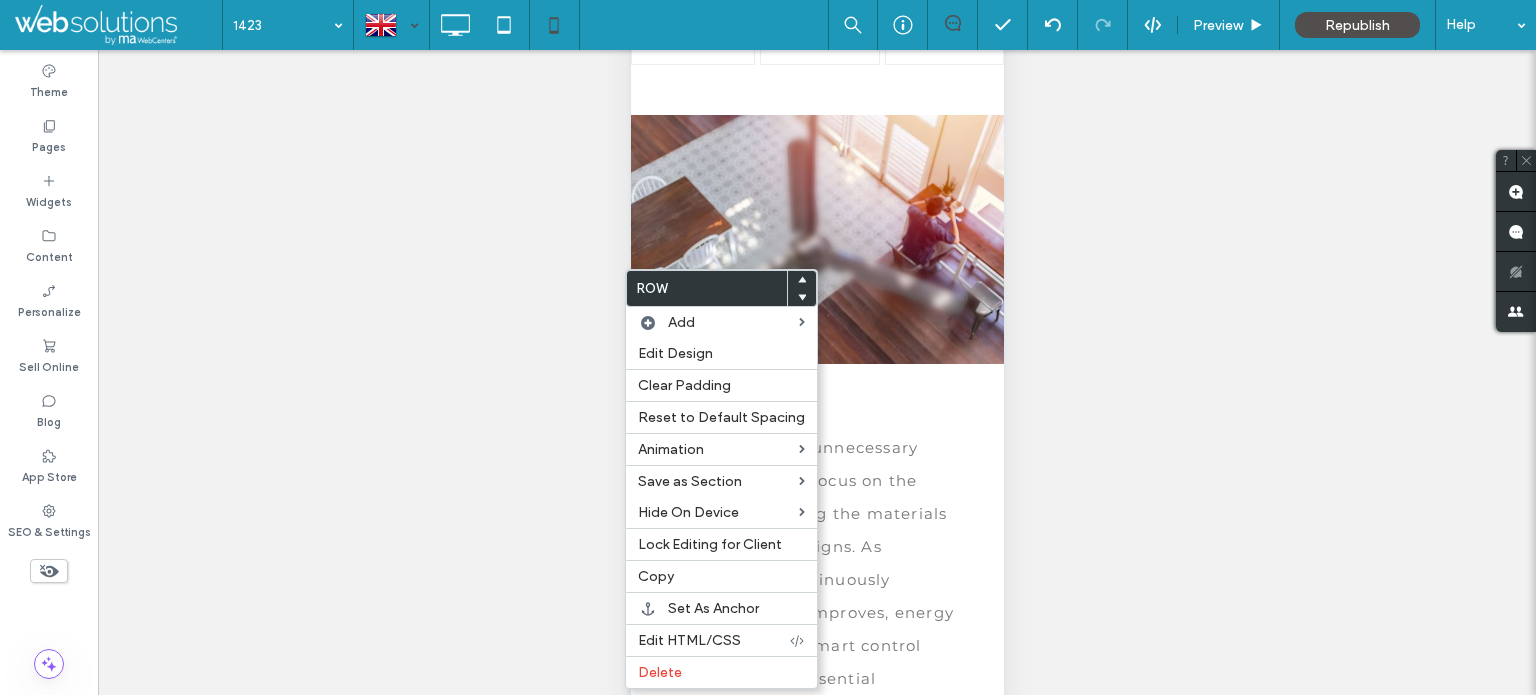 drag, startPoint x: 670, startPoint y: 353, endPoint x: 588, endPoint y: 287, distance: 105.26158 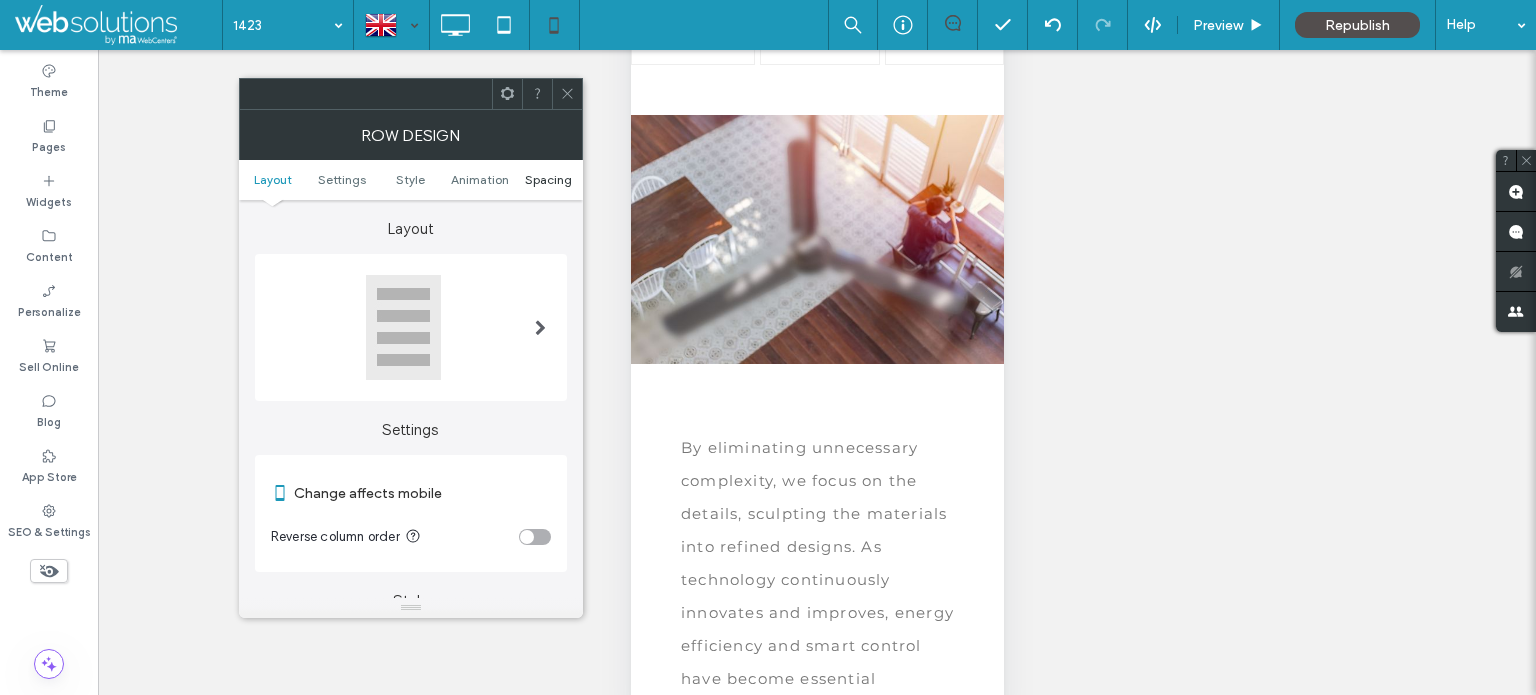 click on "Spacing" at bounding box center (548, 179) 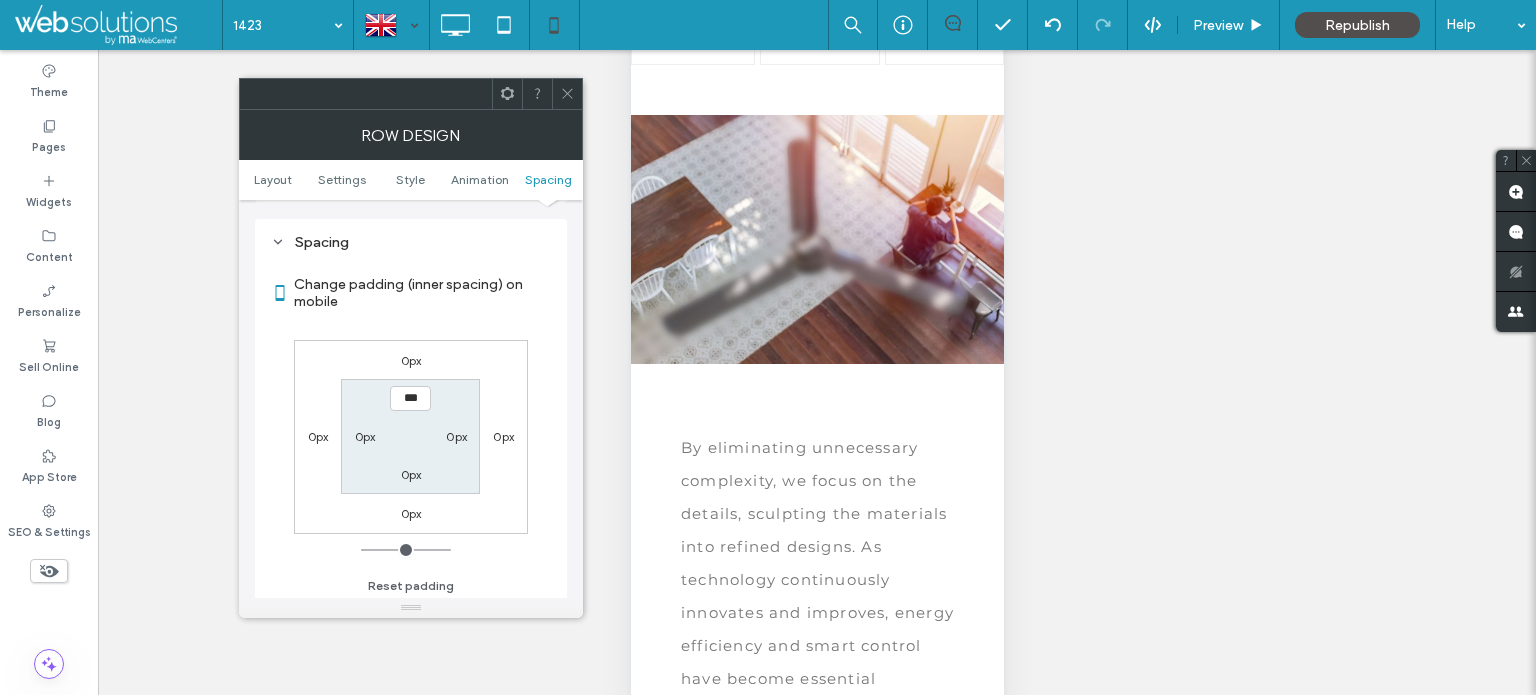 scroll, scrollTop: 766, scrollLeft: 0, axis: vertical 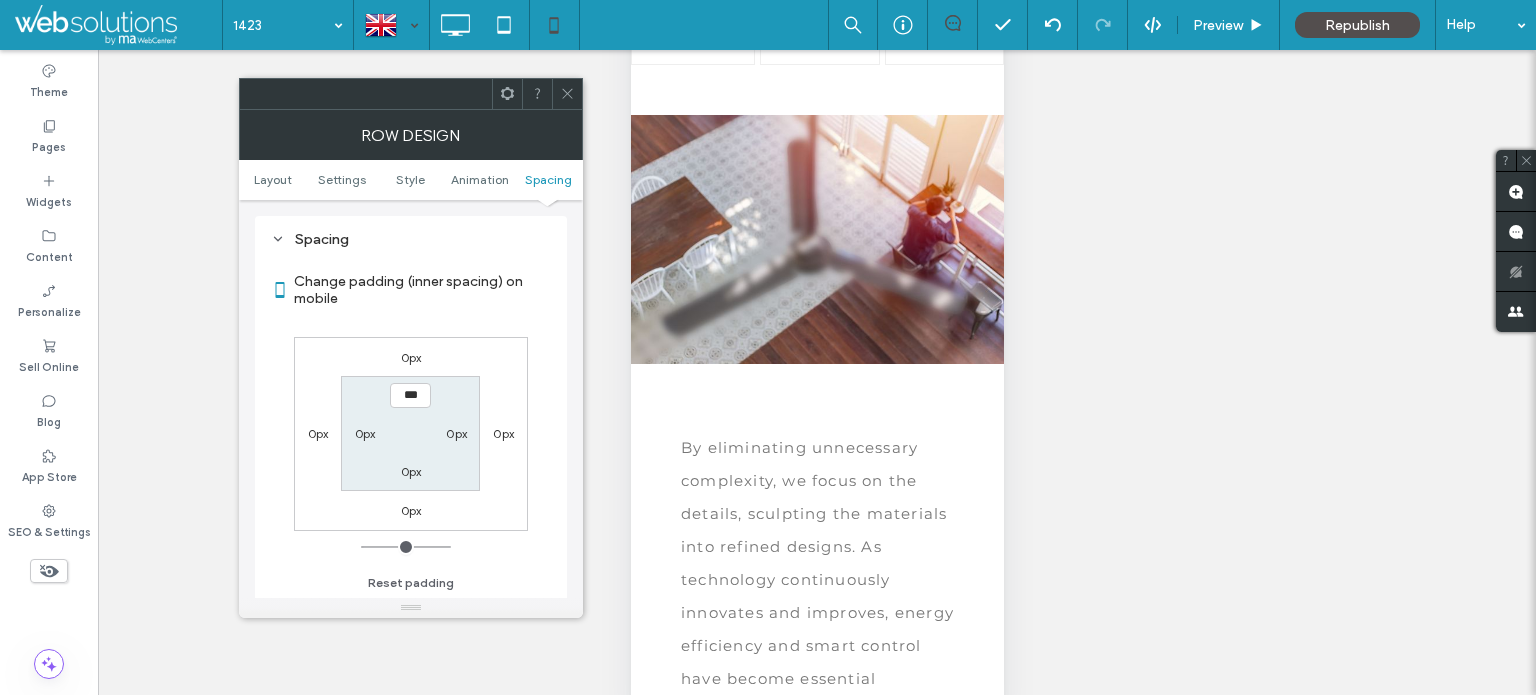 click on "0px" at bounding box center (365, 433) 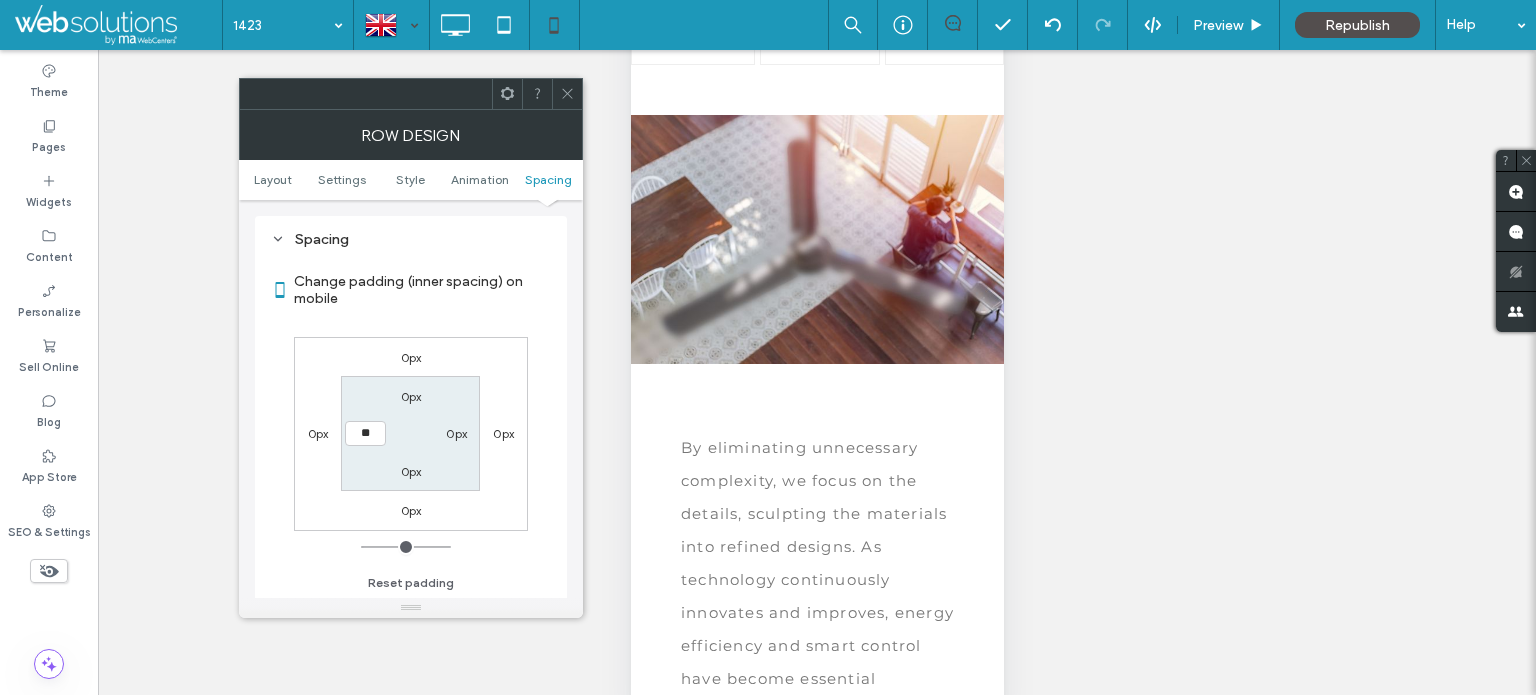 type on "**" 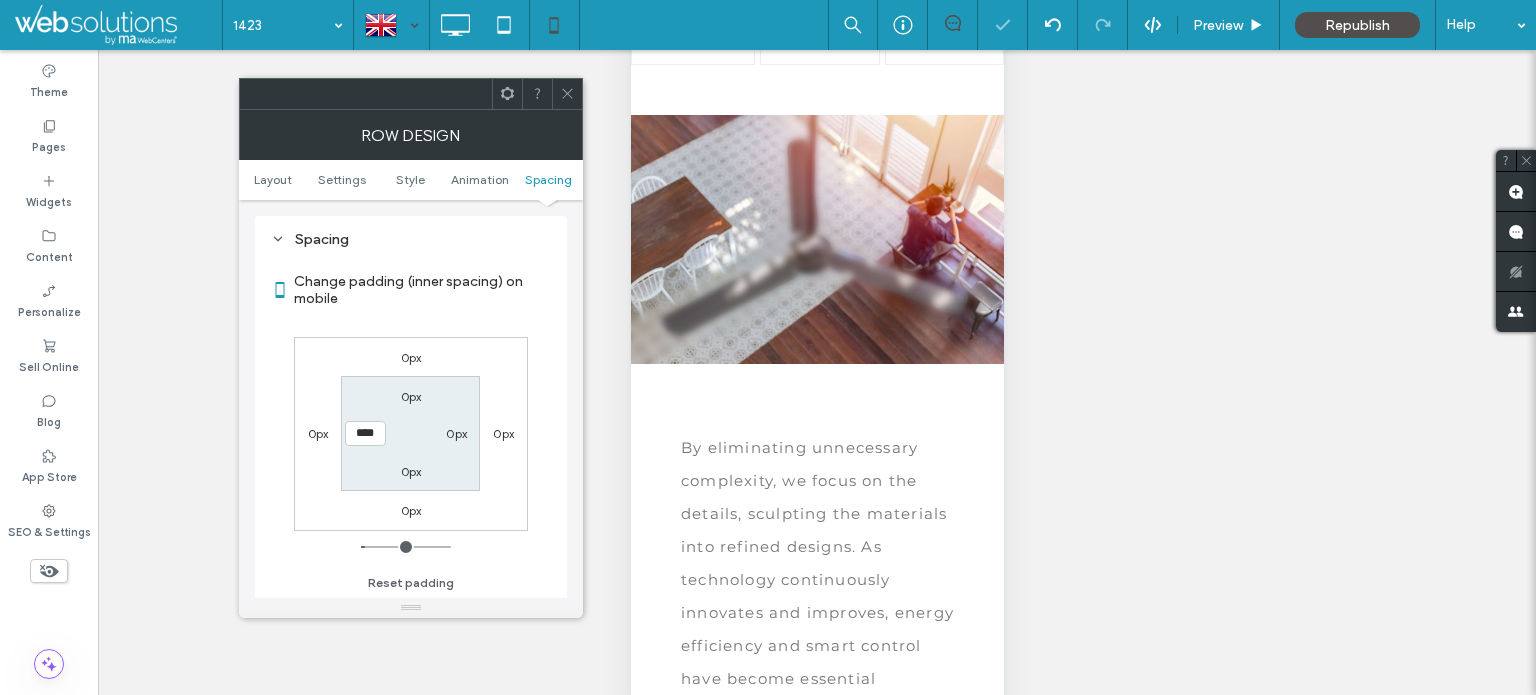 click on "0px" at bounding box center [456, 433] 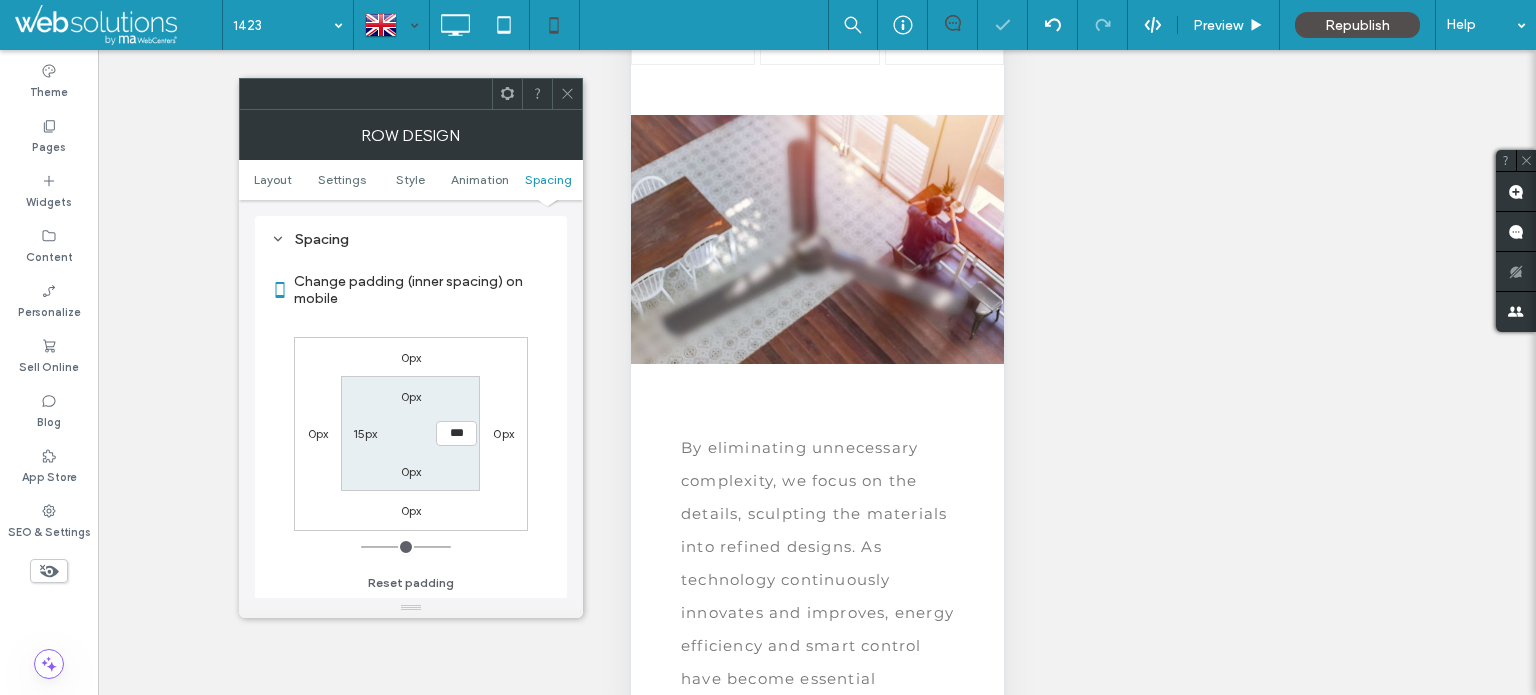 type on "*" 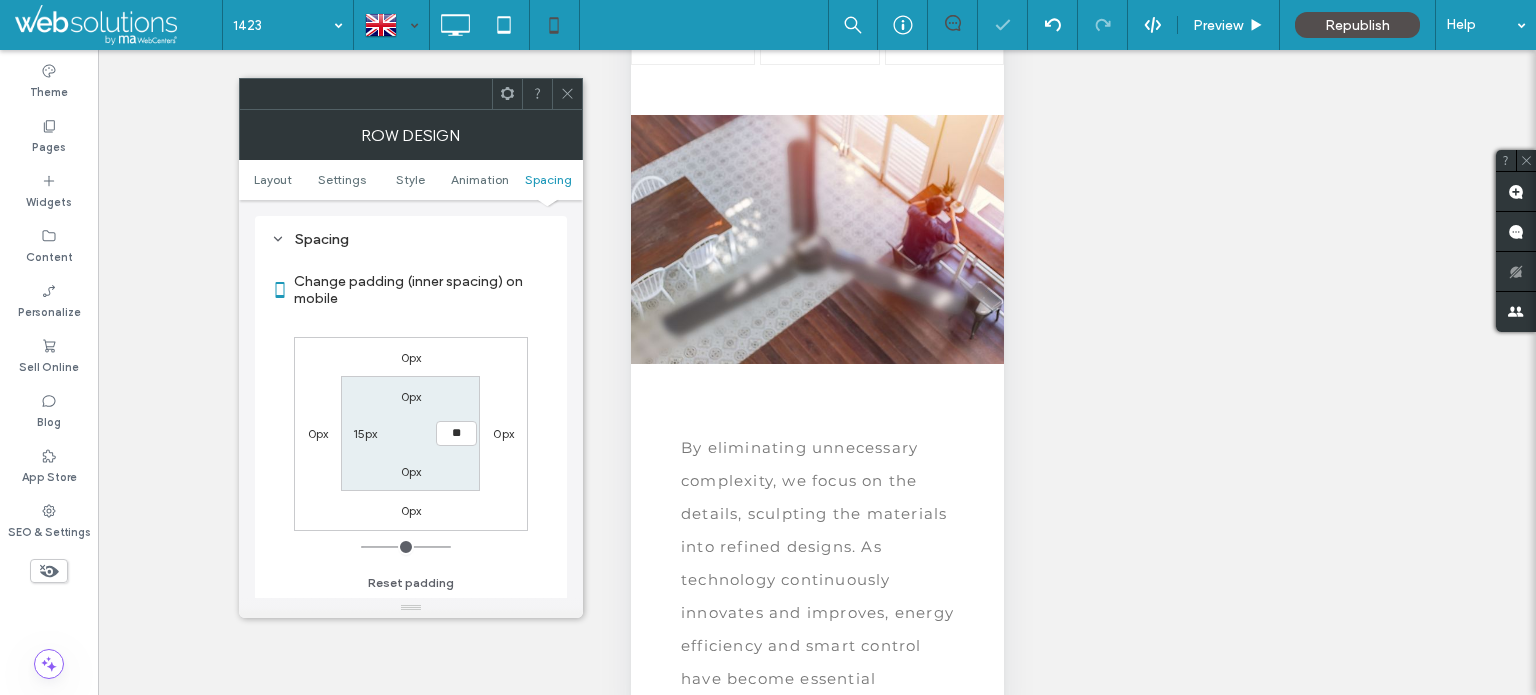 type on "**" 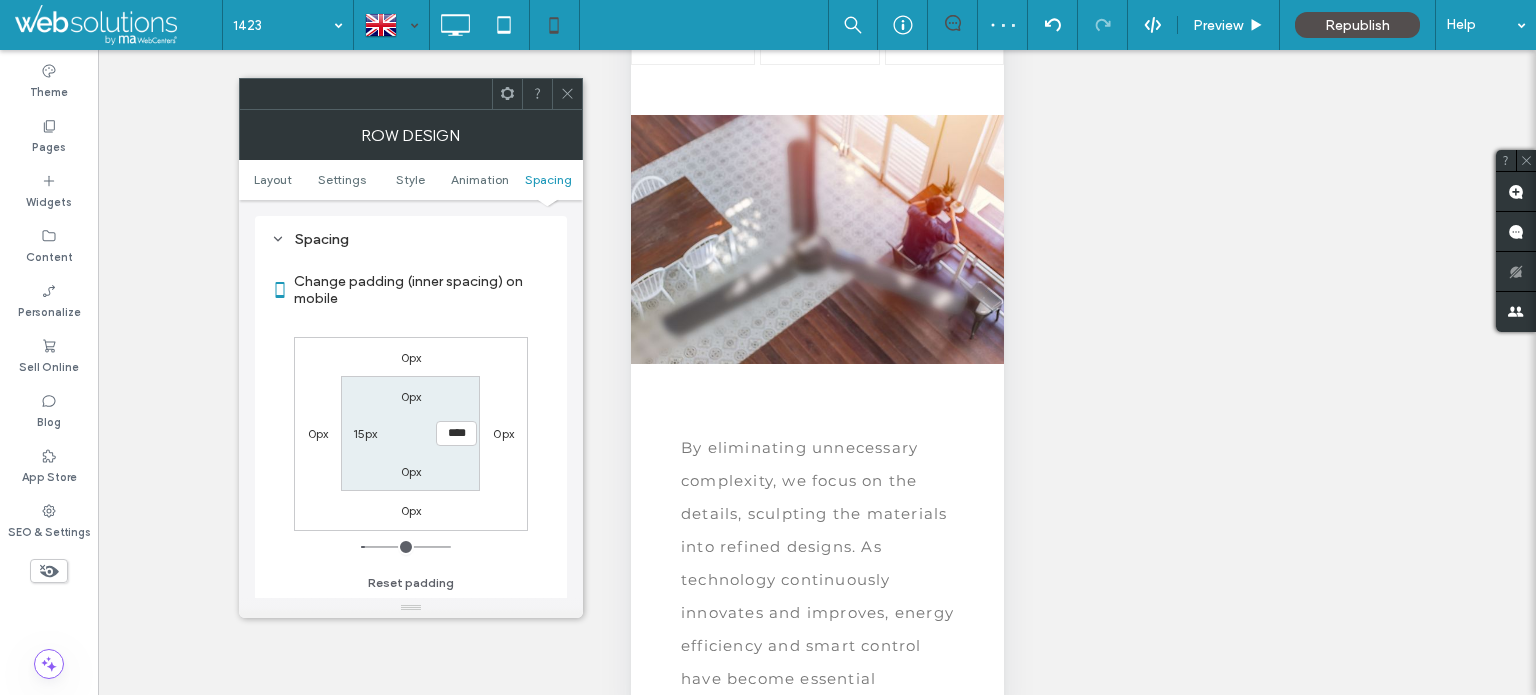 click 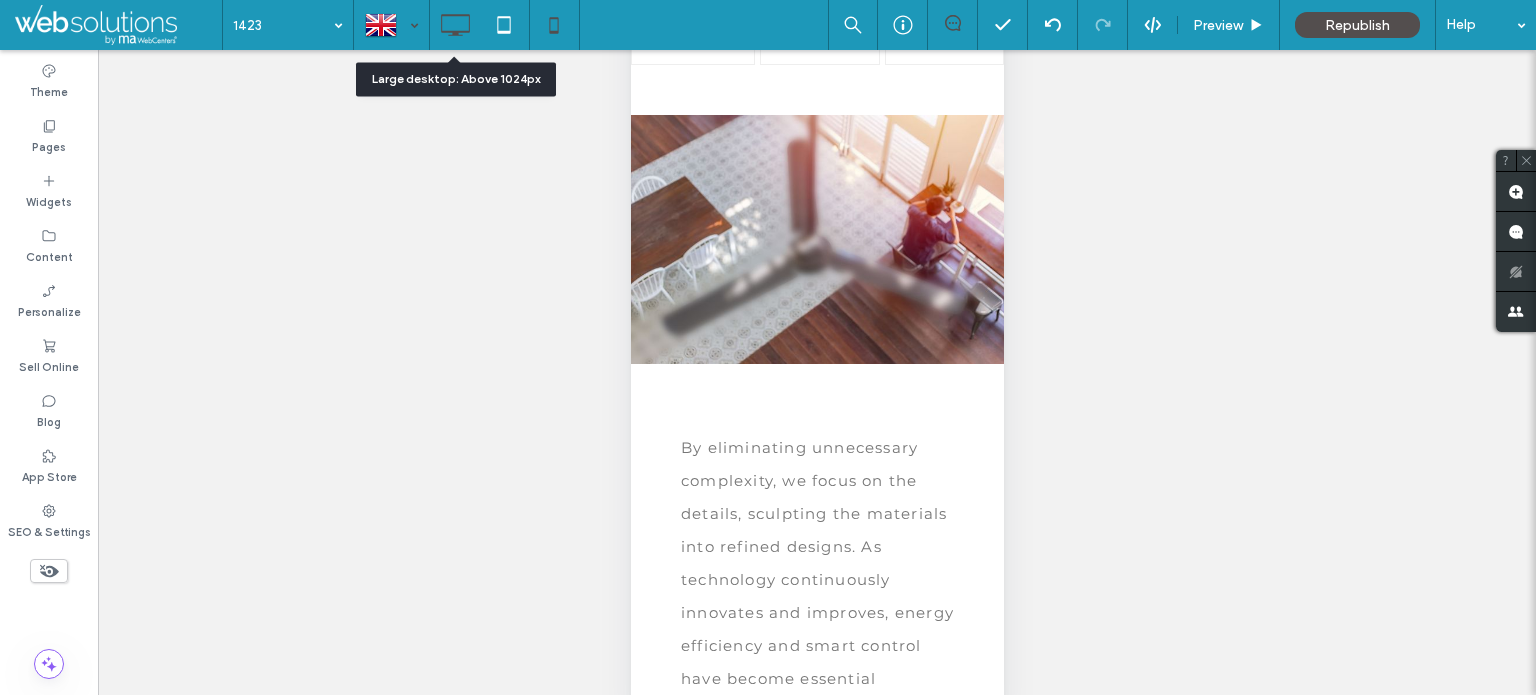 click 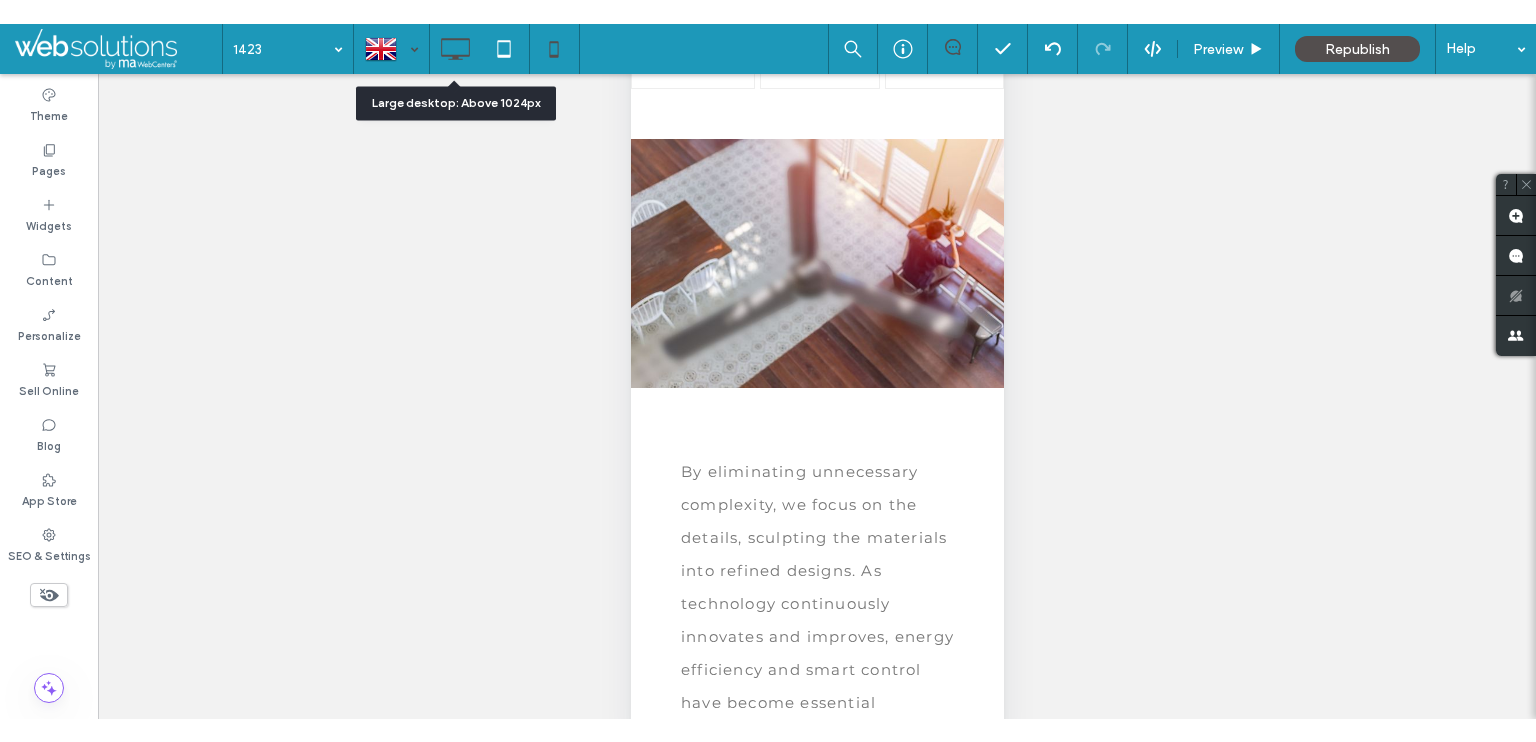 scroll, scrollTop: 0, scrollLeft: 0, axis: both 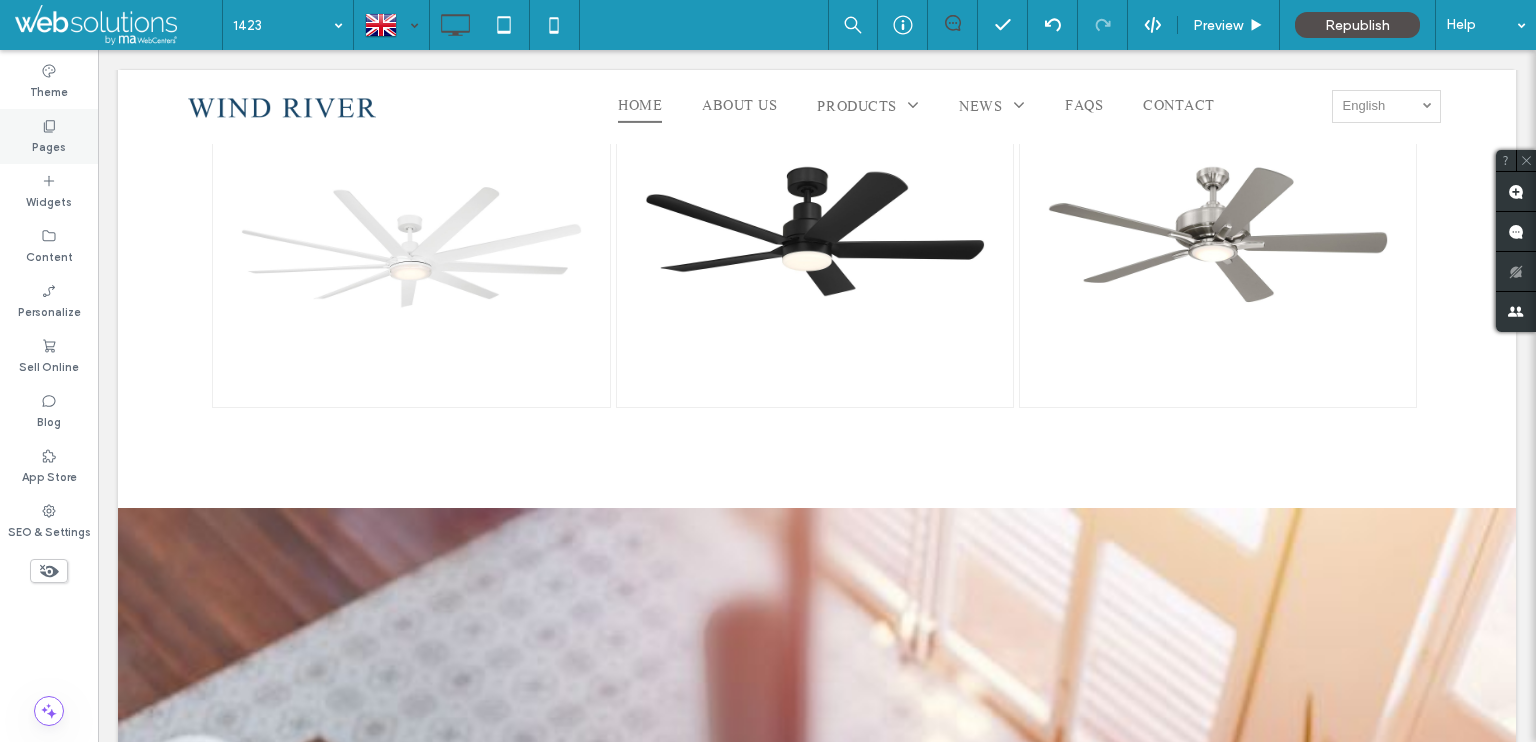 click on "Pages" at bounding box center [49, 136] 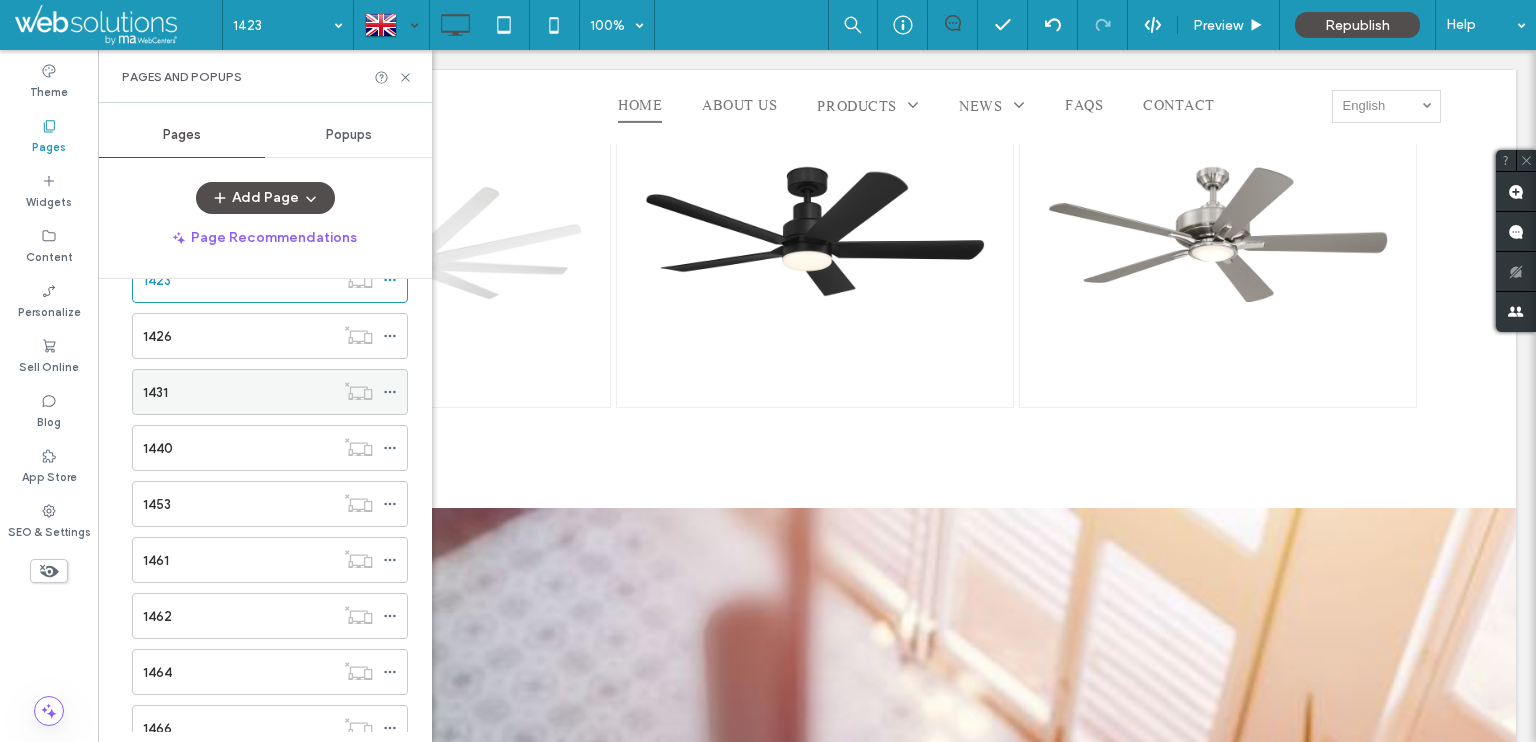 scroll, scrollTop: 400, scrollLeft: 0, axis: vertical 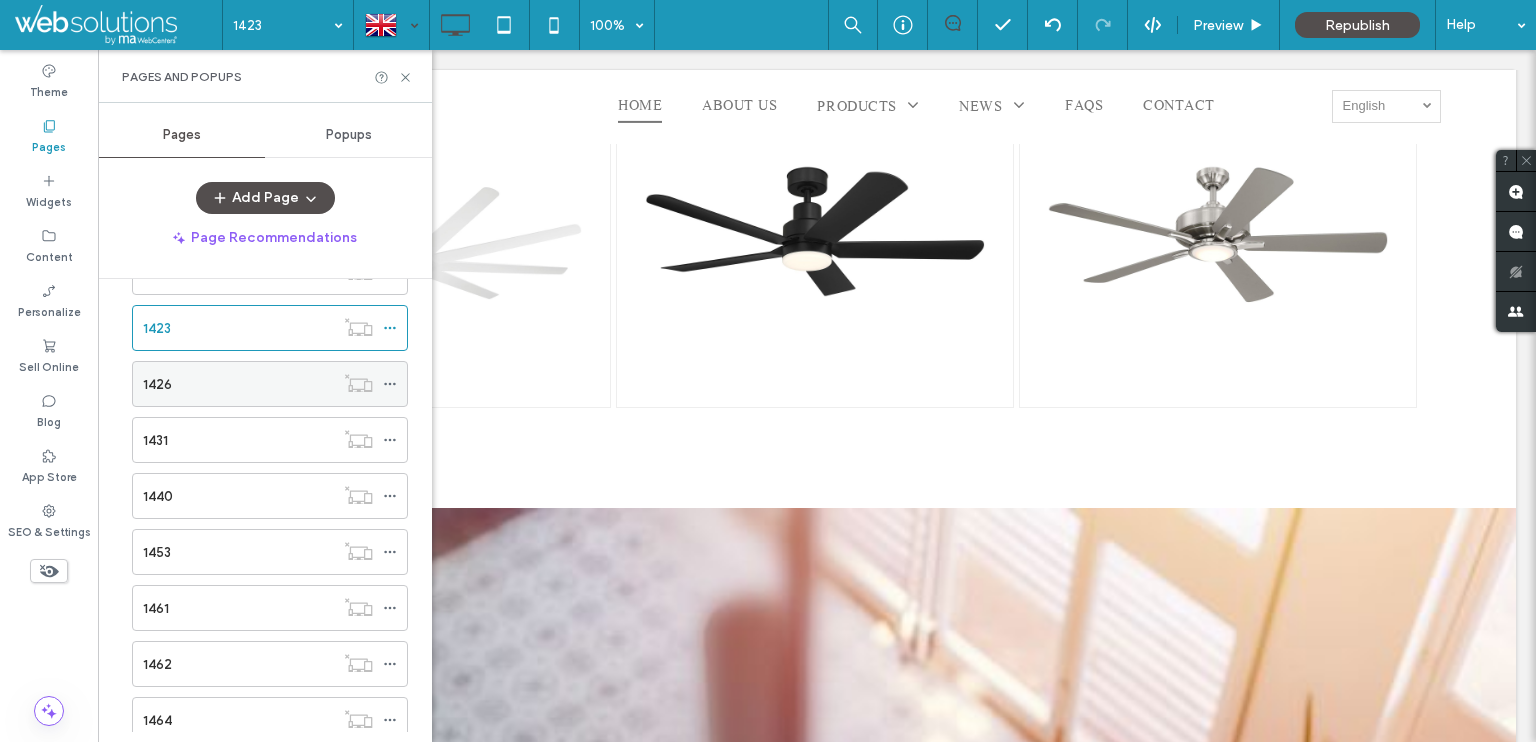 click on "1426" at bounding box center (238, 384) 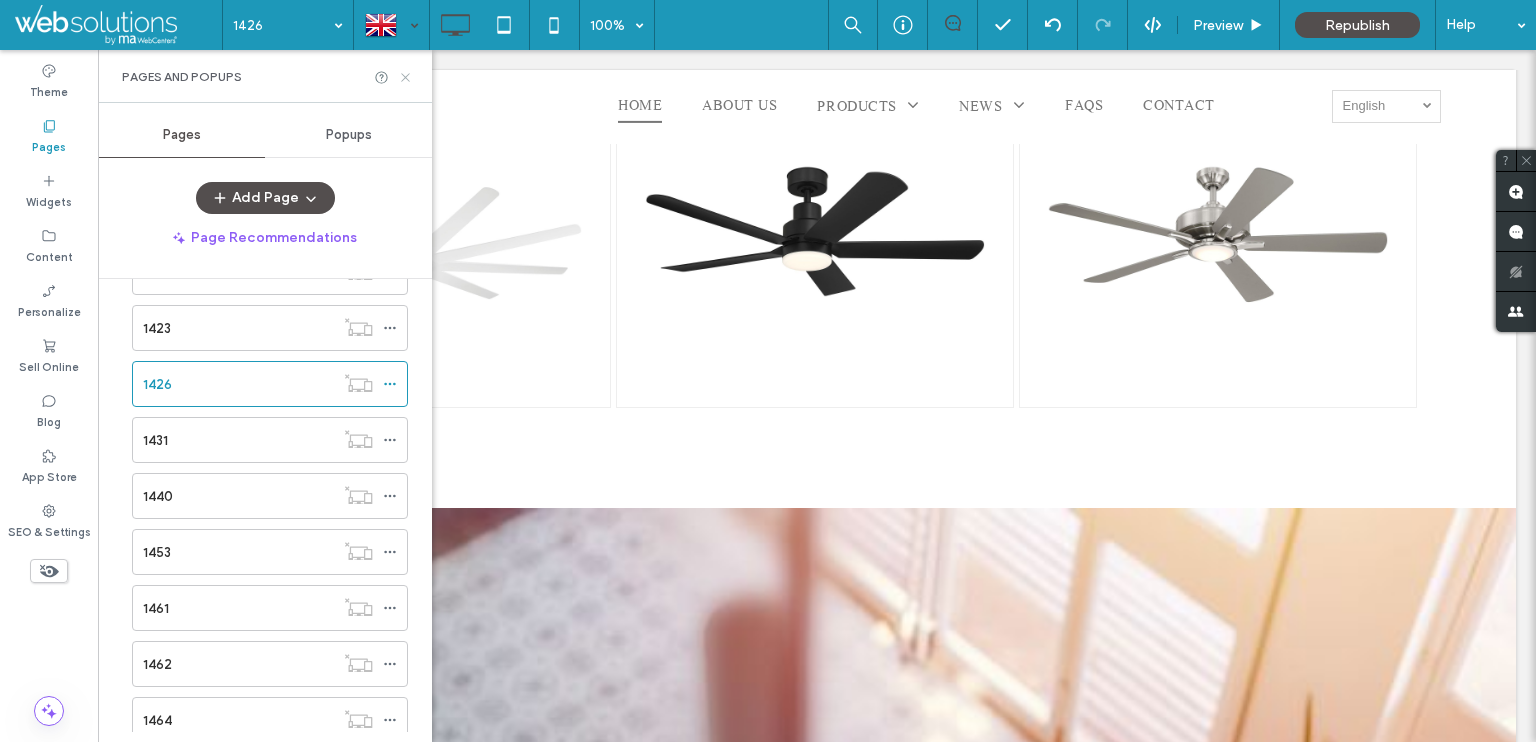 click 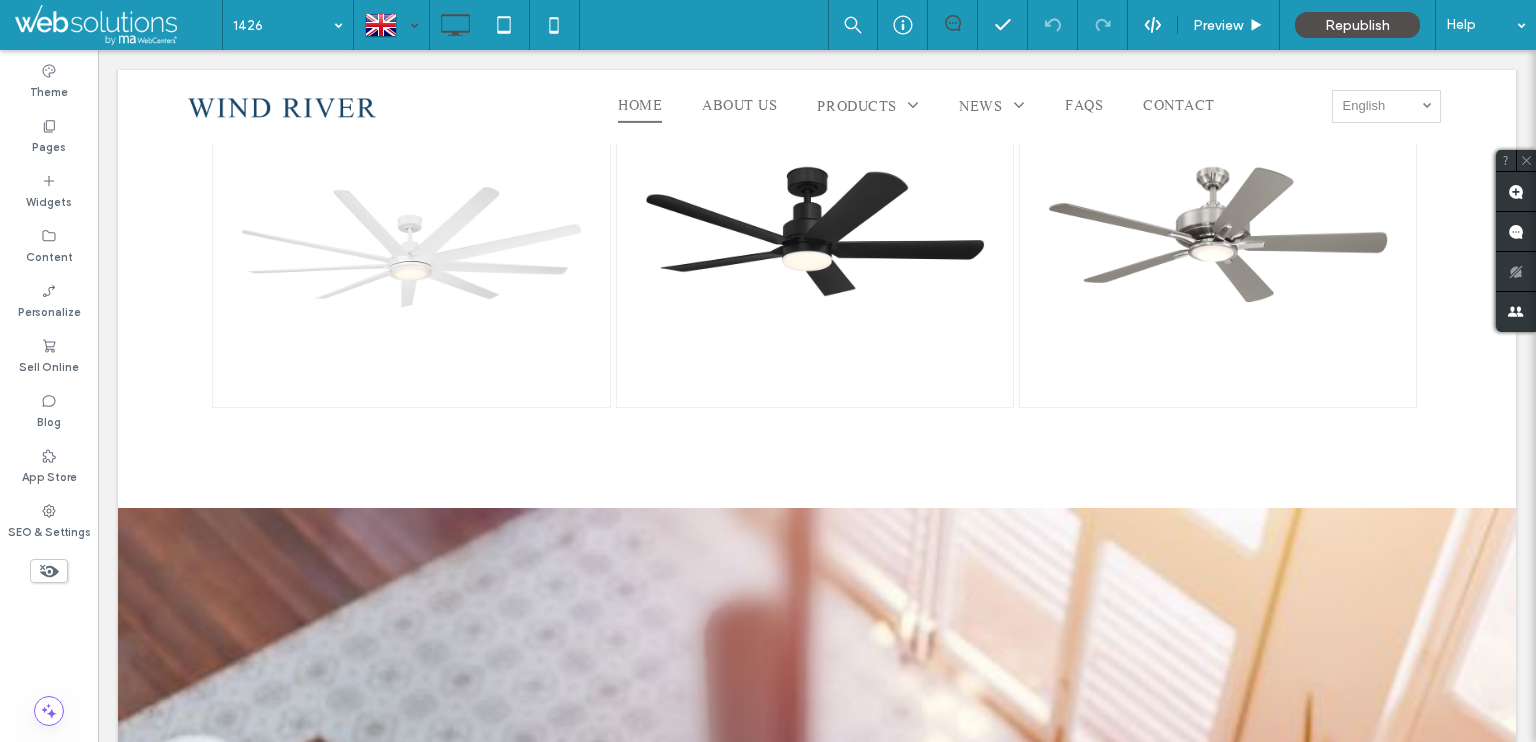 click 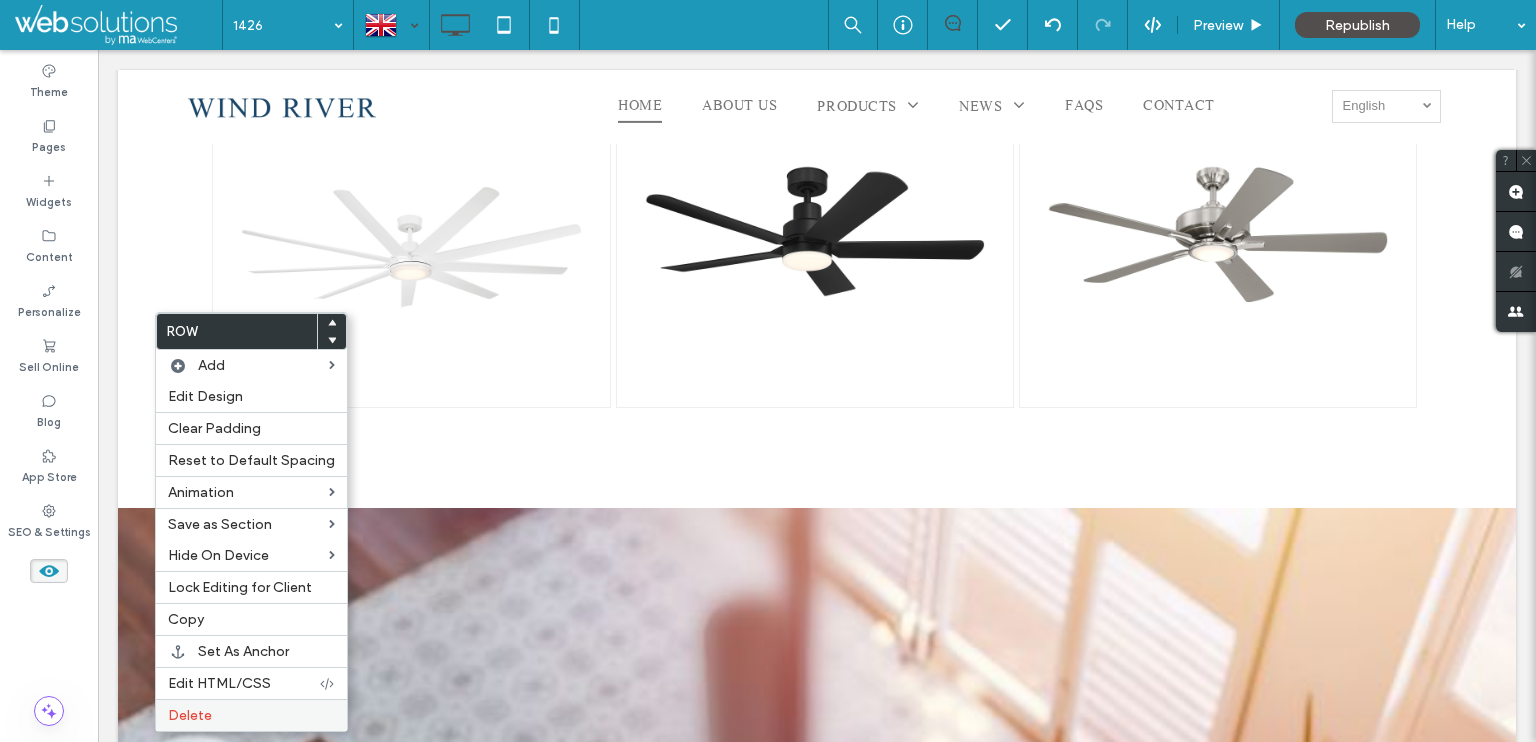 click on "Delete" at bounding box center (190, 715) 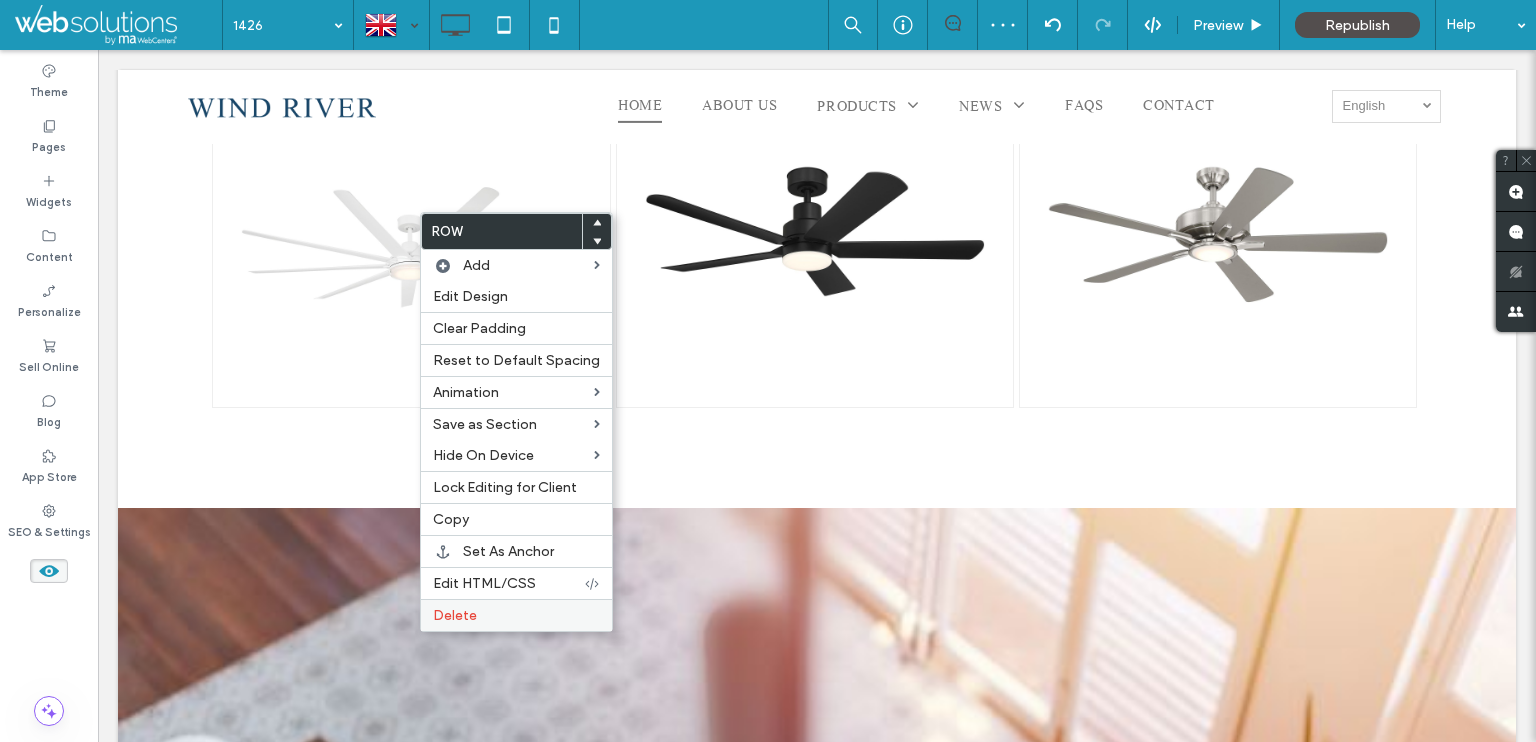 click on "Delete" at bounding box center [455, 615] 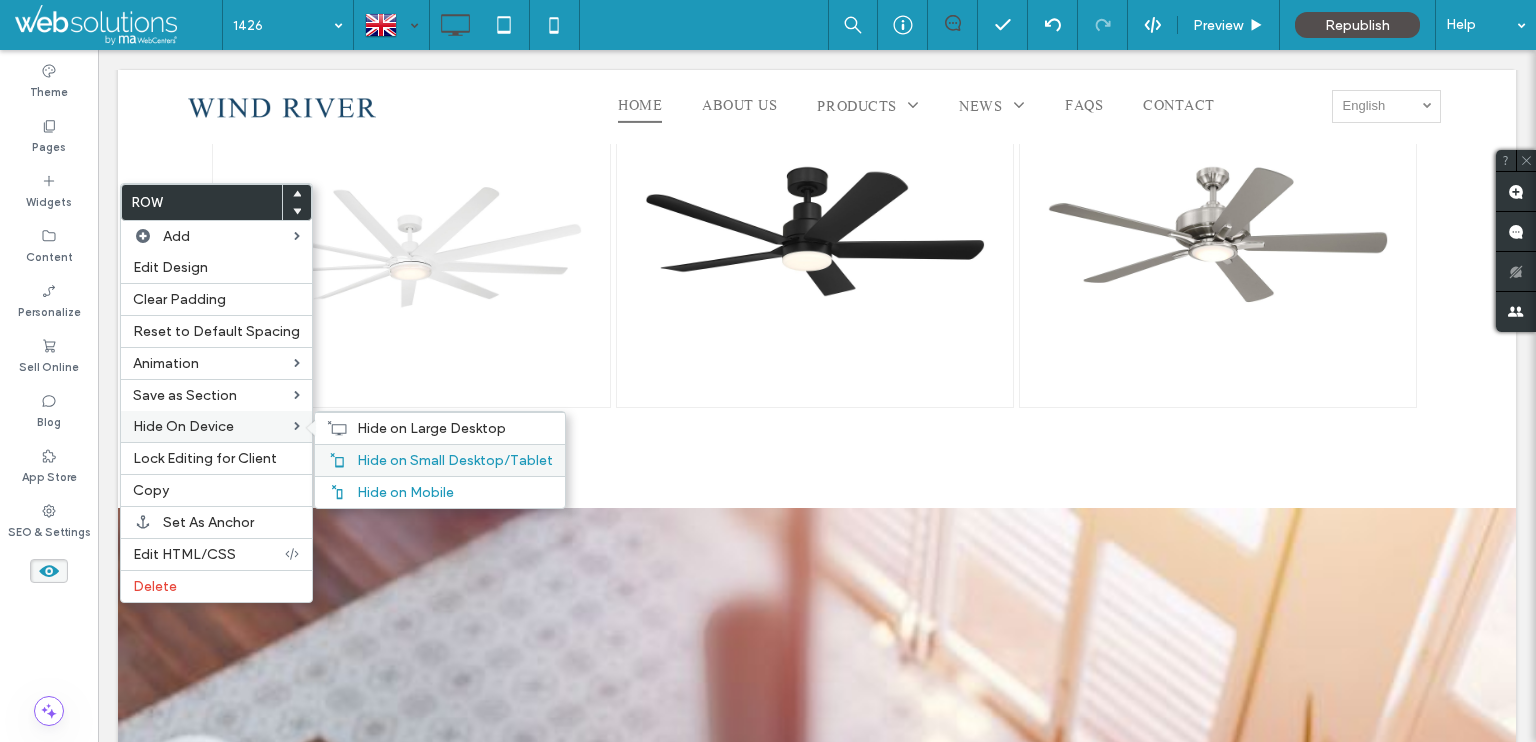 click on "Hide on Small Desktop/Tablet" at bounding box center (455, 460) 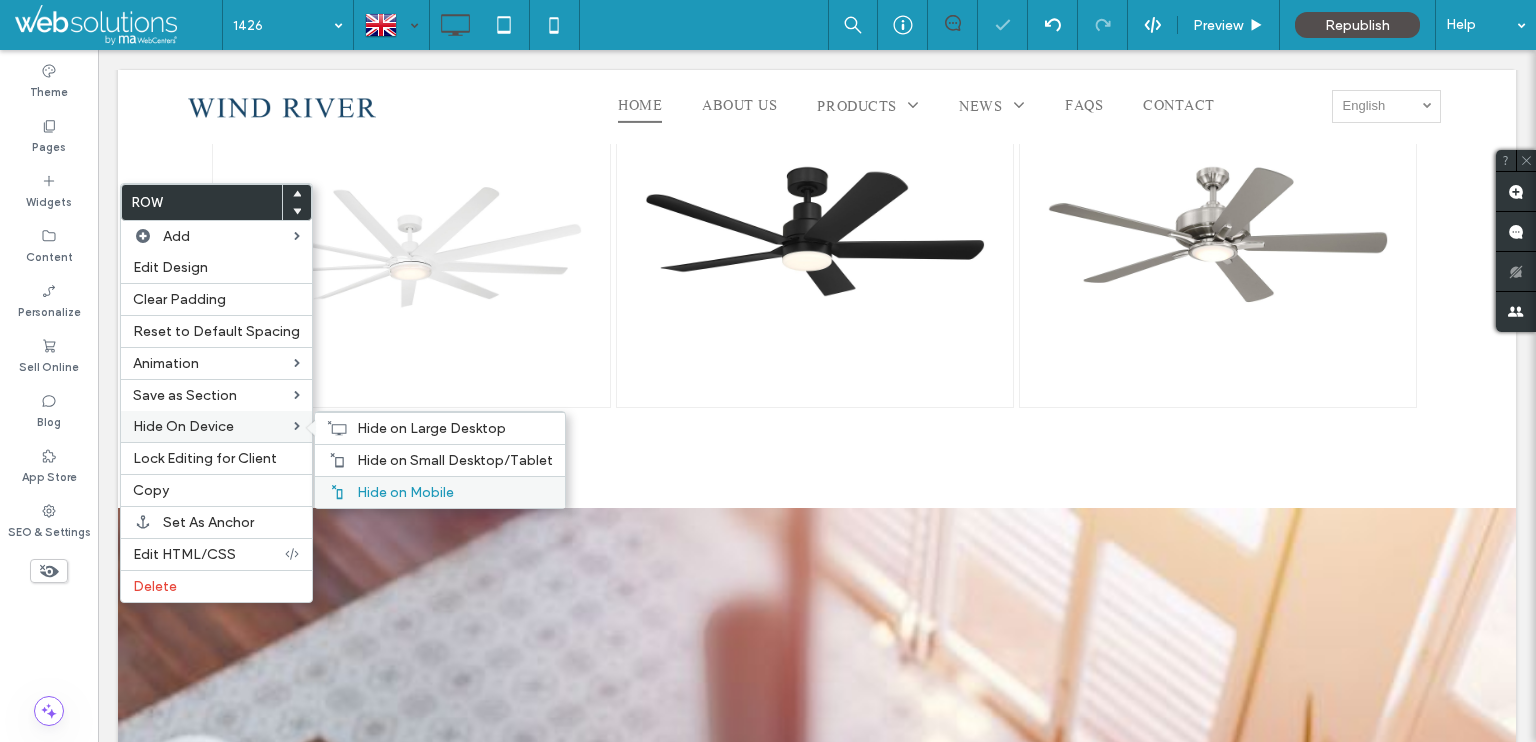 click on "Hide on Mobile" at bounding box center [440, 492] 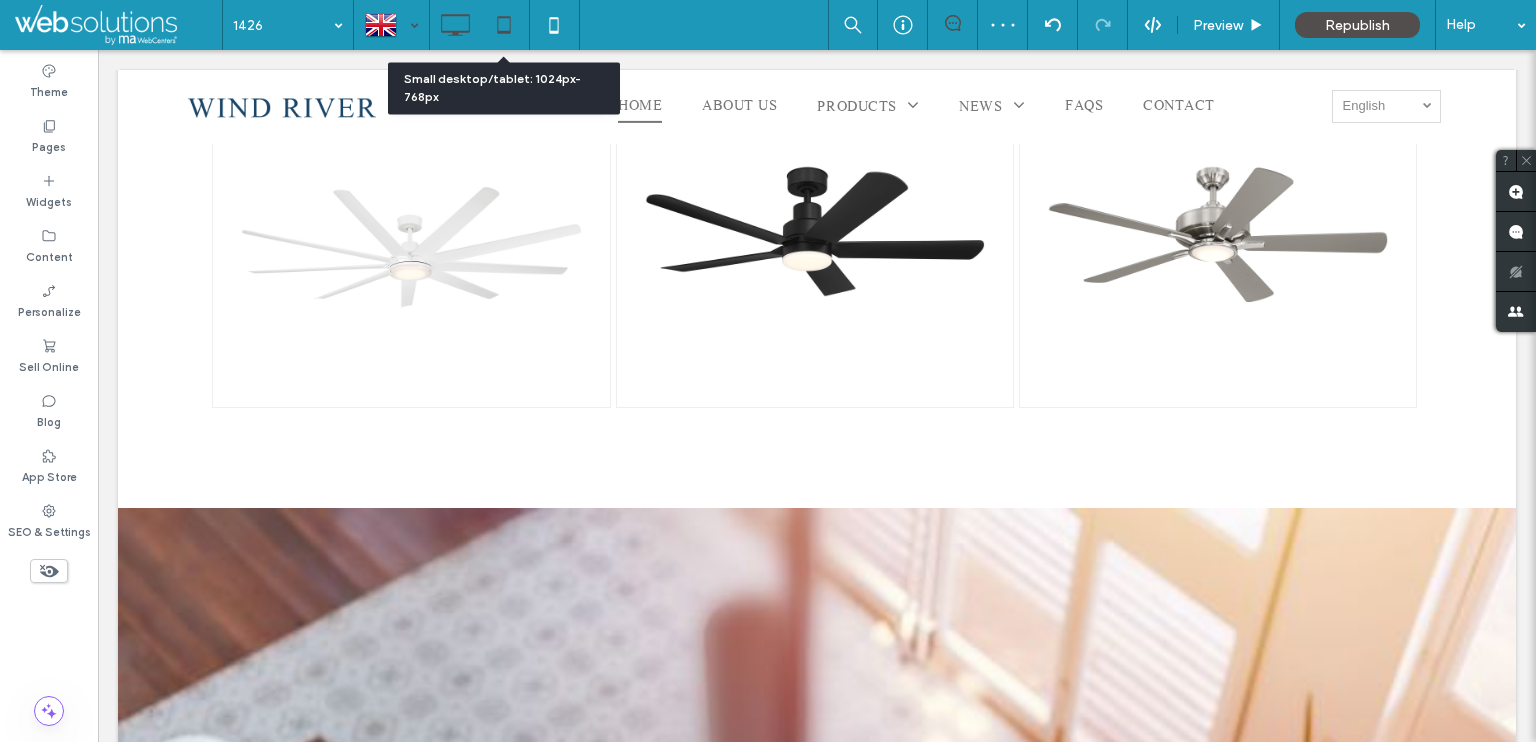 click 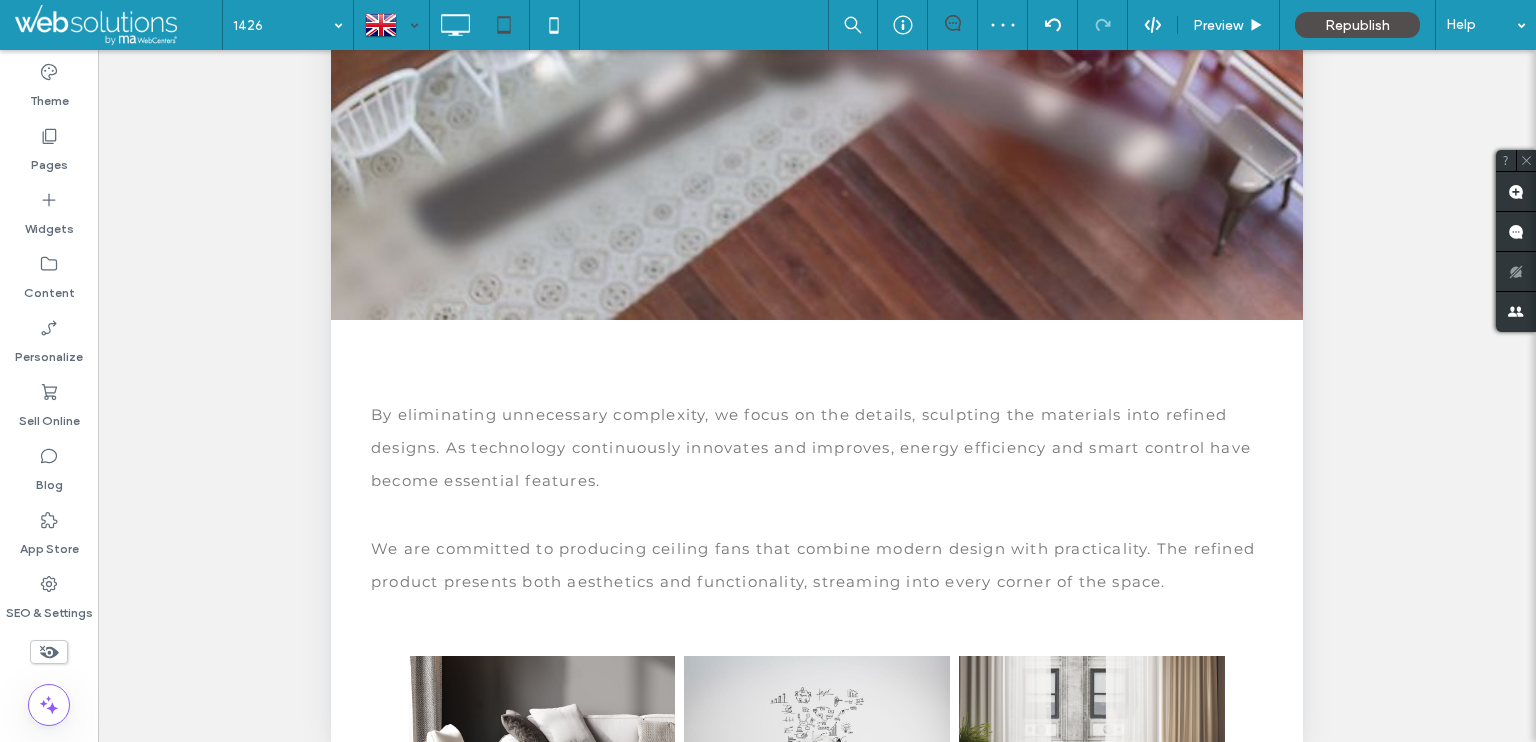 scroll, scrollTop: 651, scrollLeft: 0, axis: vertical 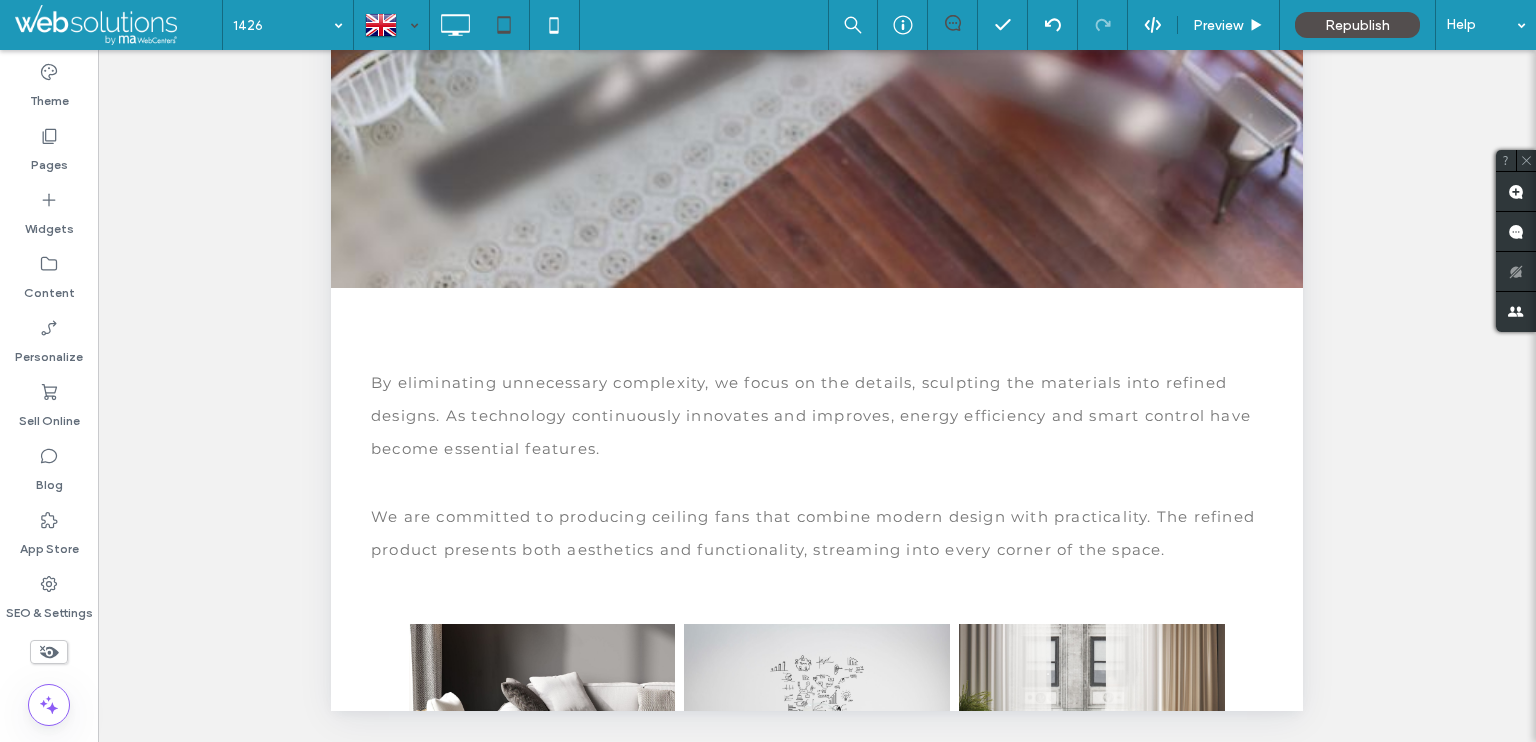 click 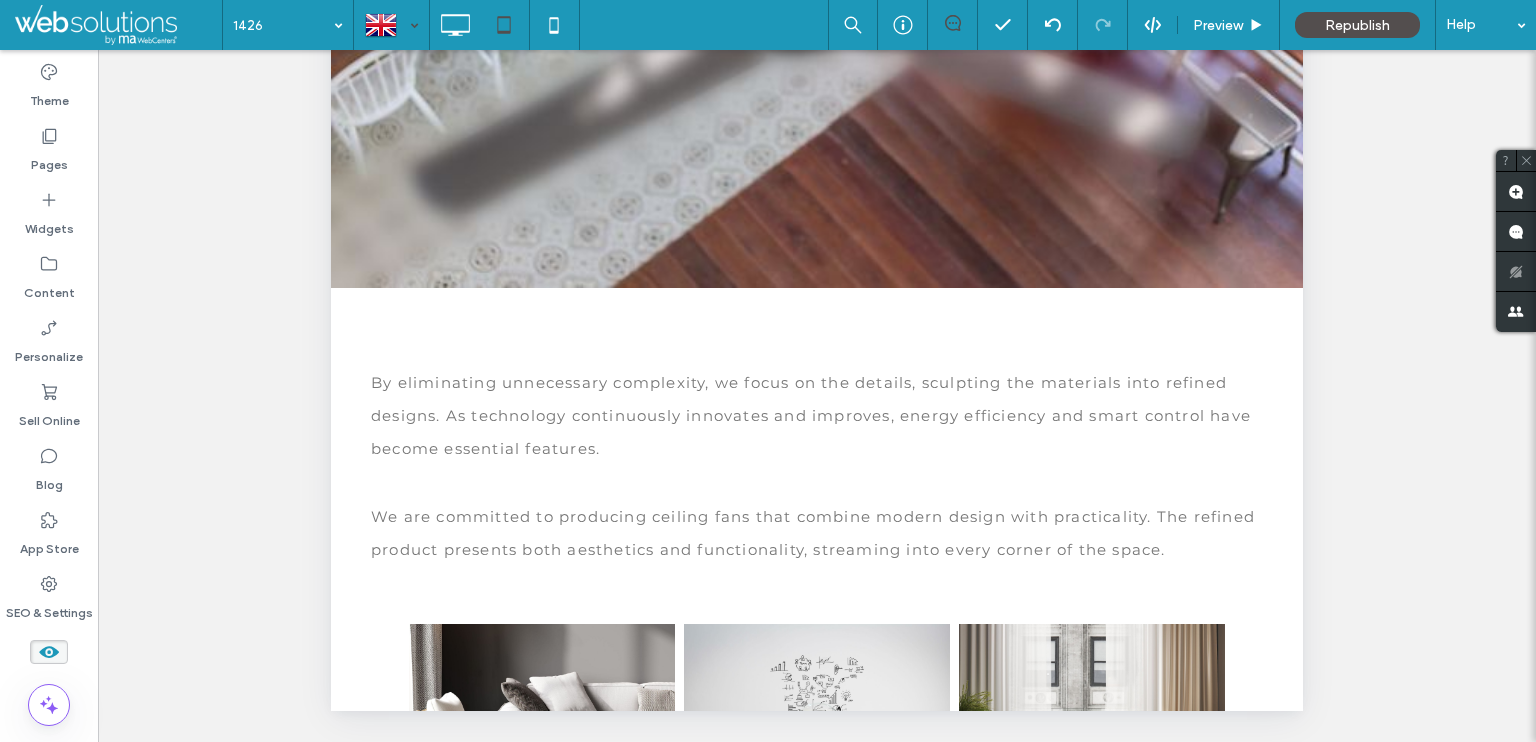 click 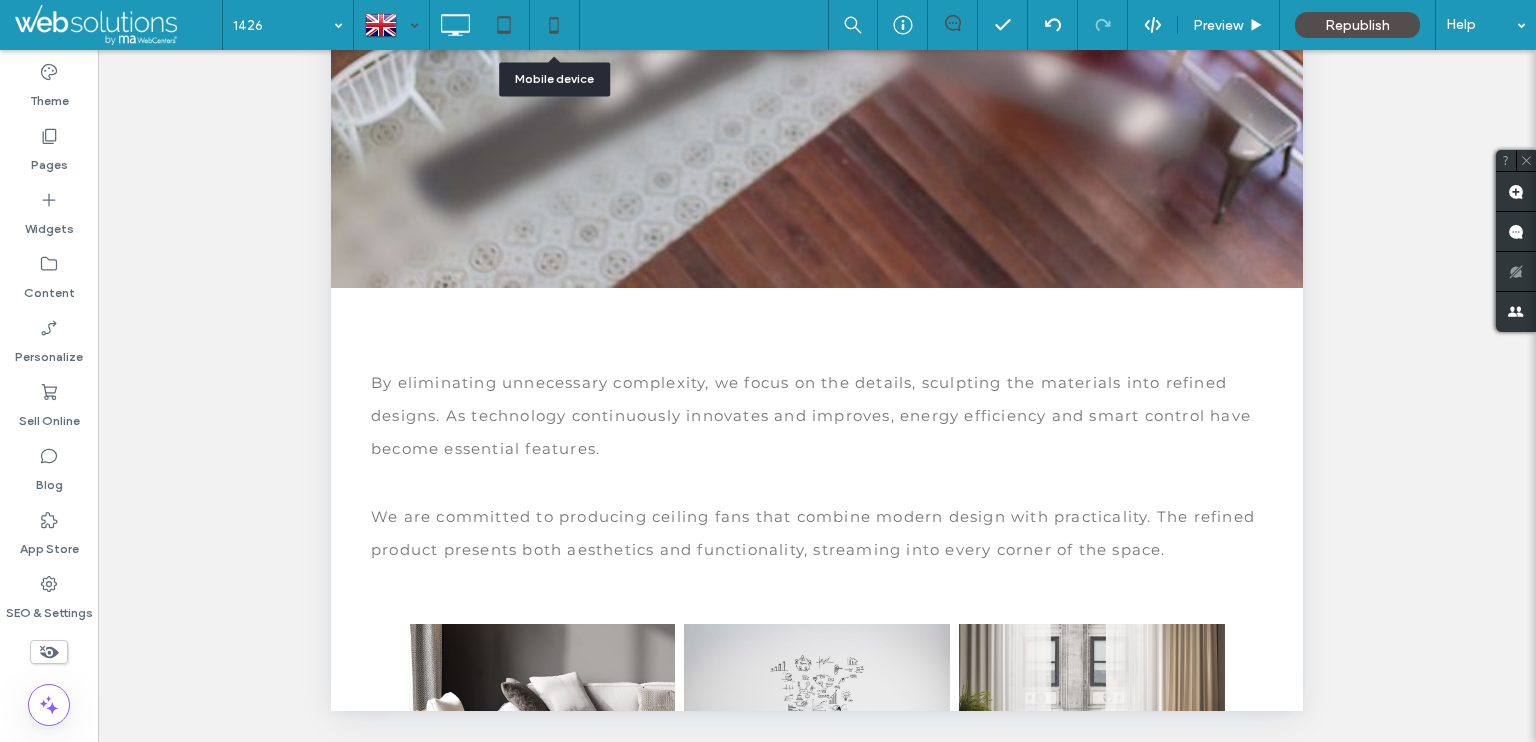 click 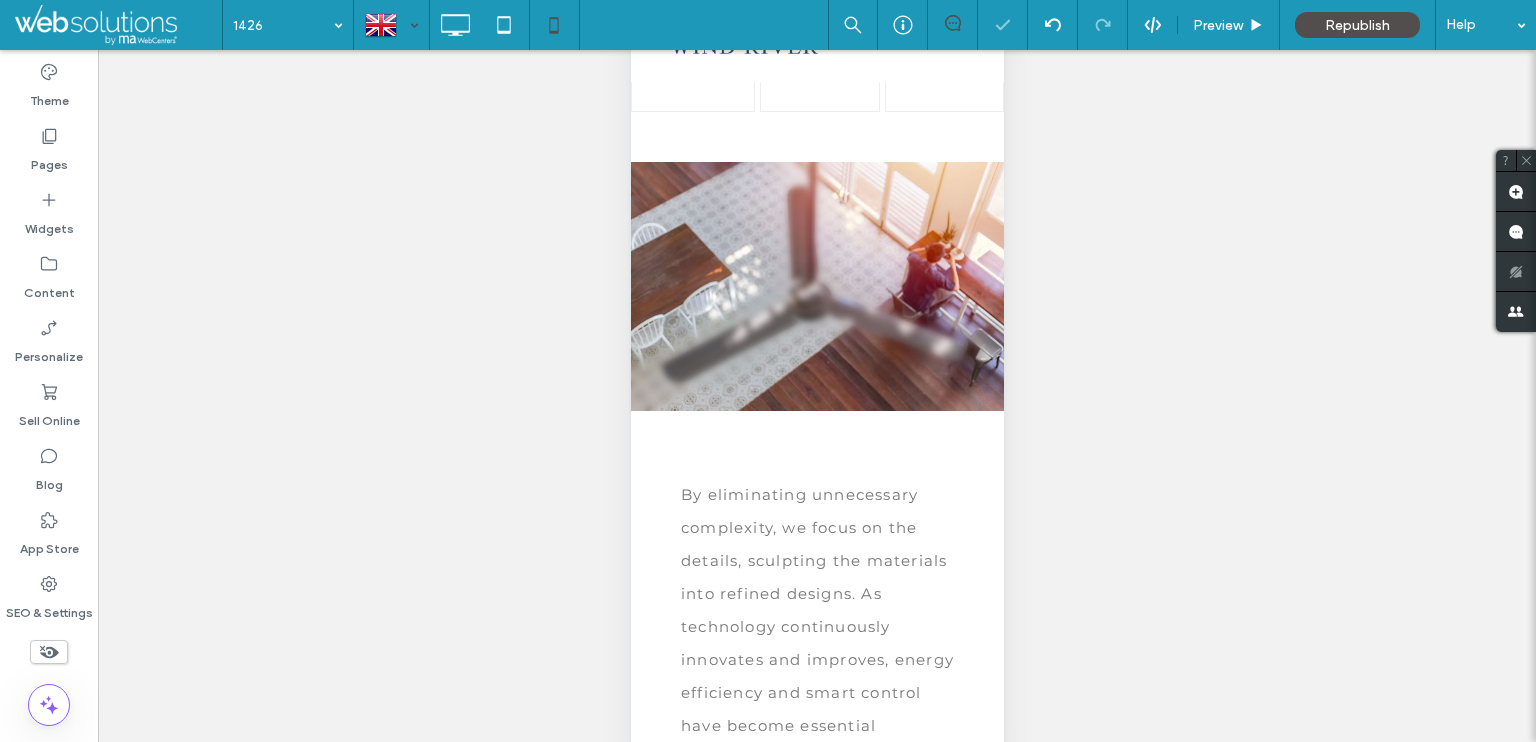 scroll, scrollTop: 84, scrollLeft: 0, axis: vertical 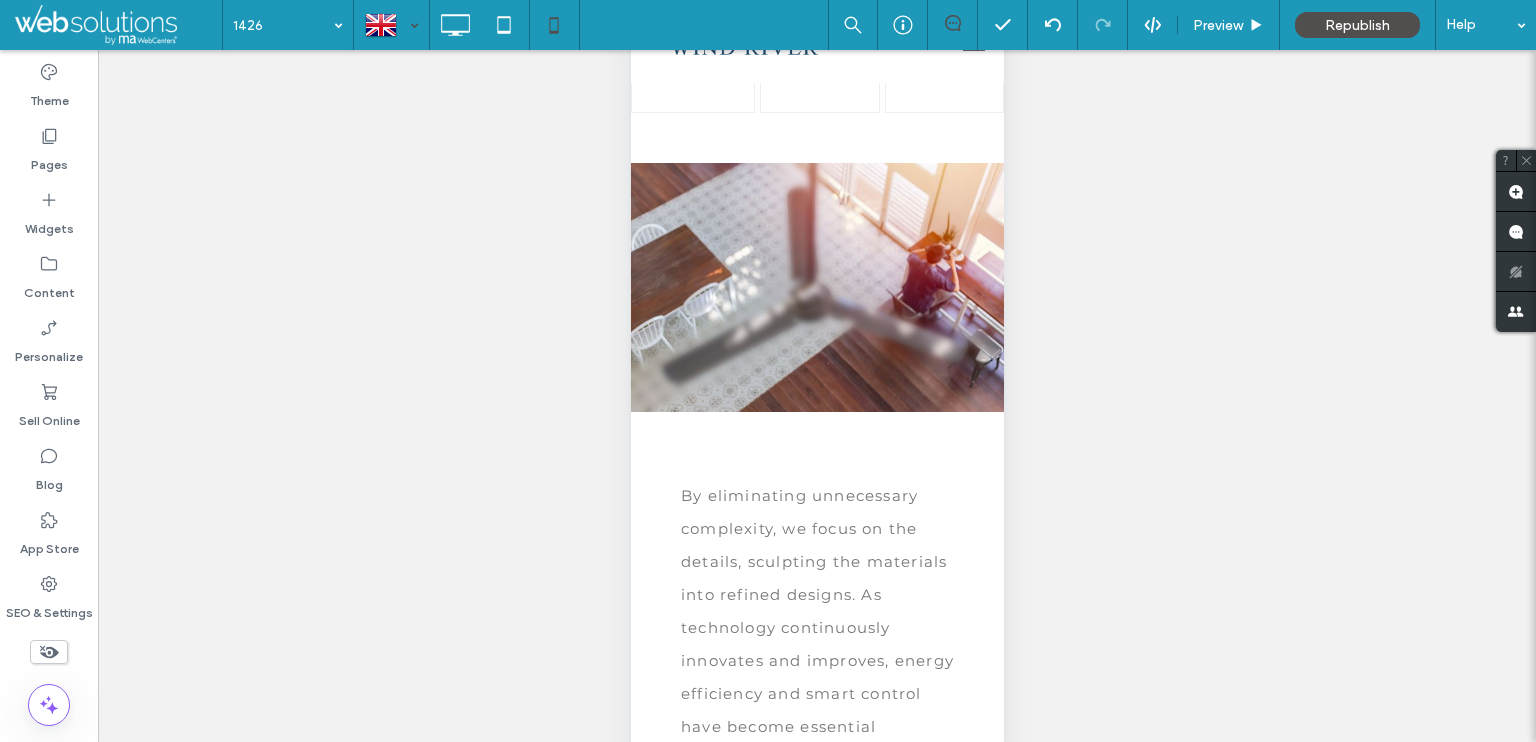click 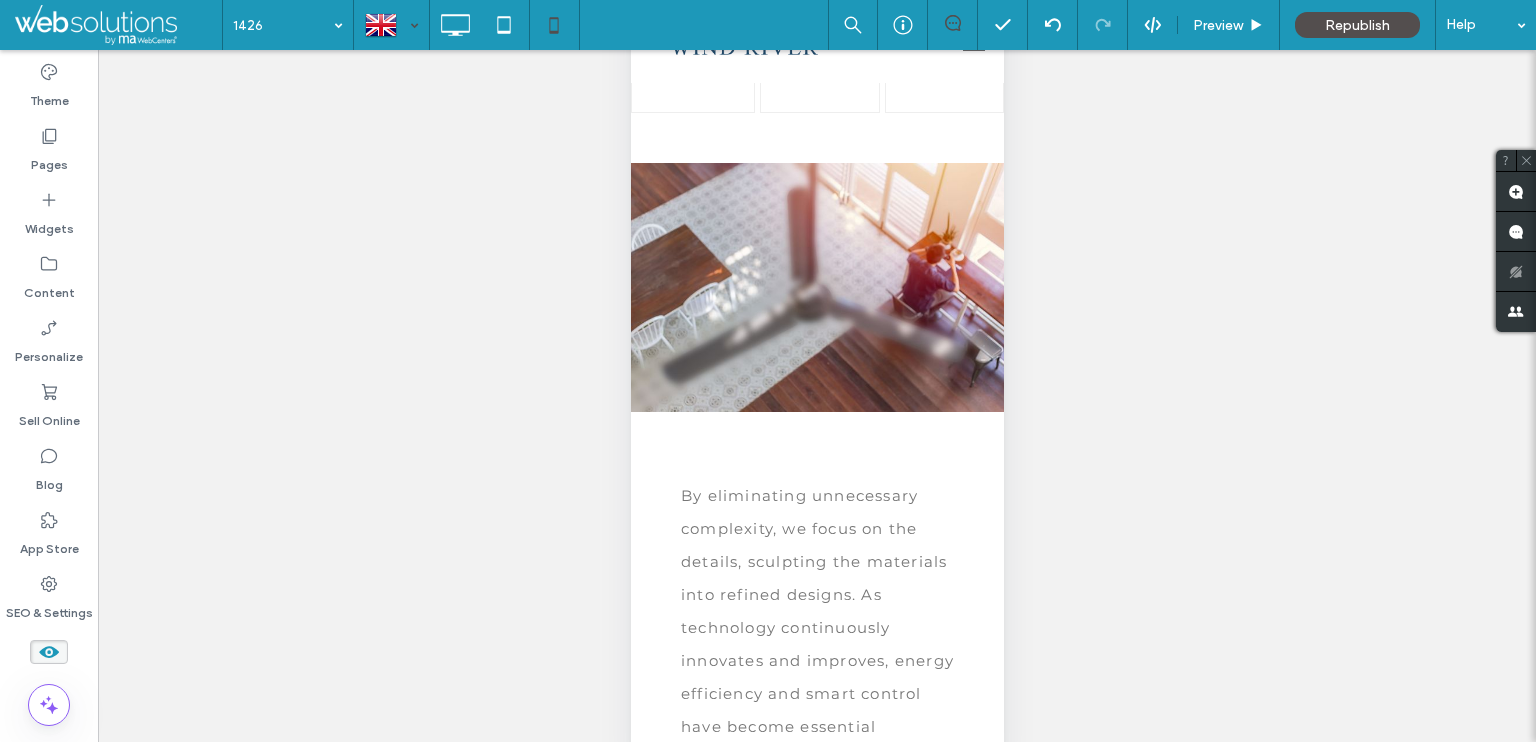 drag, startPoint x: 51, startPoint y: 651, endPoint x: 427, endPoint y: 511, distance: 401.21814 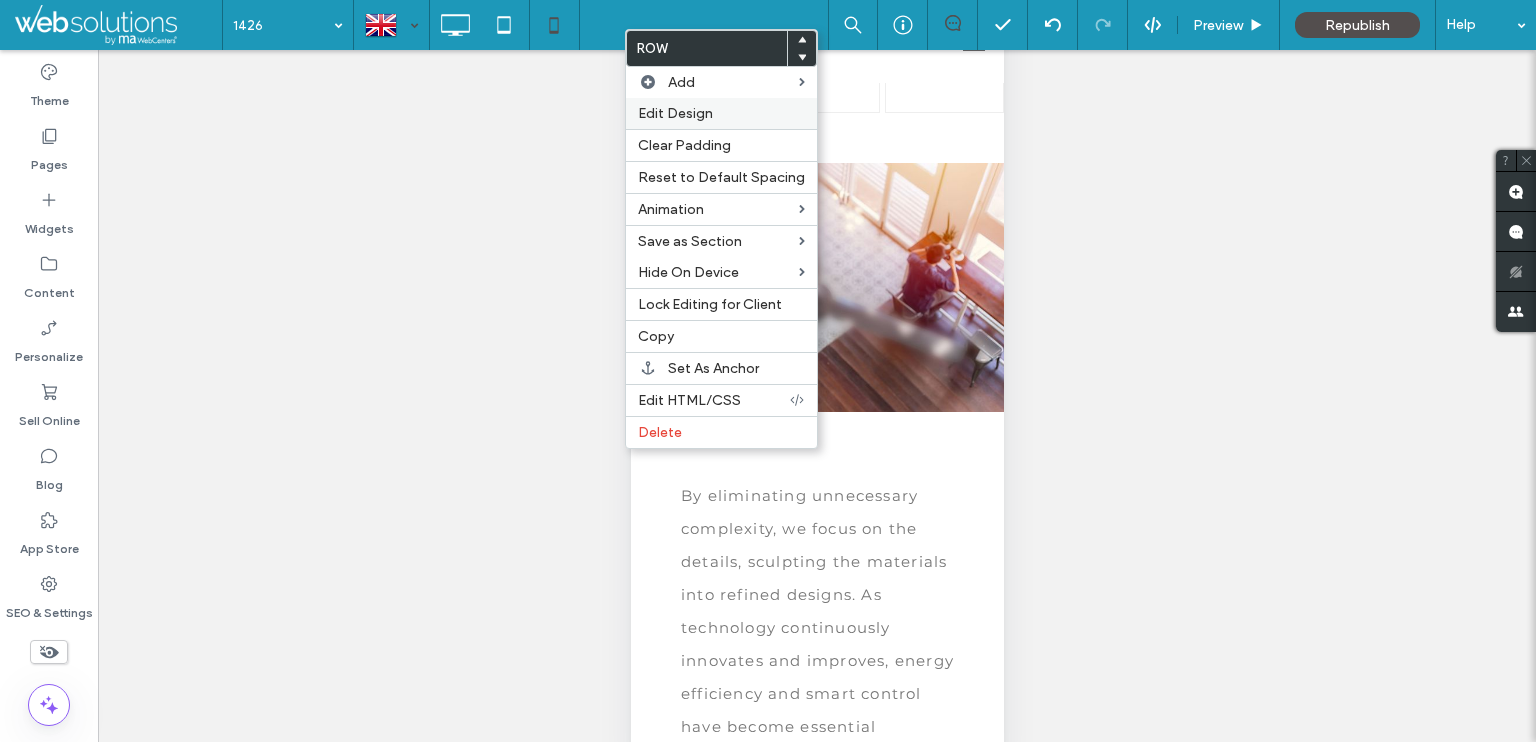 click on "Edit Design" at bounding box center [675, 113] 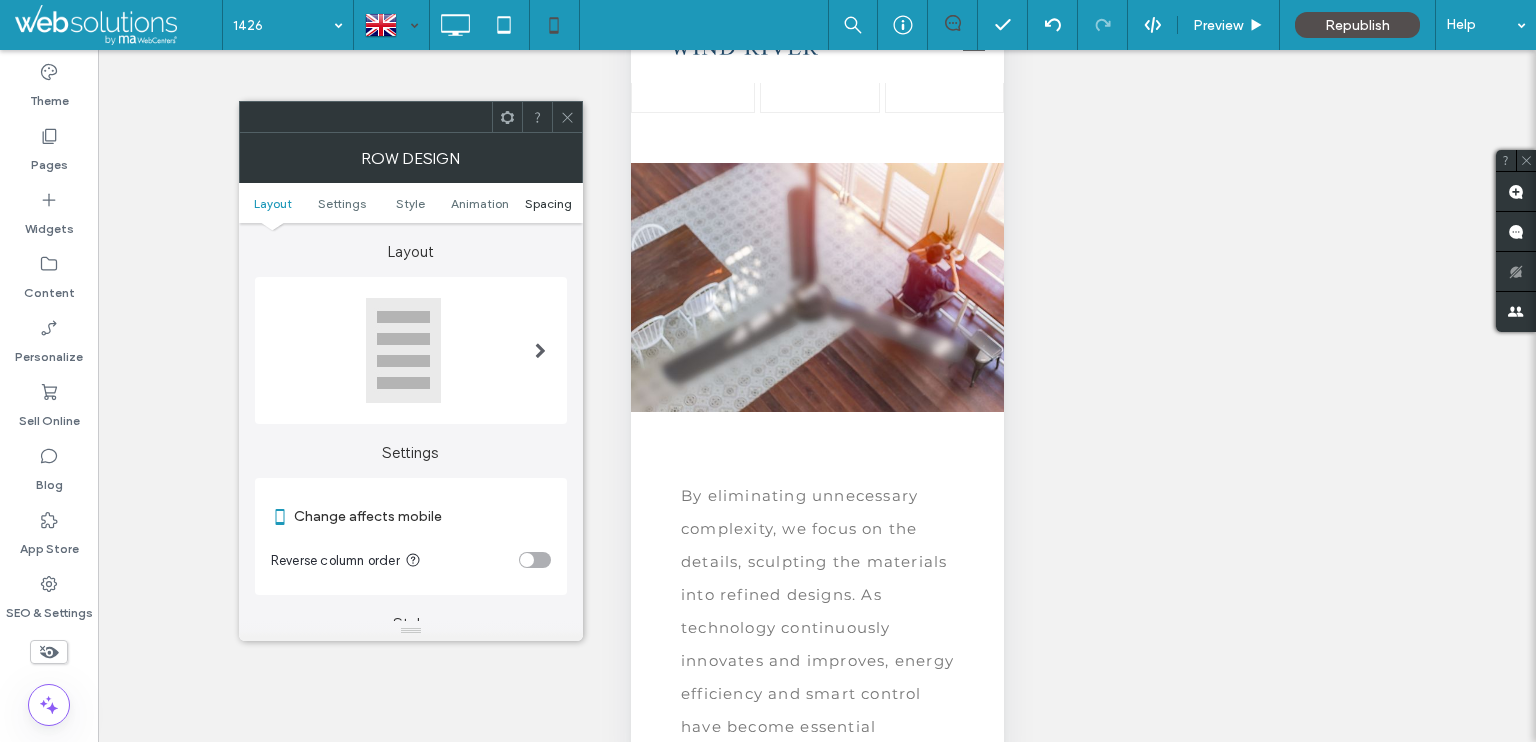 click on "Spacing" at bounding box center [548, 203] 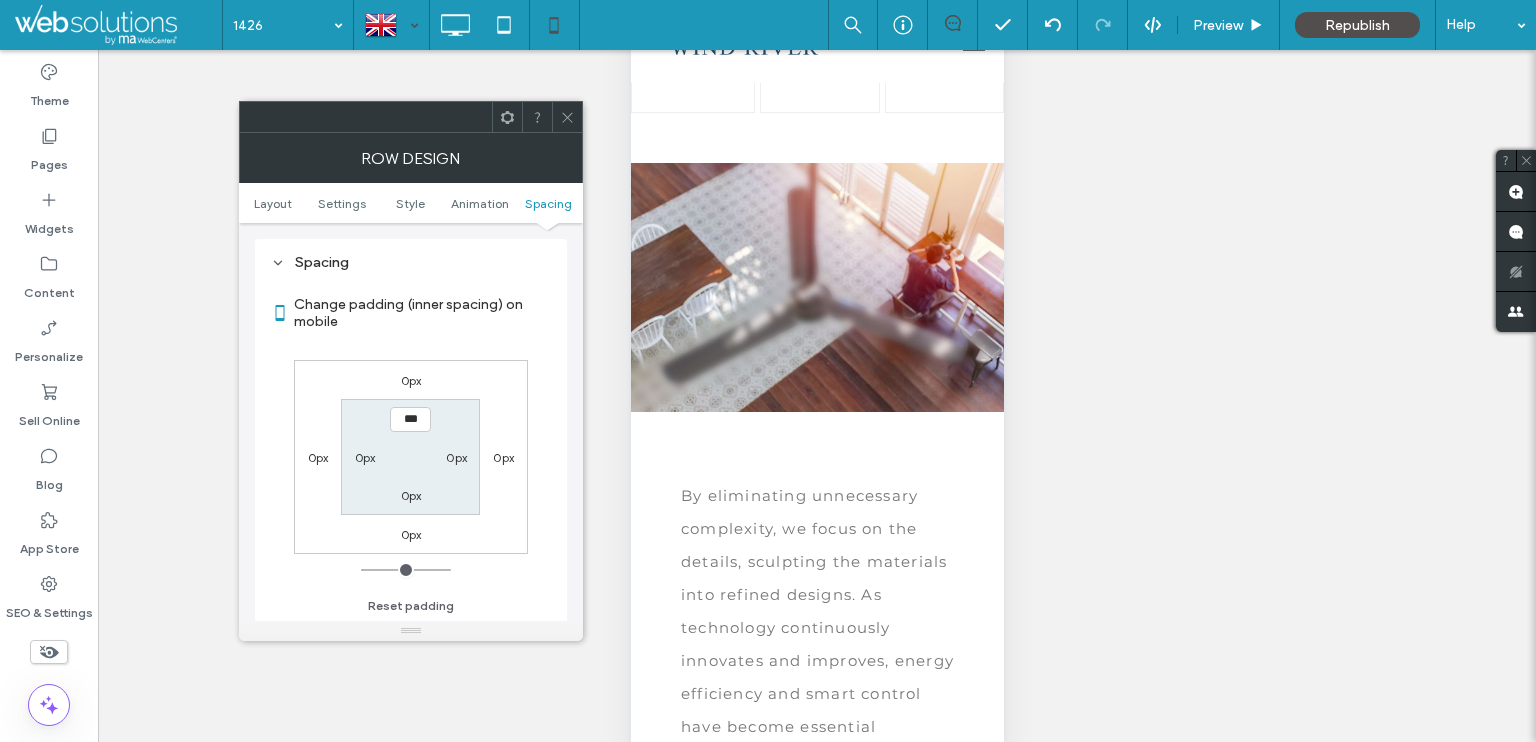 scroll, scrollTop: 766, scrollLeft: 0, axis: vertical 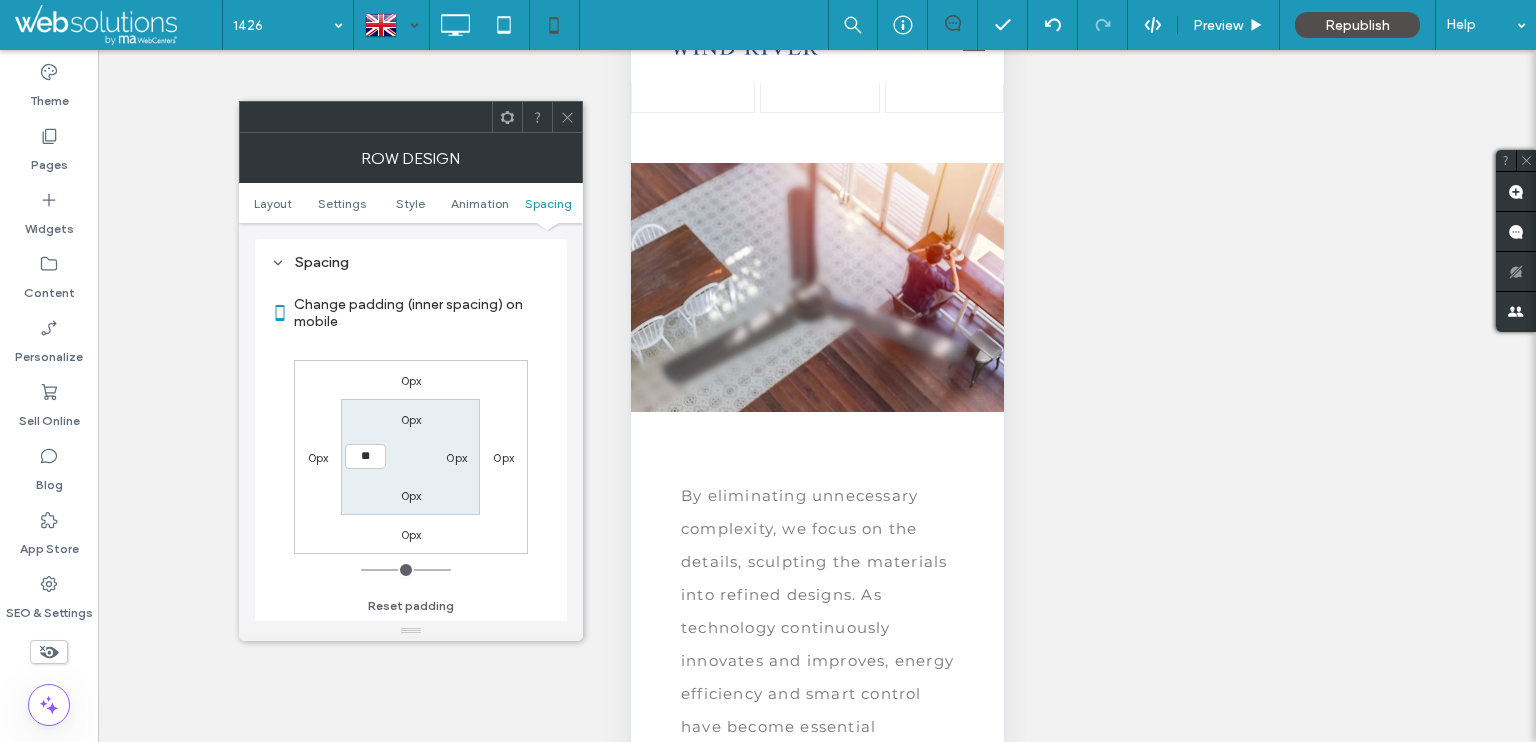 type on "**" 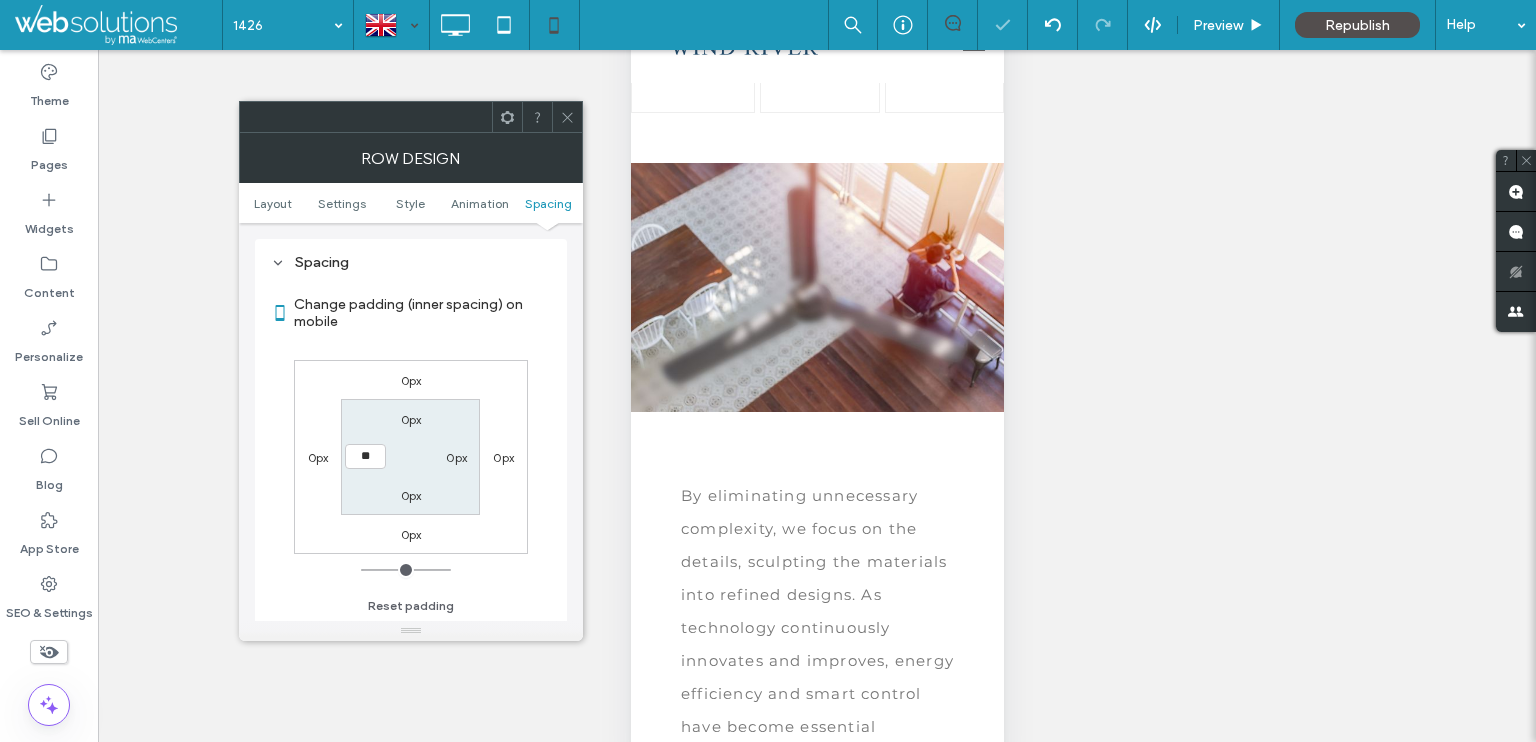 type on "**" 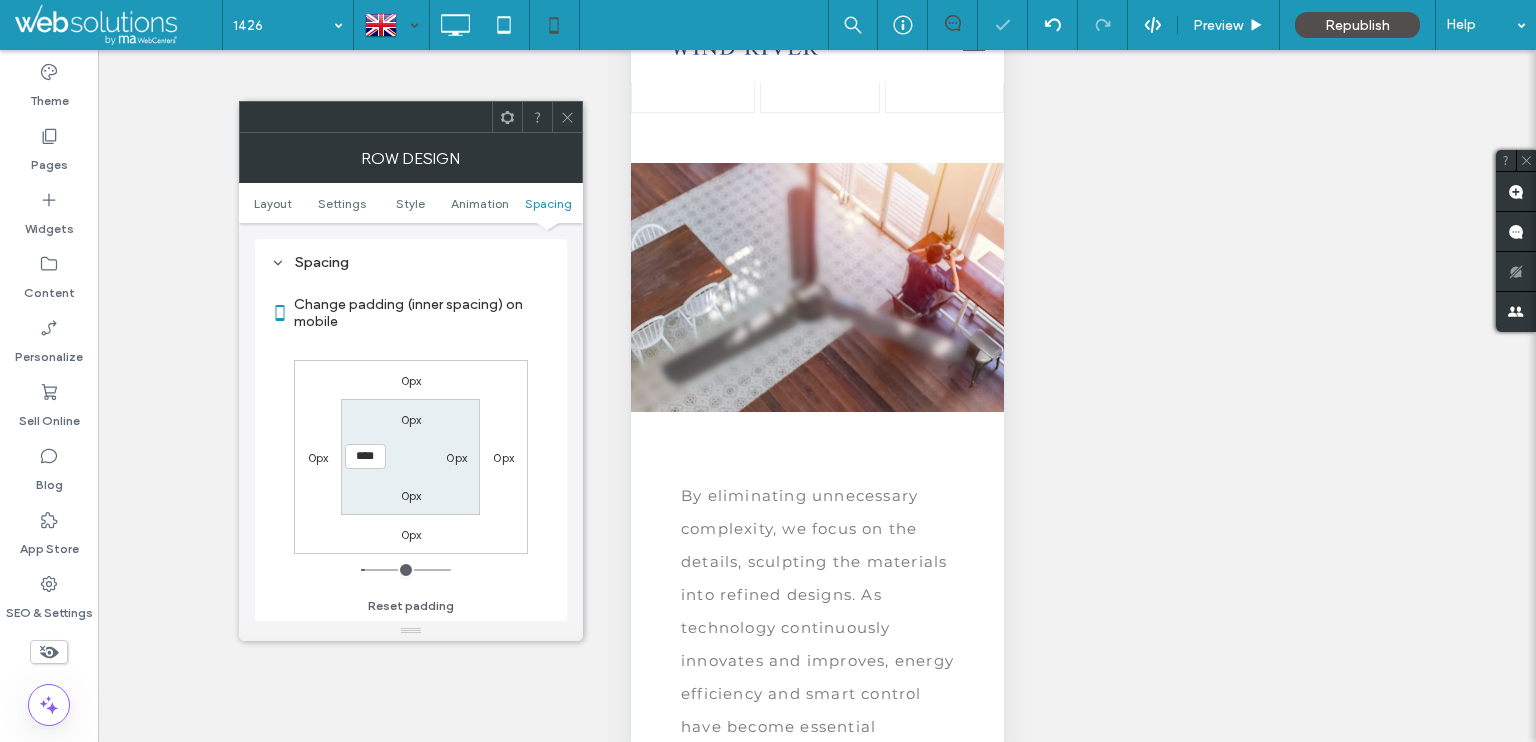 click on "0px" at bounding box center (456, 457) 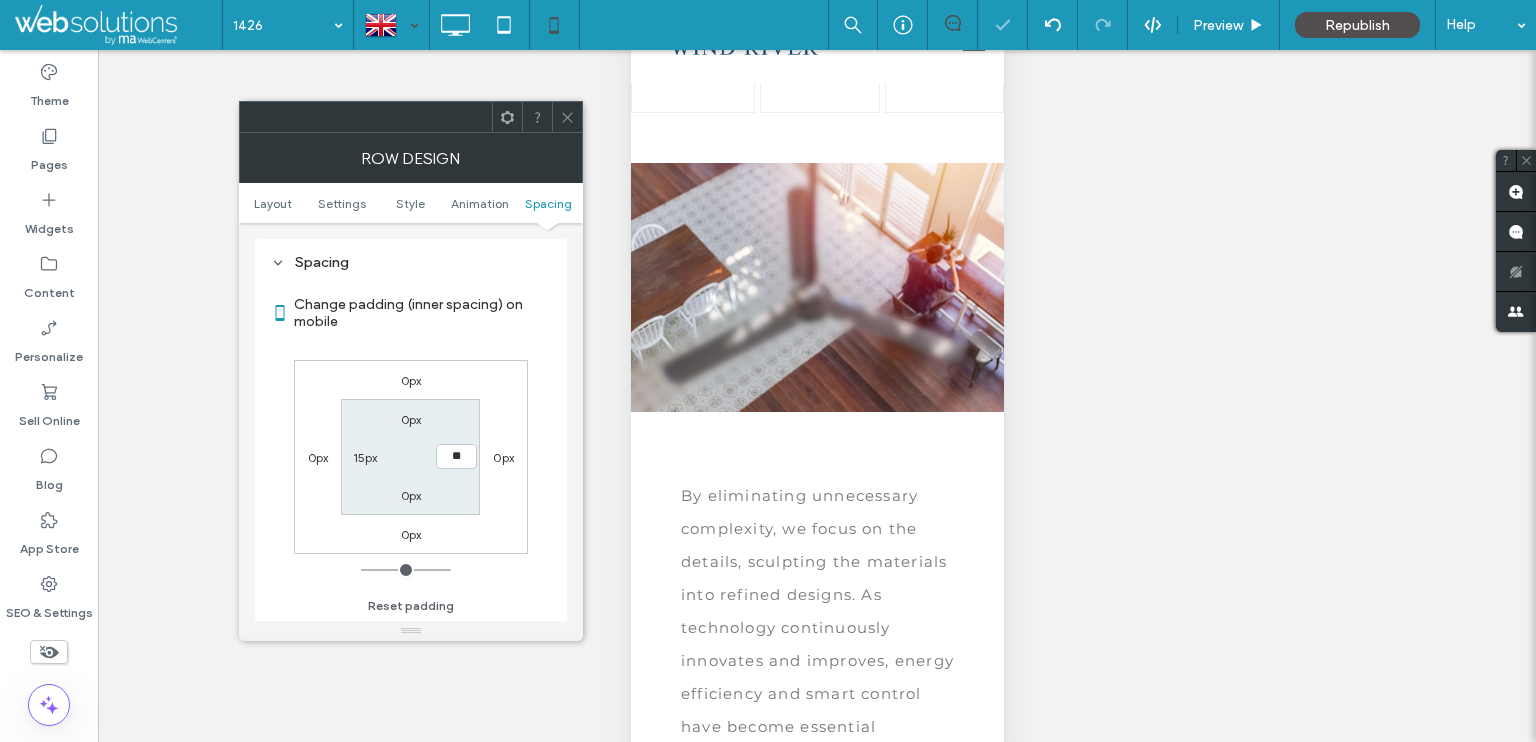 type on "**" 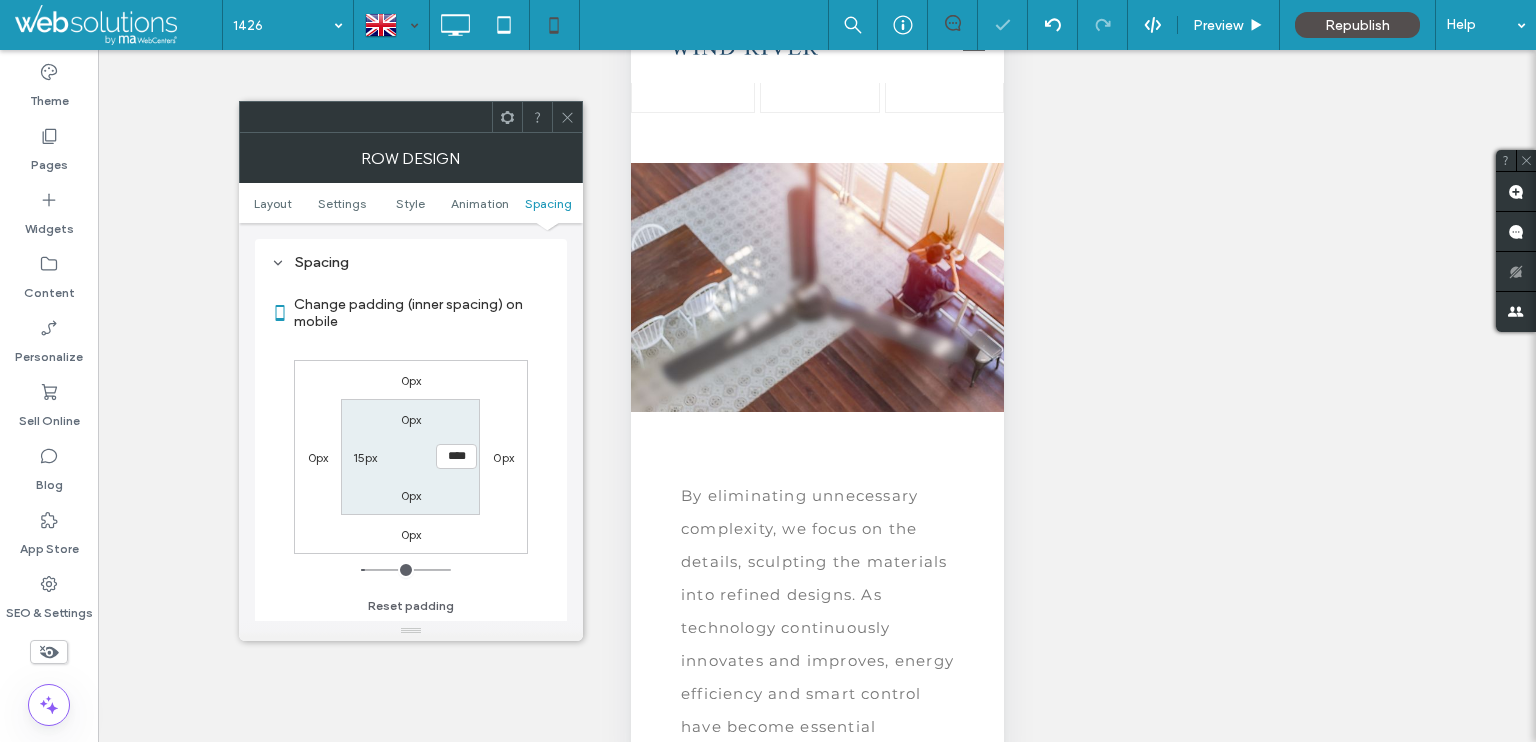 click at bounding box center [567, 117] 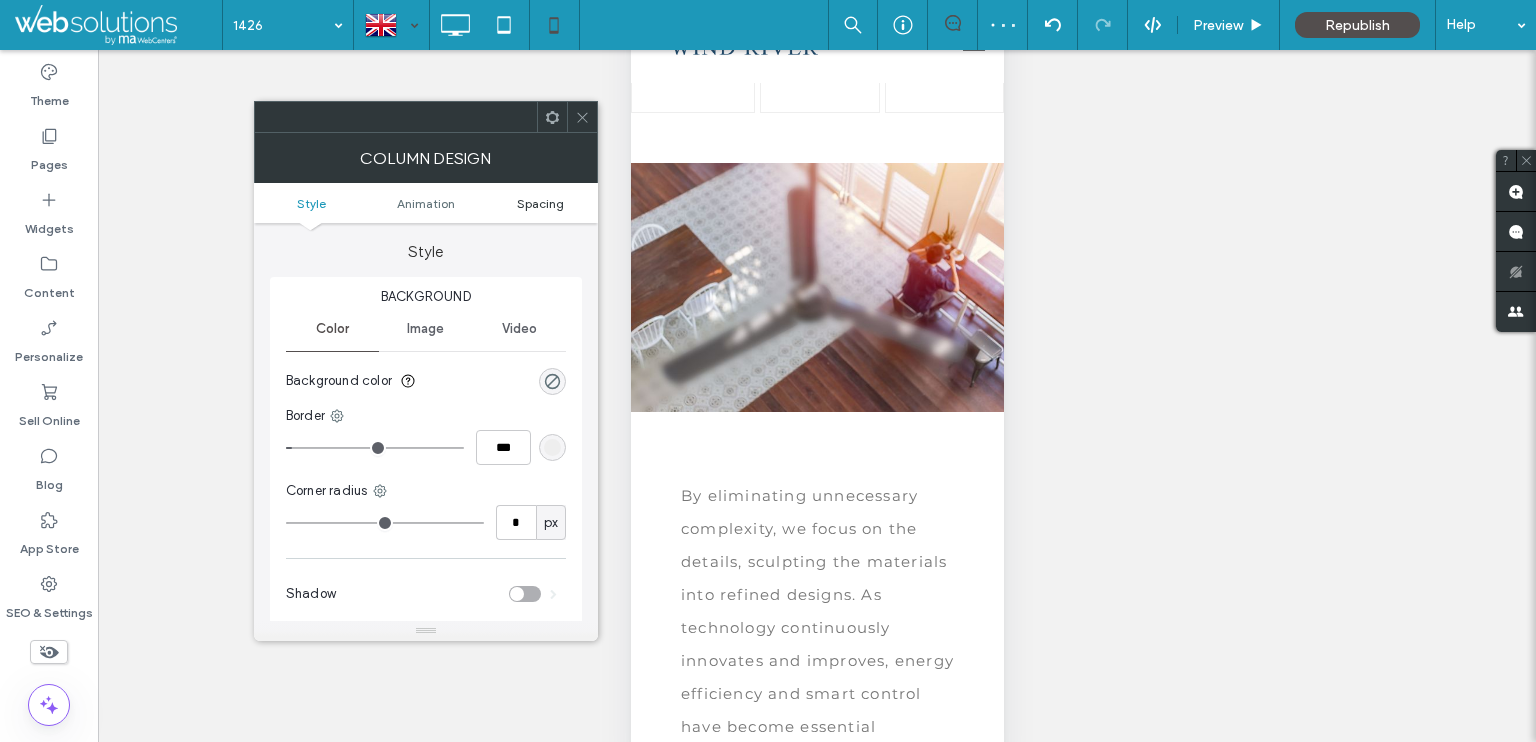 click on "Spacing" at bounding box center (540, 203) 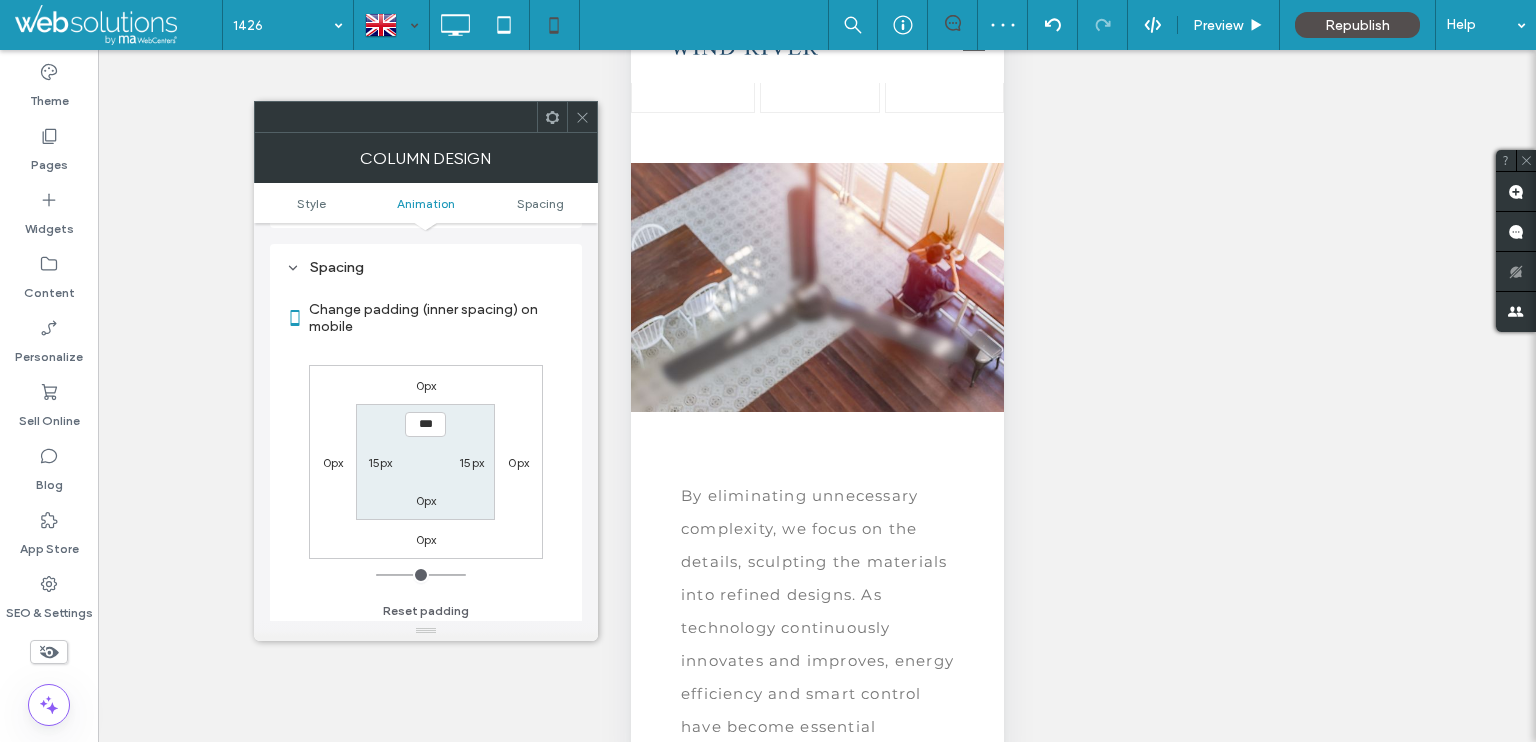 scroll, scrollTop: 468, scrollLeft: 0, axis: vertical 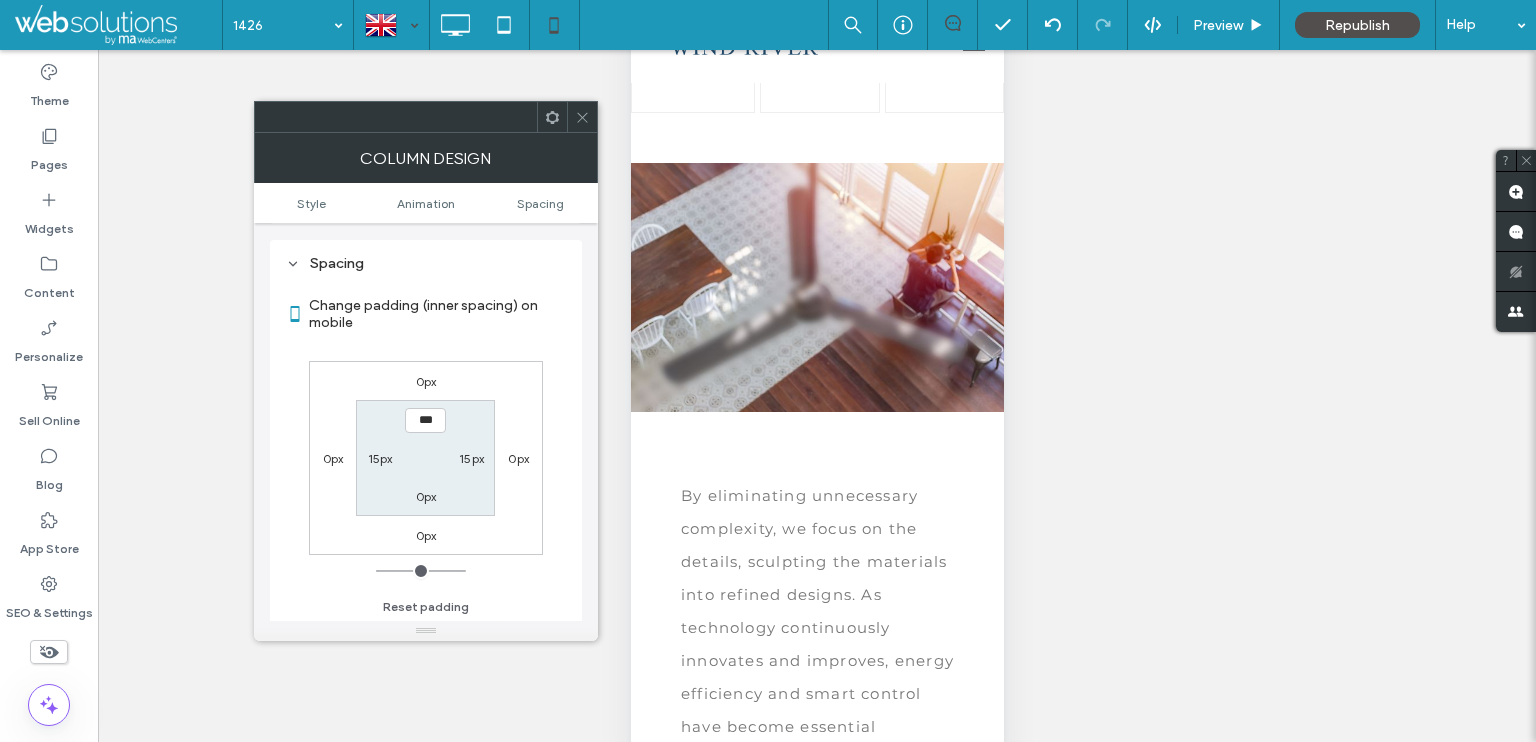 click on "0px" at bounding box center [426, 381] 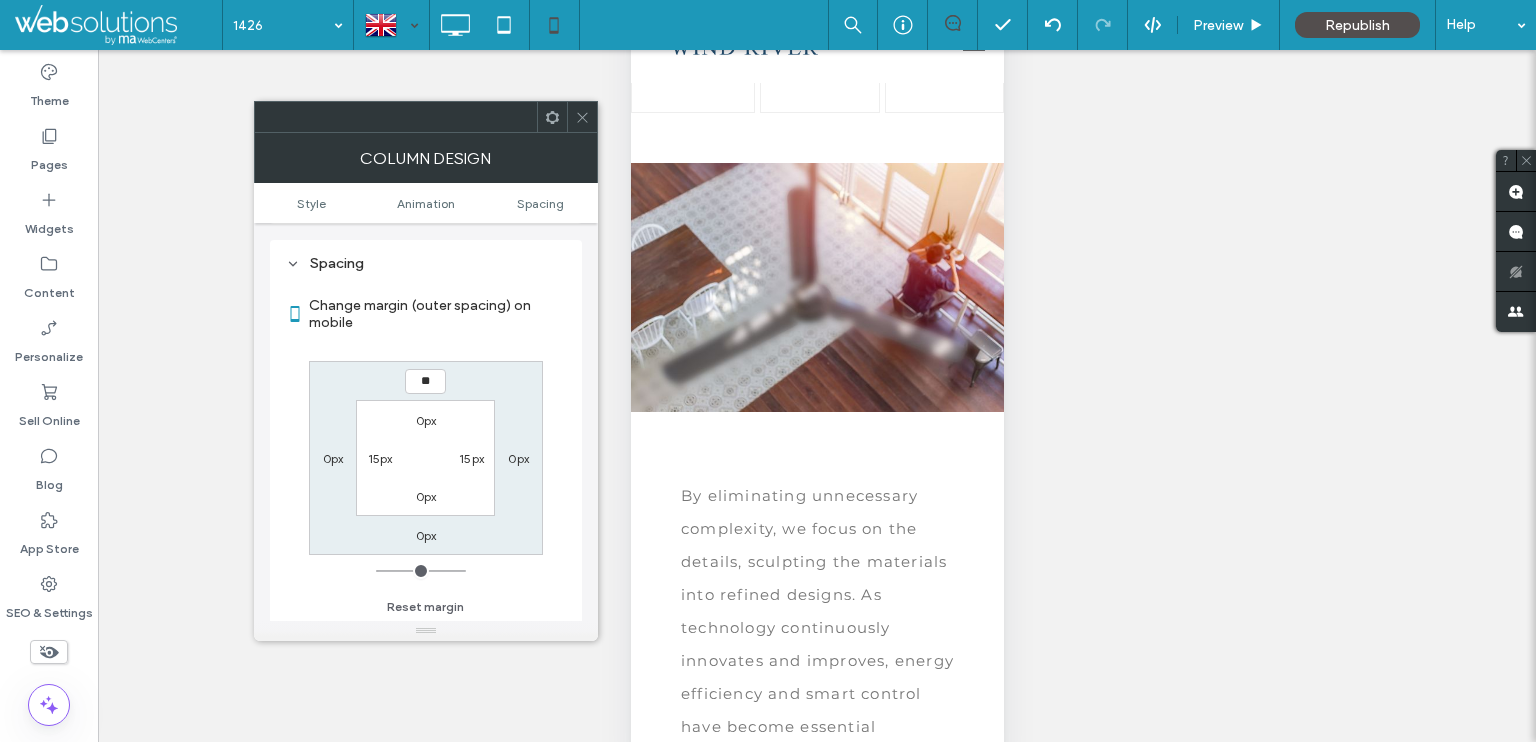 type on "****" 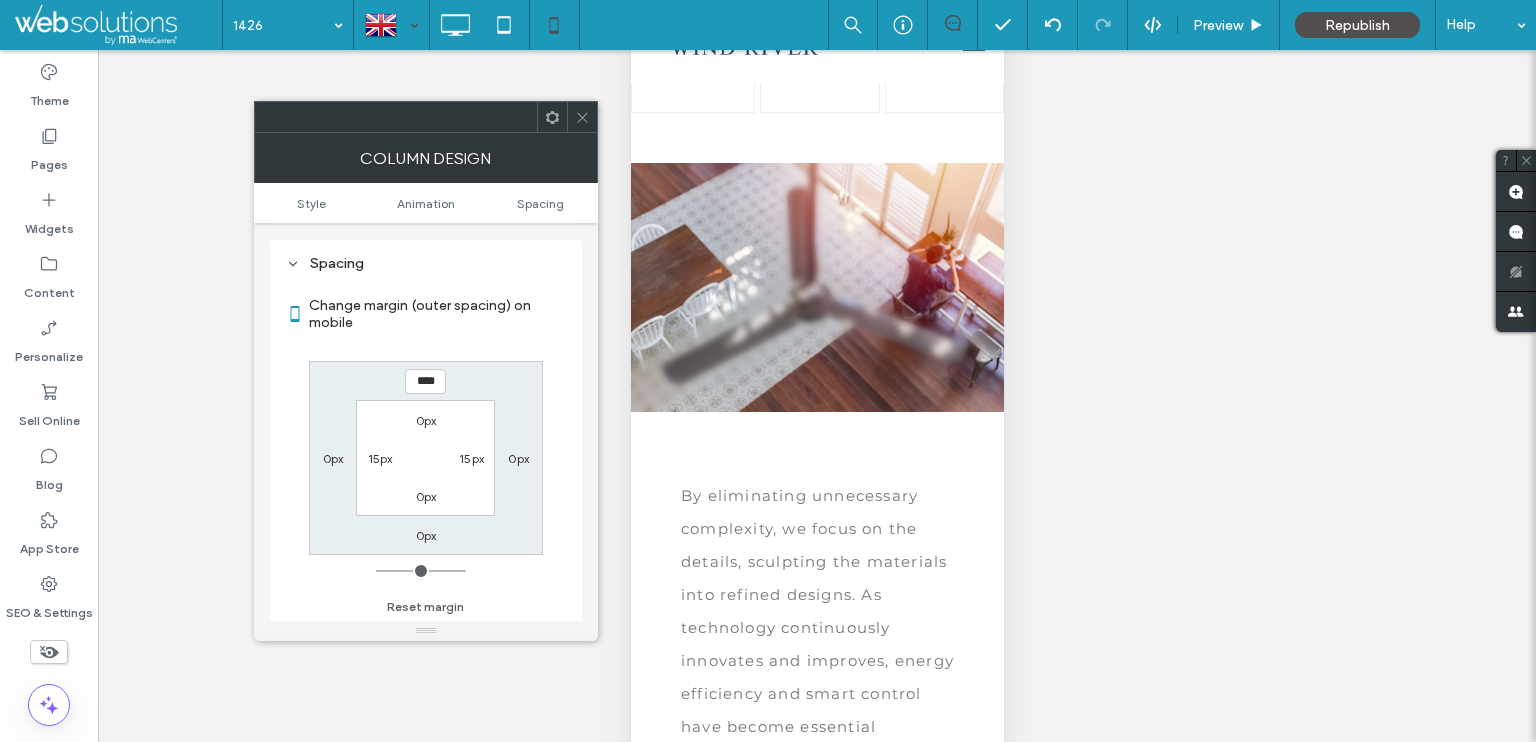 type on "**" 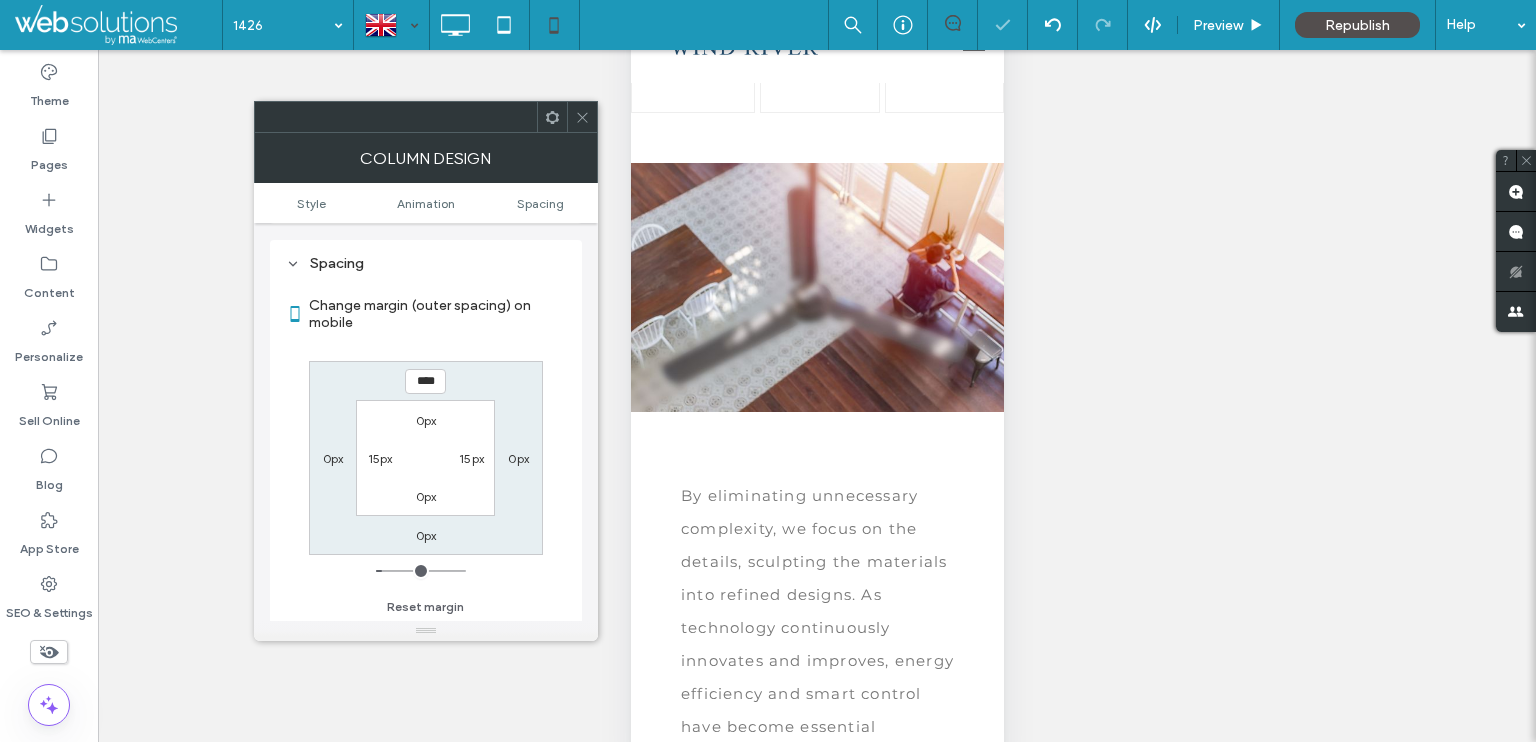 click 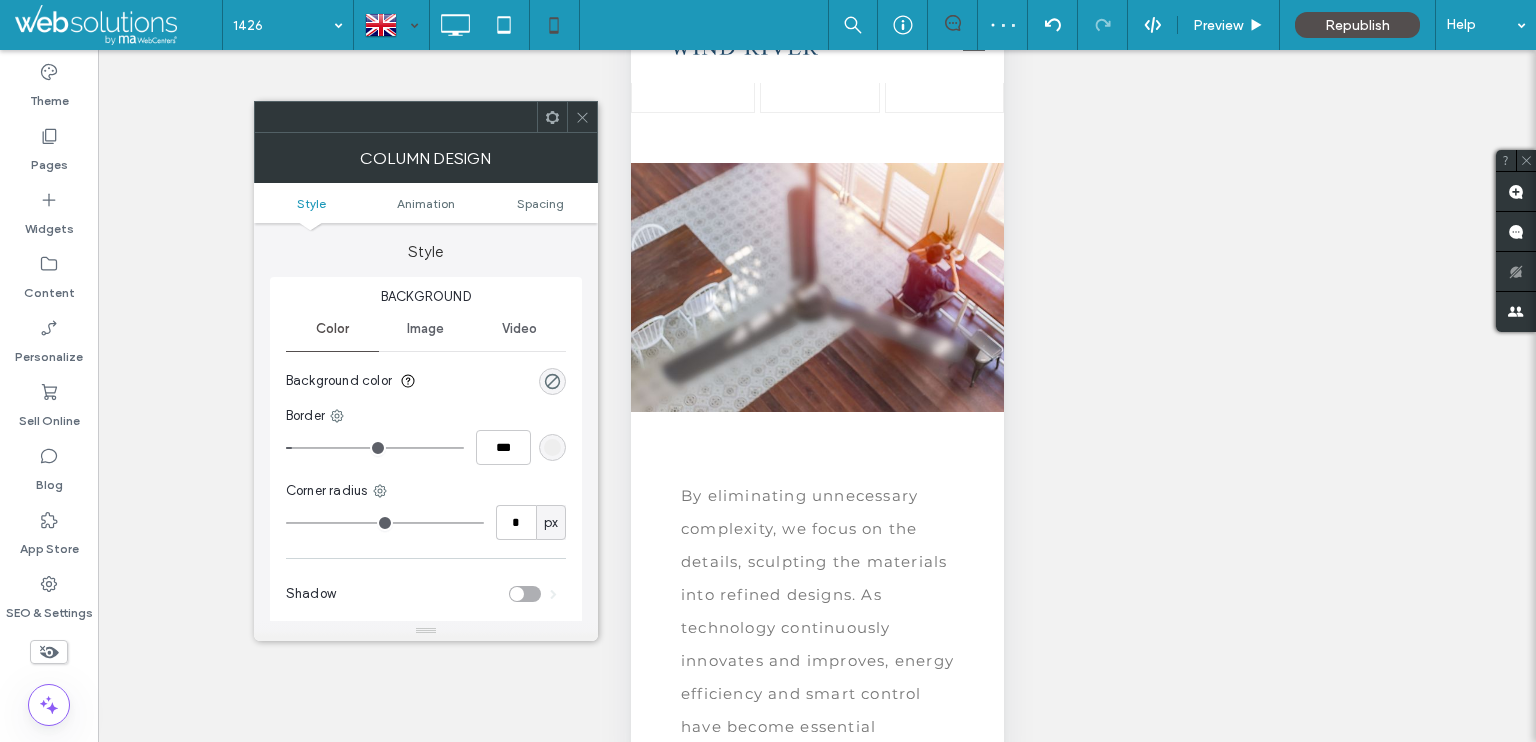 click on "Spacing" at bounding box center [540, 203] 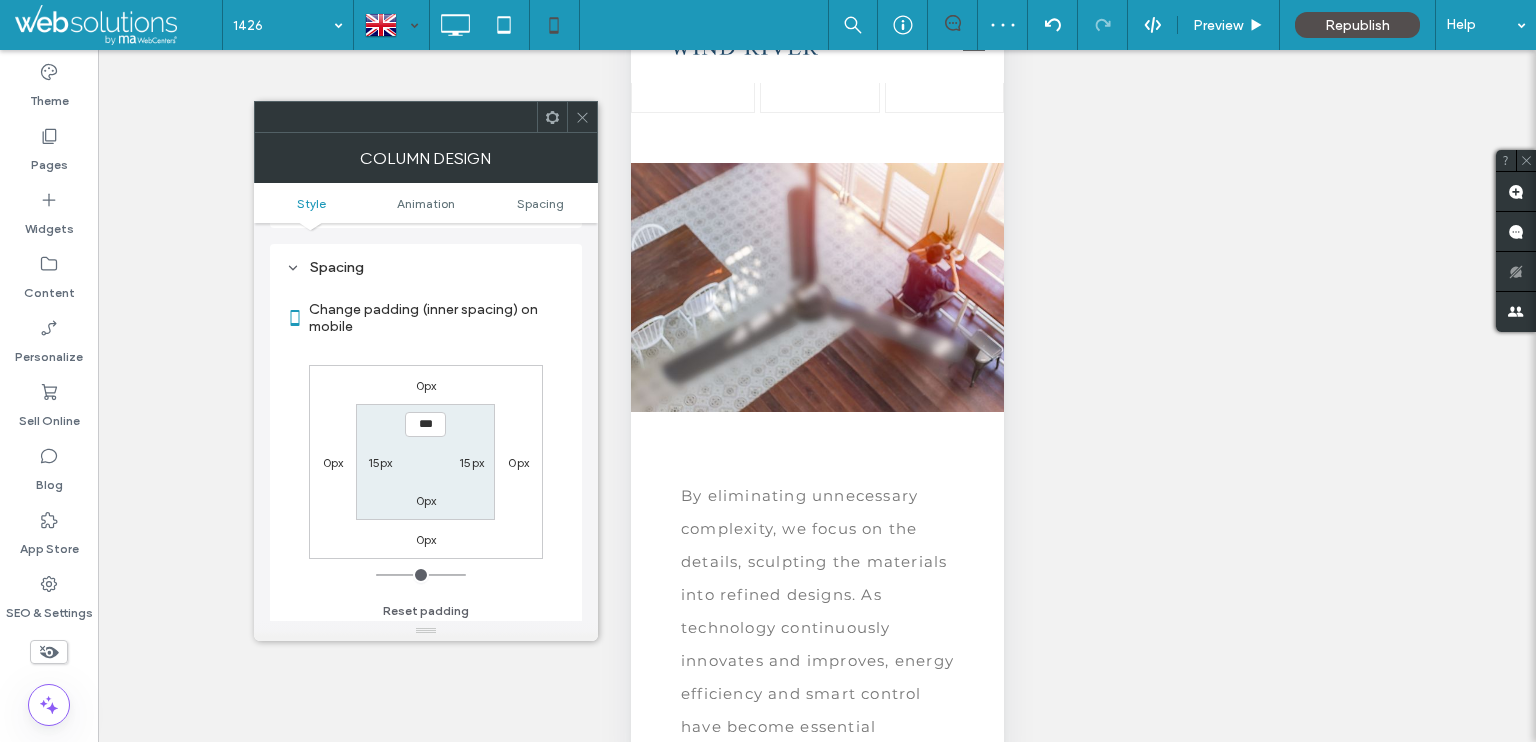 scroll, scrollTop: 468, scrollLeft: 0, axis: vertical 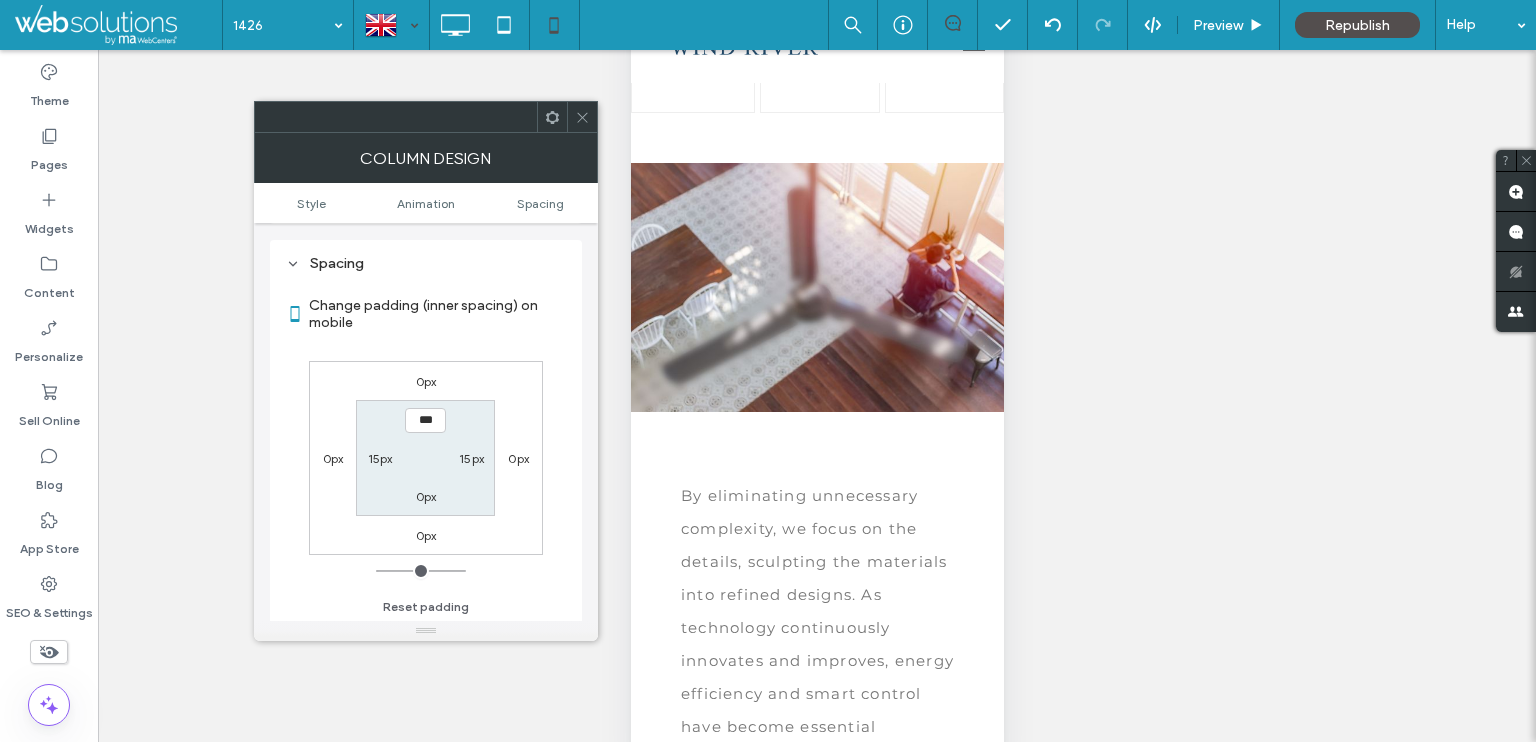click on "0px" at bounding box center [426, 381] 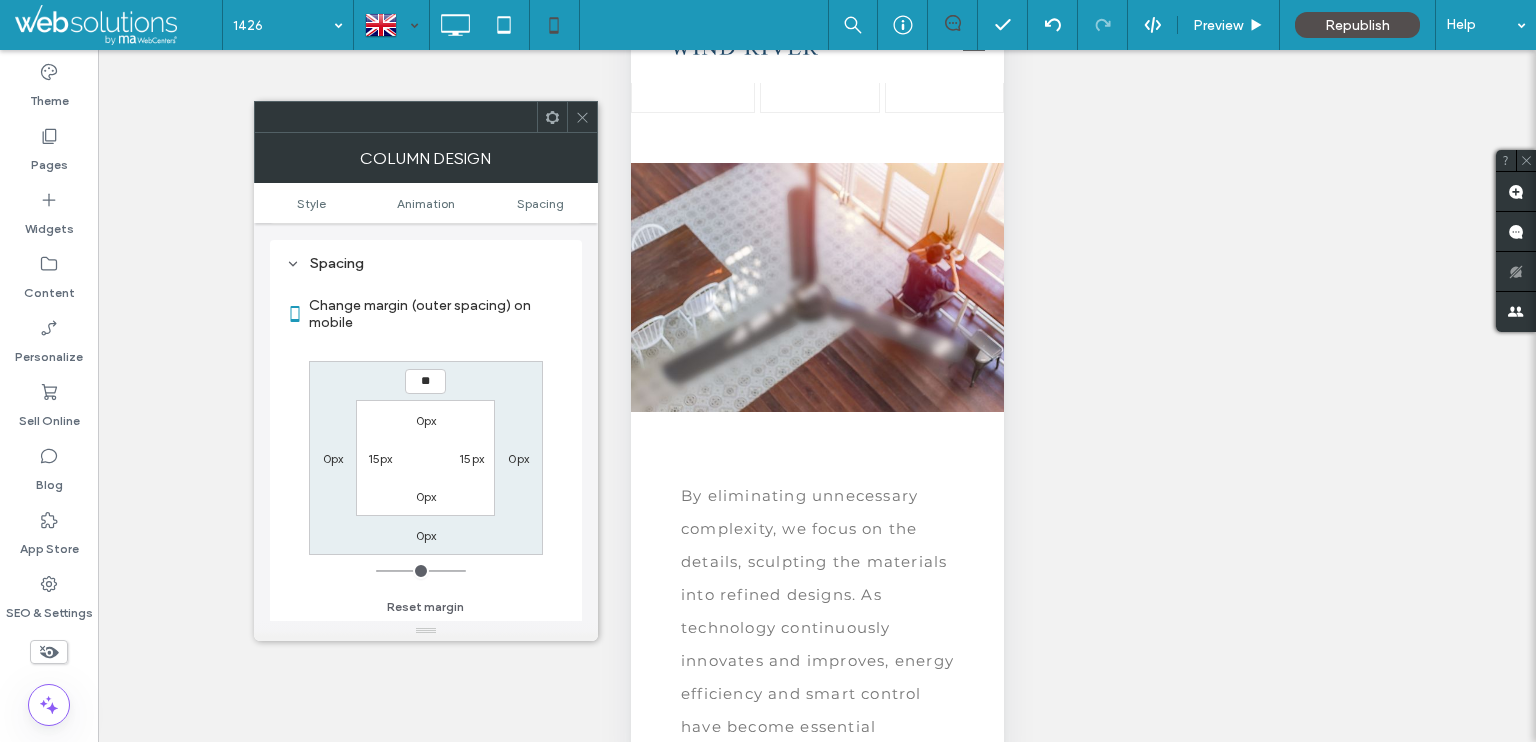 type on "****" 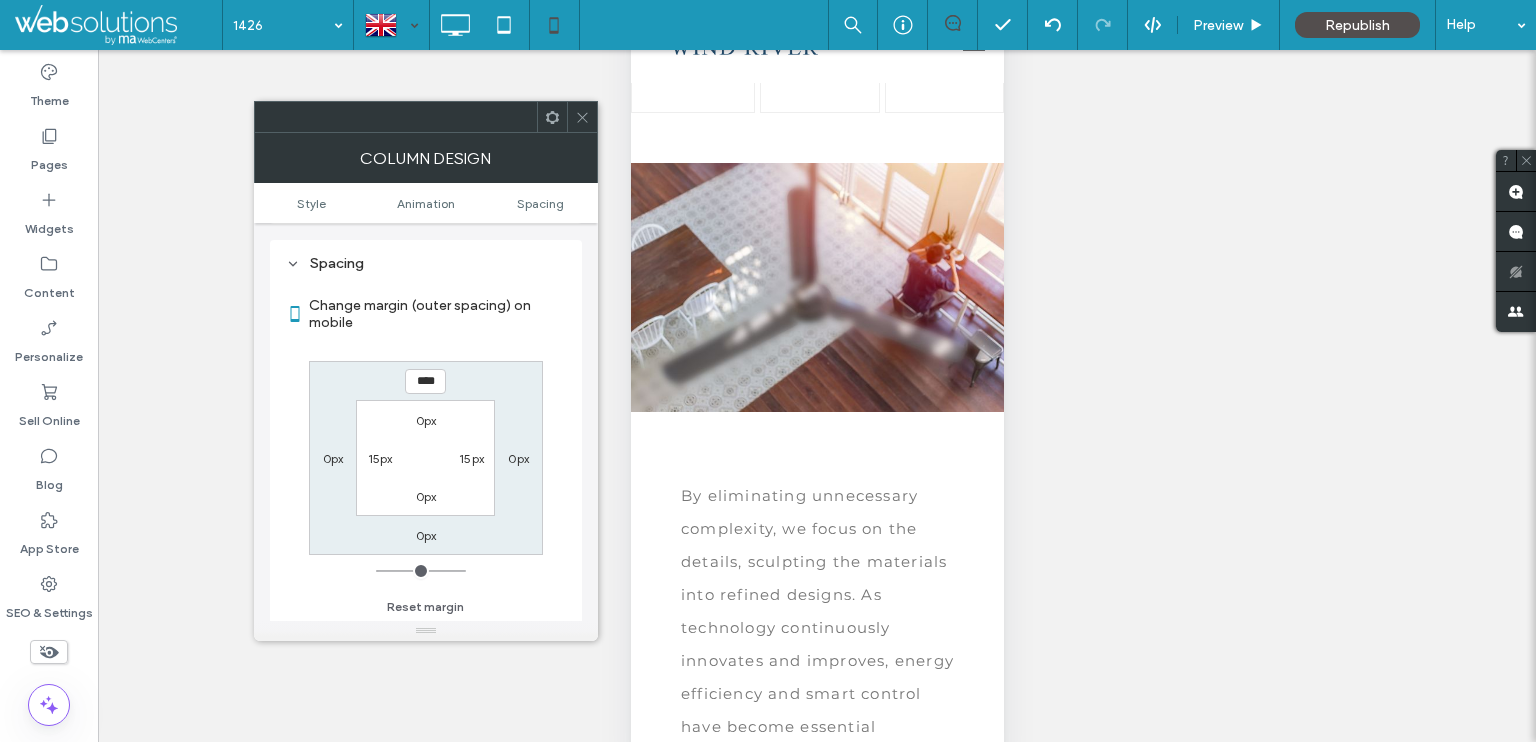 type on "**" 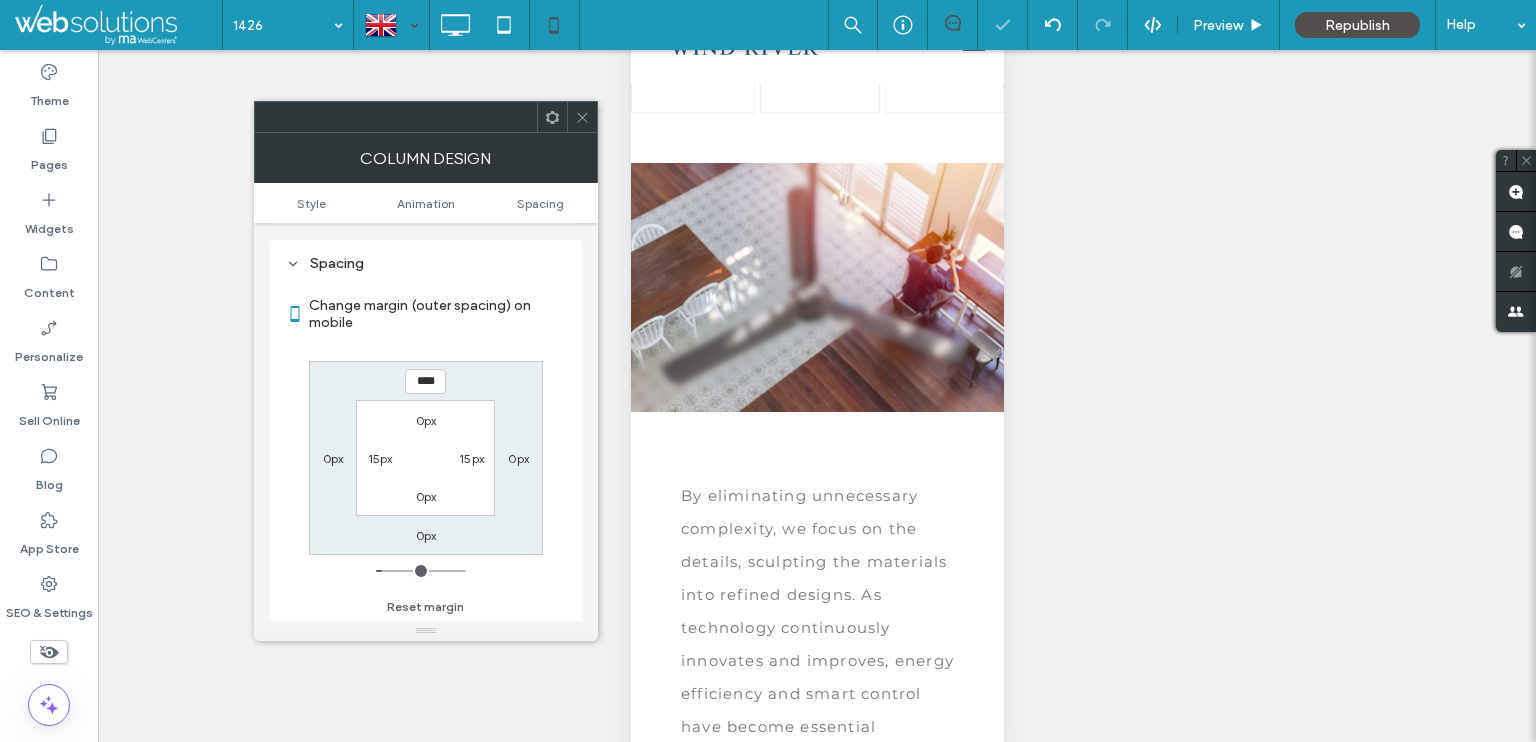 click 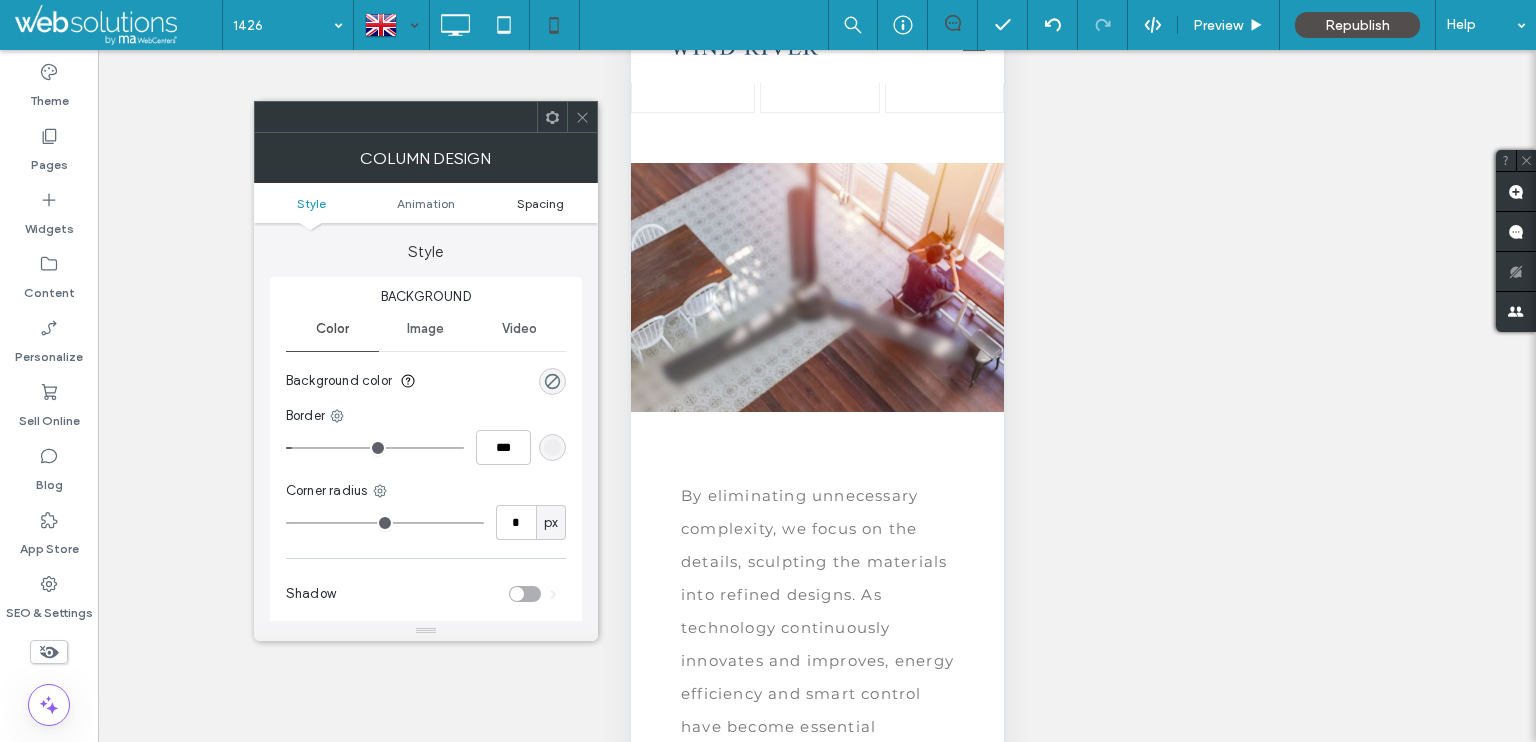 click on "Spacing" at bounding box center [540, 203] 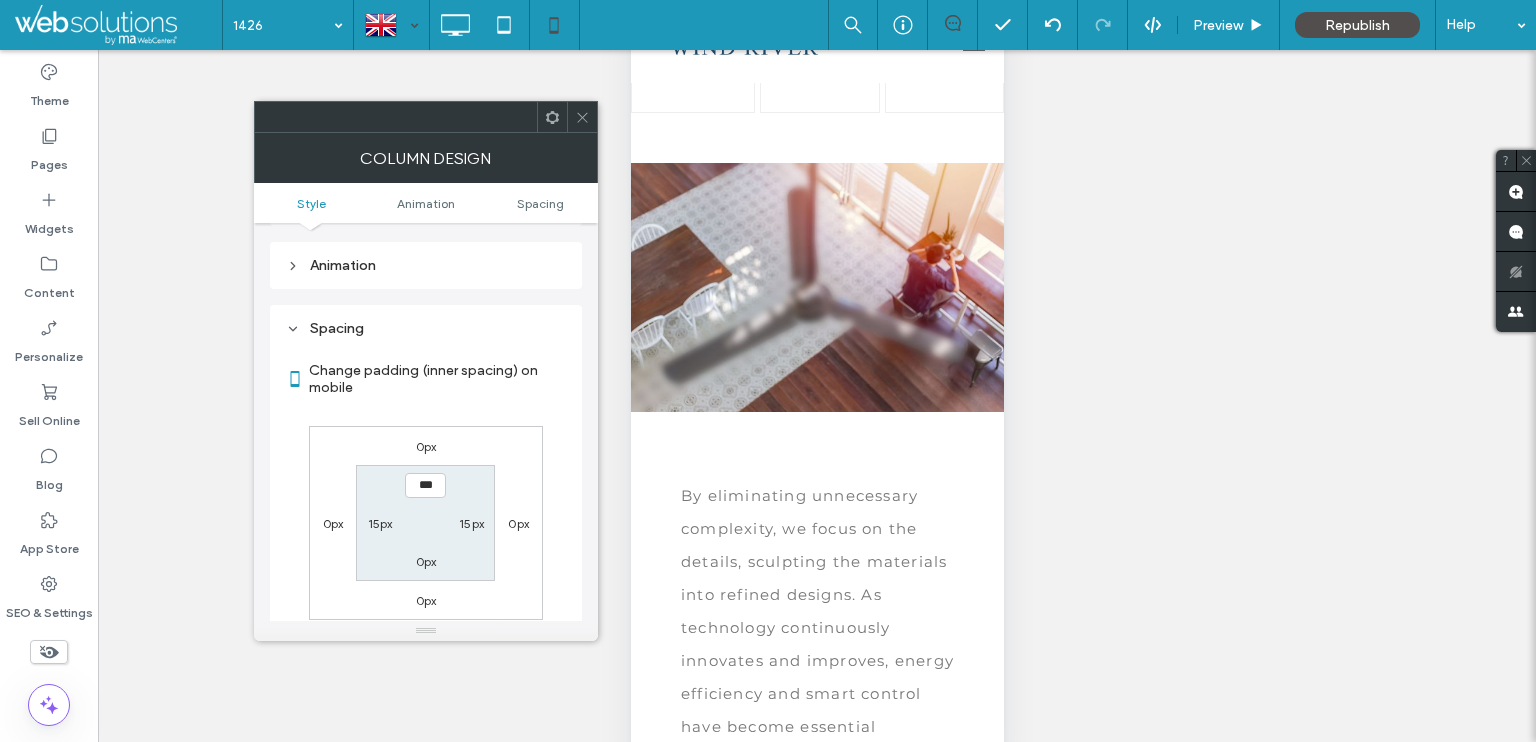 scroll, scrollTop: 468, scrollLeft: 0, axis: vertical 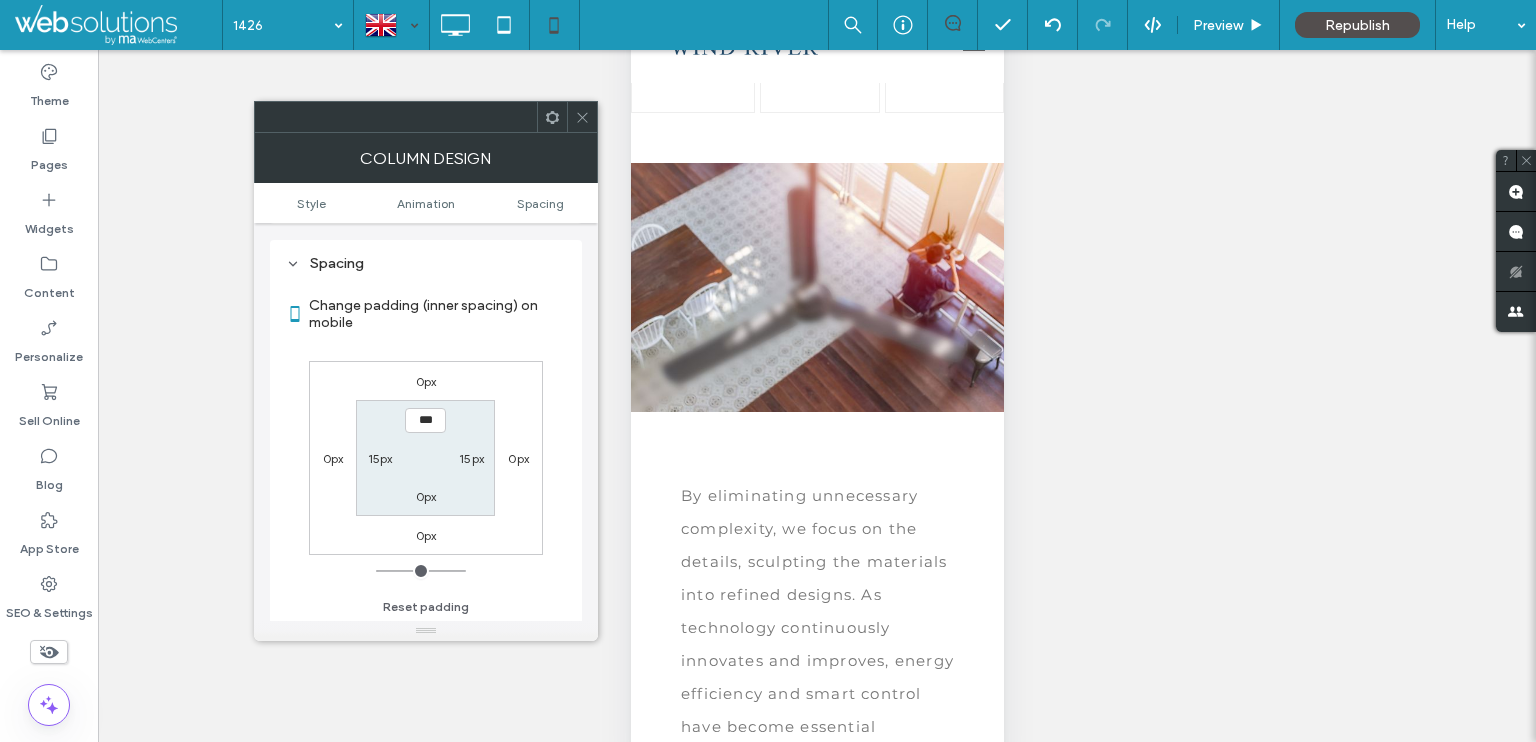 click on "0px" at bounding box center (426, 381) 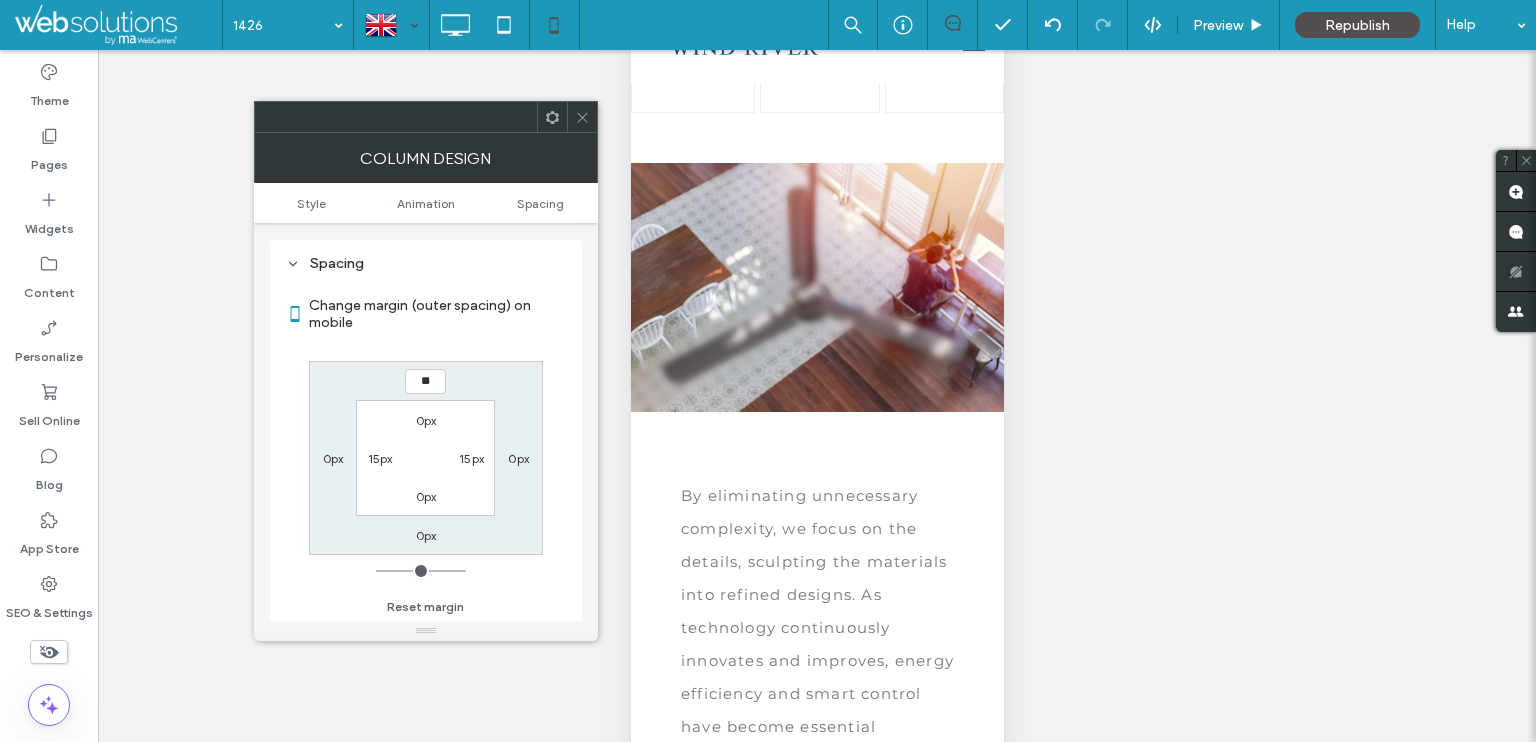 type on "**" 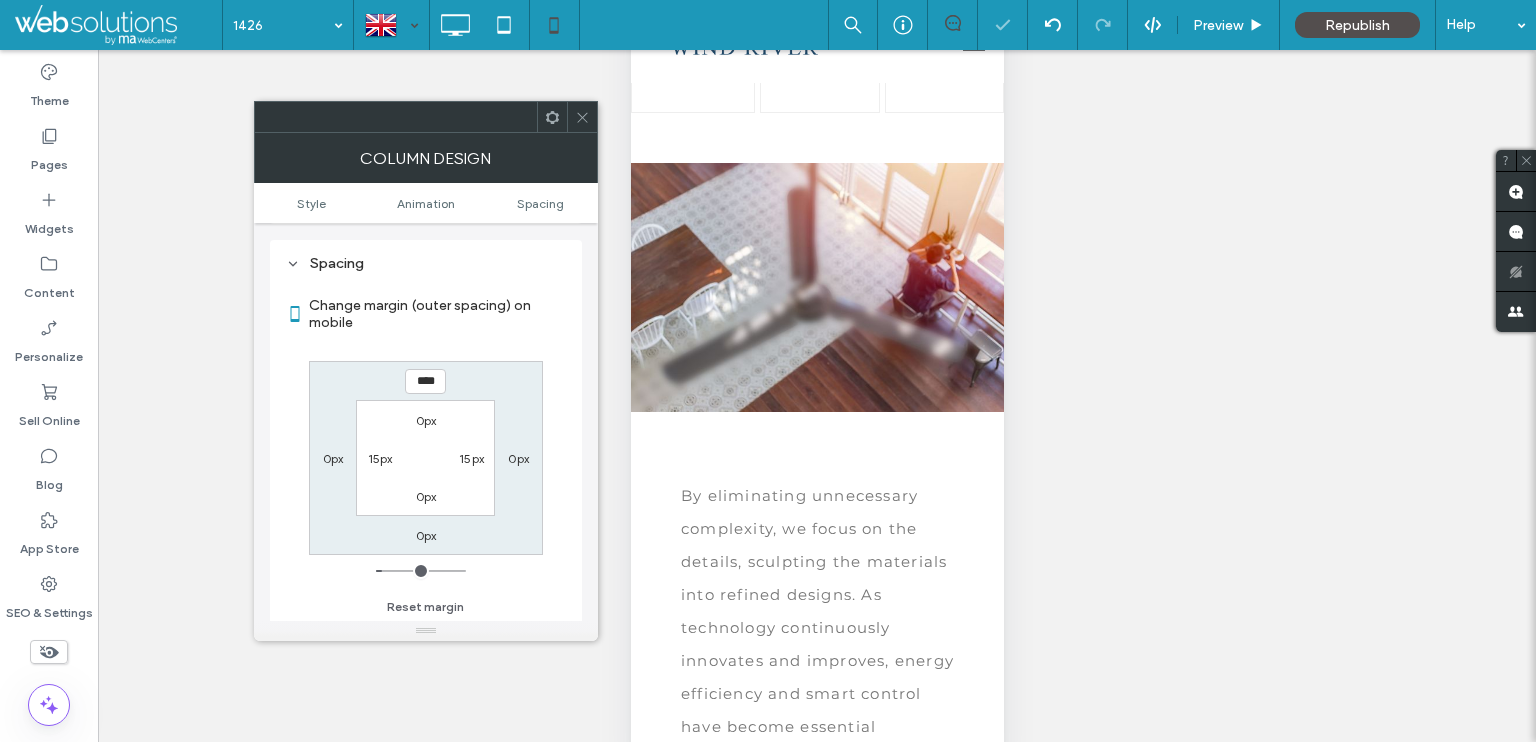 click 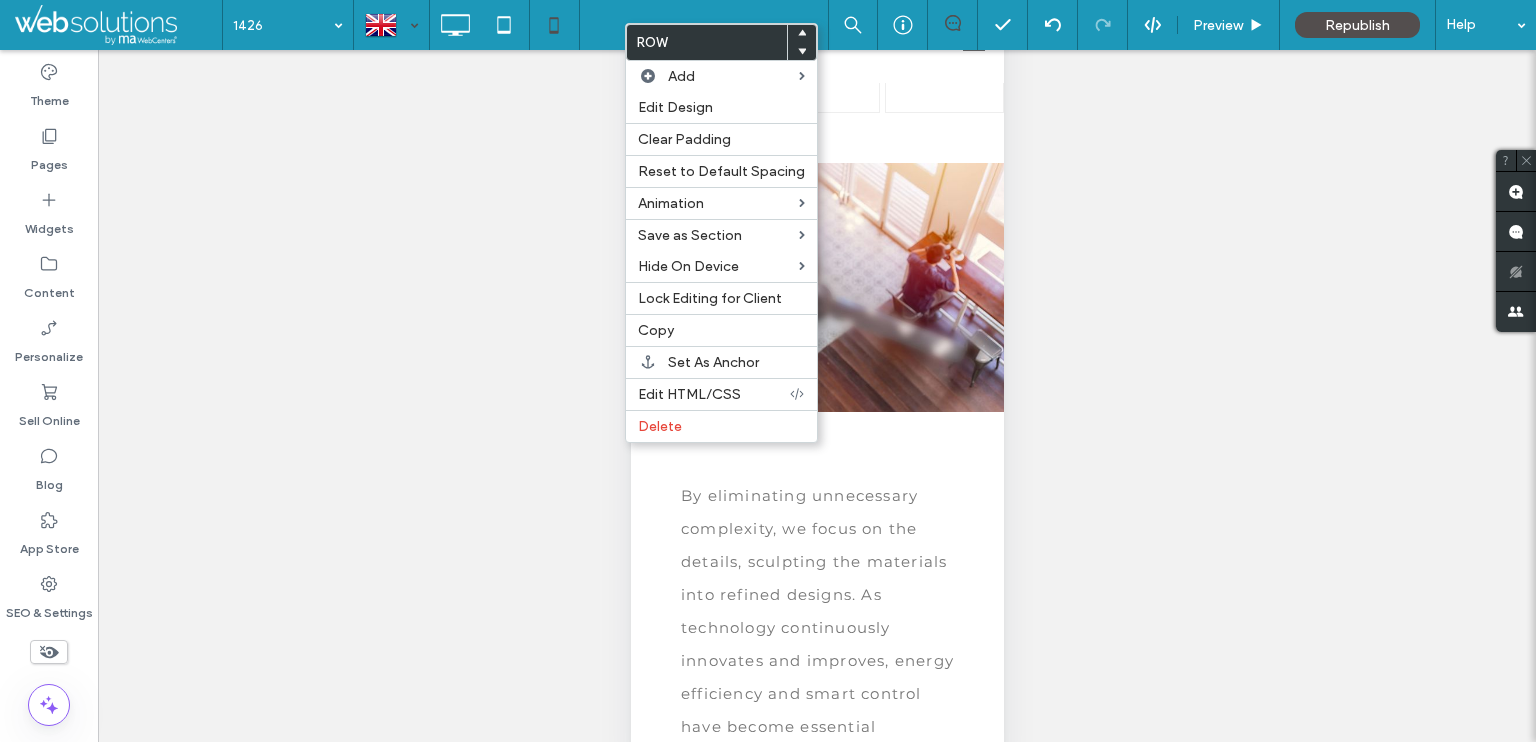 click on "Edit Design" at bounding box center (675, 107) 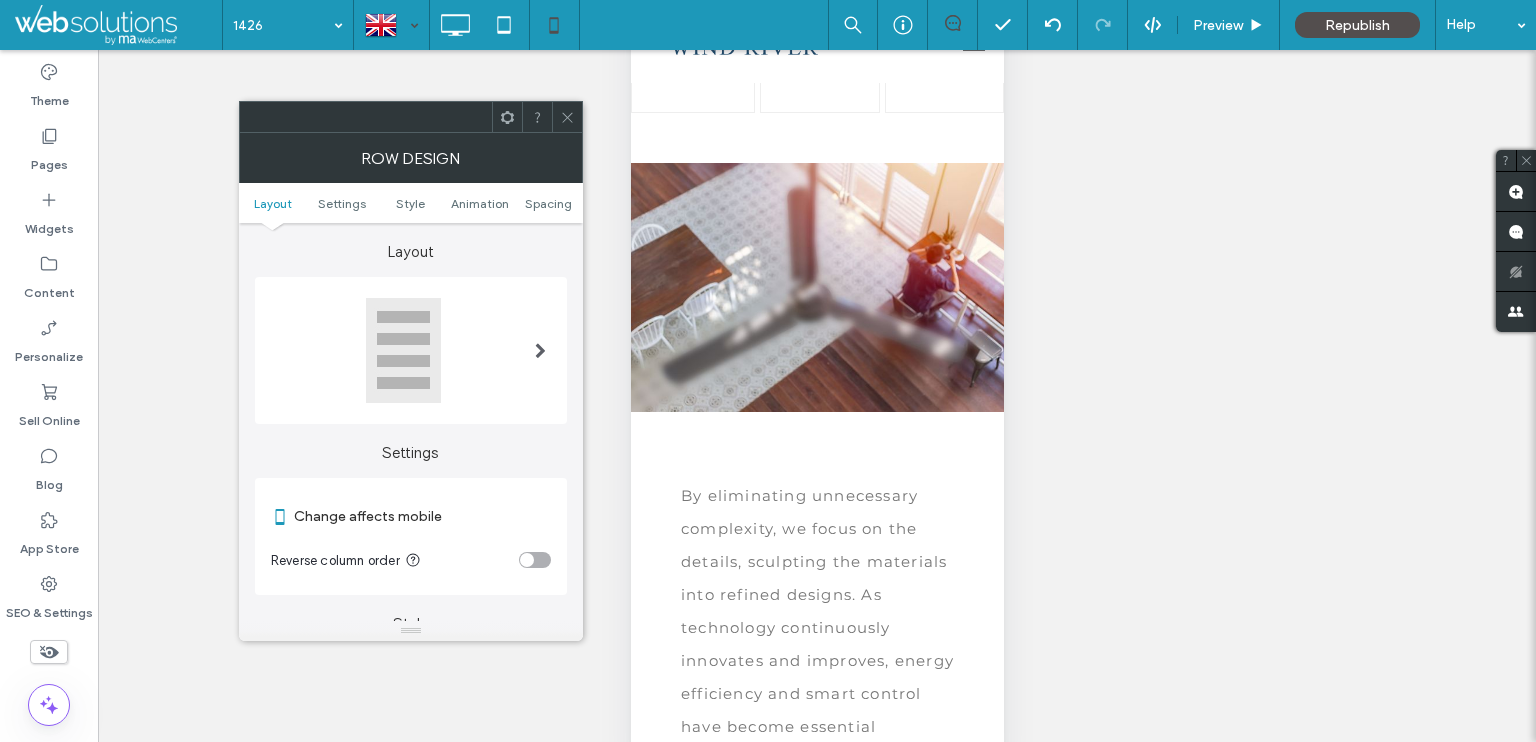 click on "Layout Settings Style Animation Spacing" at bounding box center [411, 203] 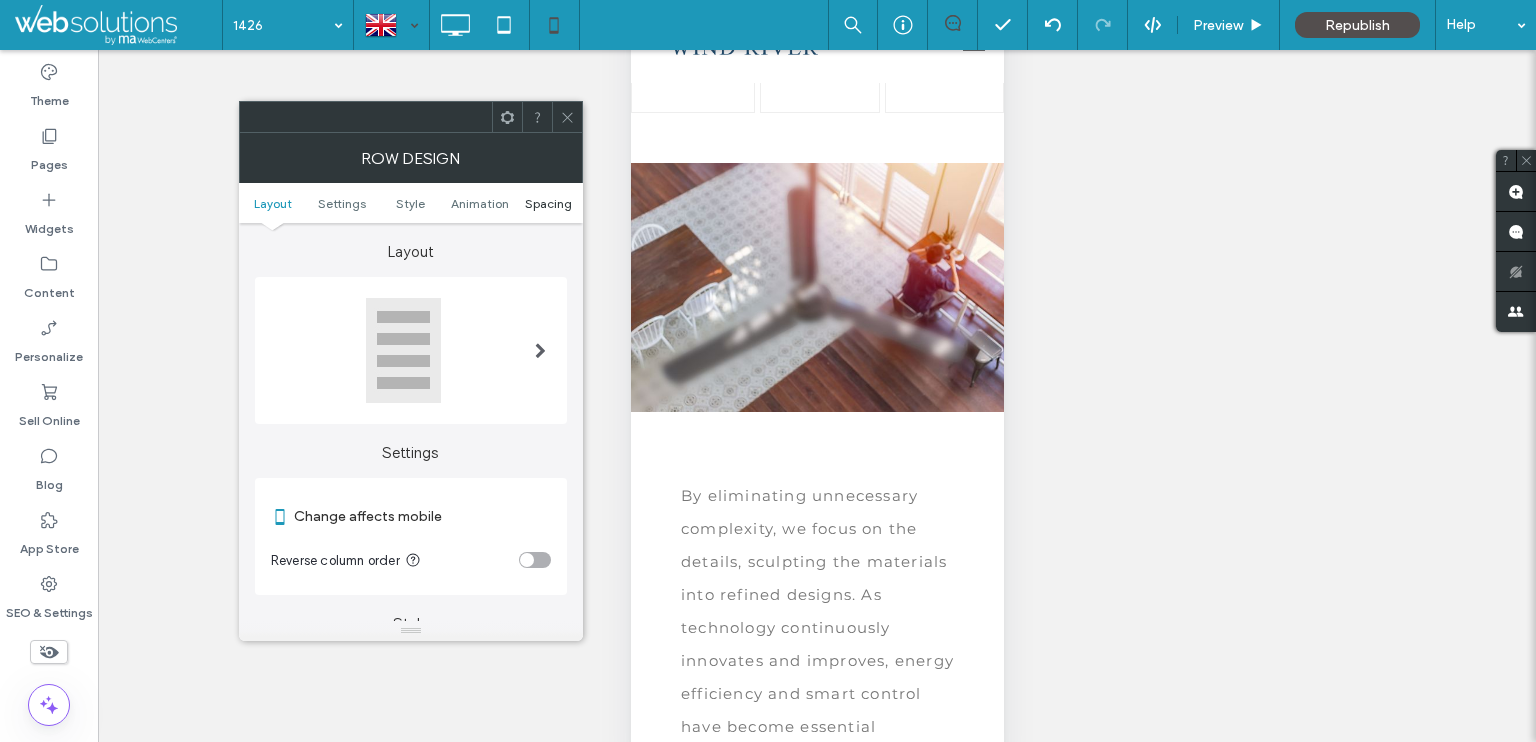 click on "Spacing" at bounding box center [548, 203] 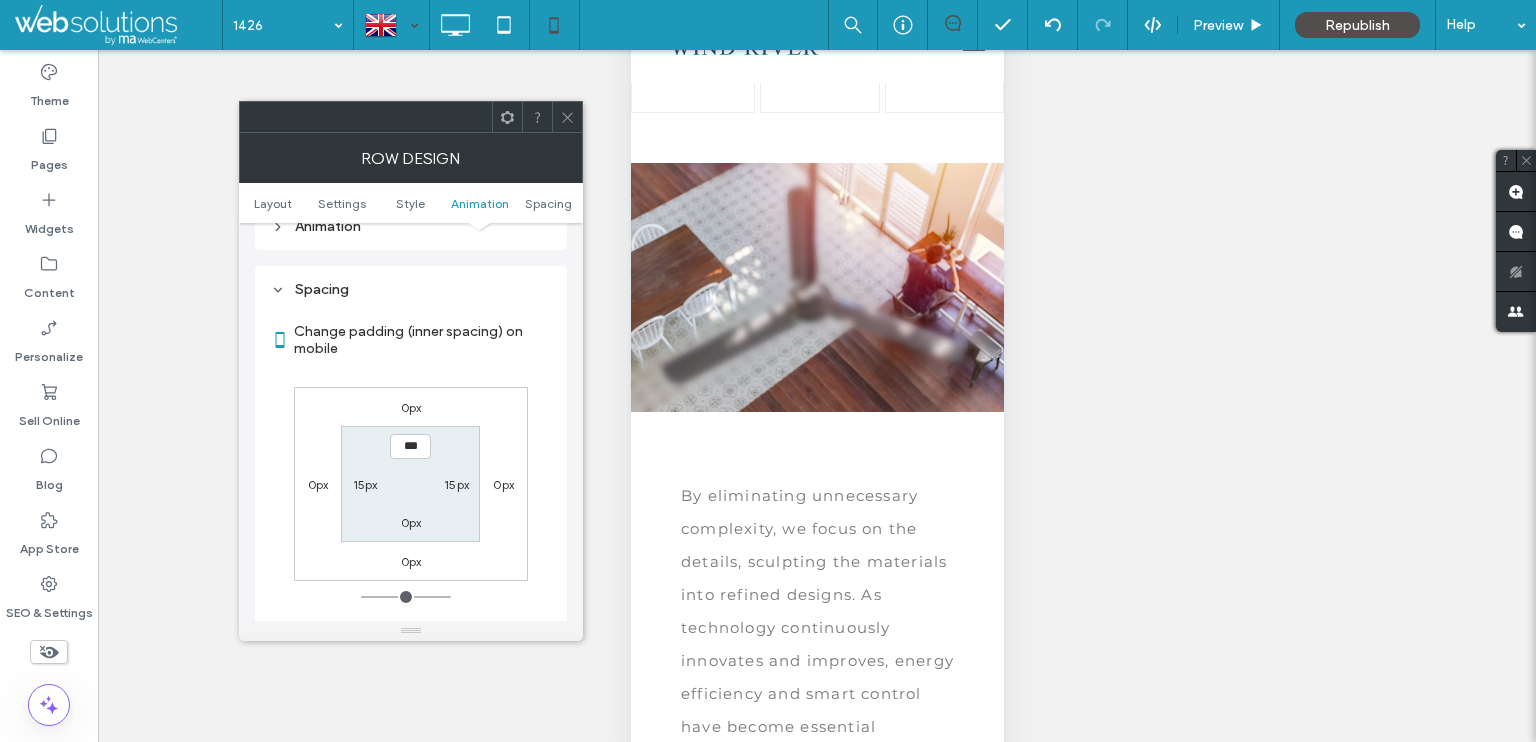 scroll, scrollTop: 766, scrollLeft: 0, axis: vertical 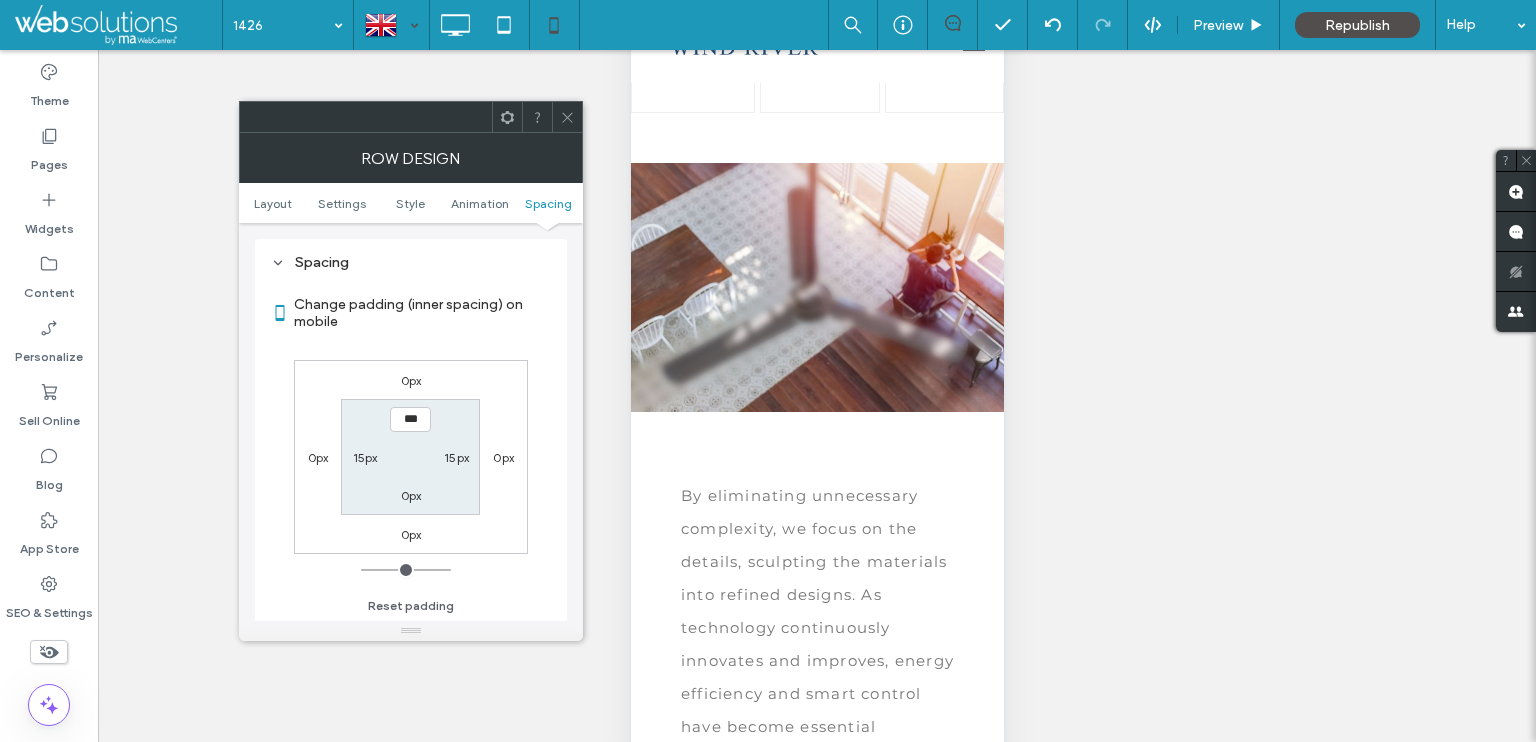 click on "0px" at bounding box center [411, 495] 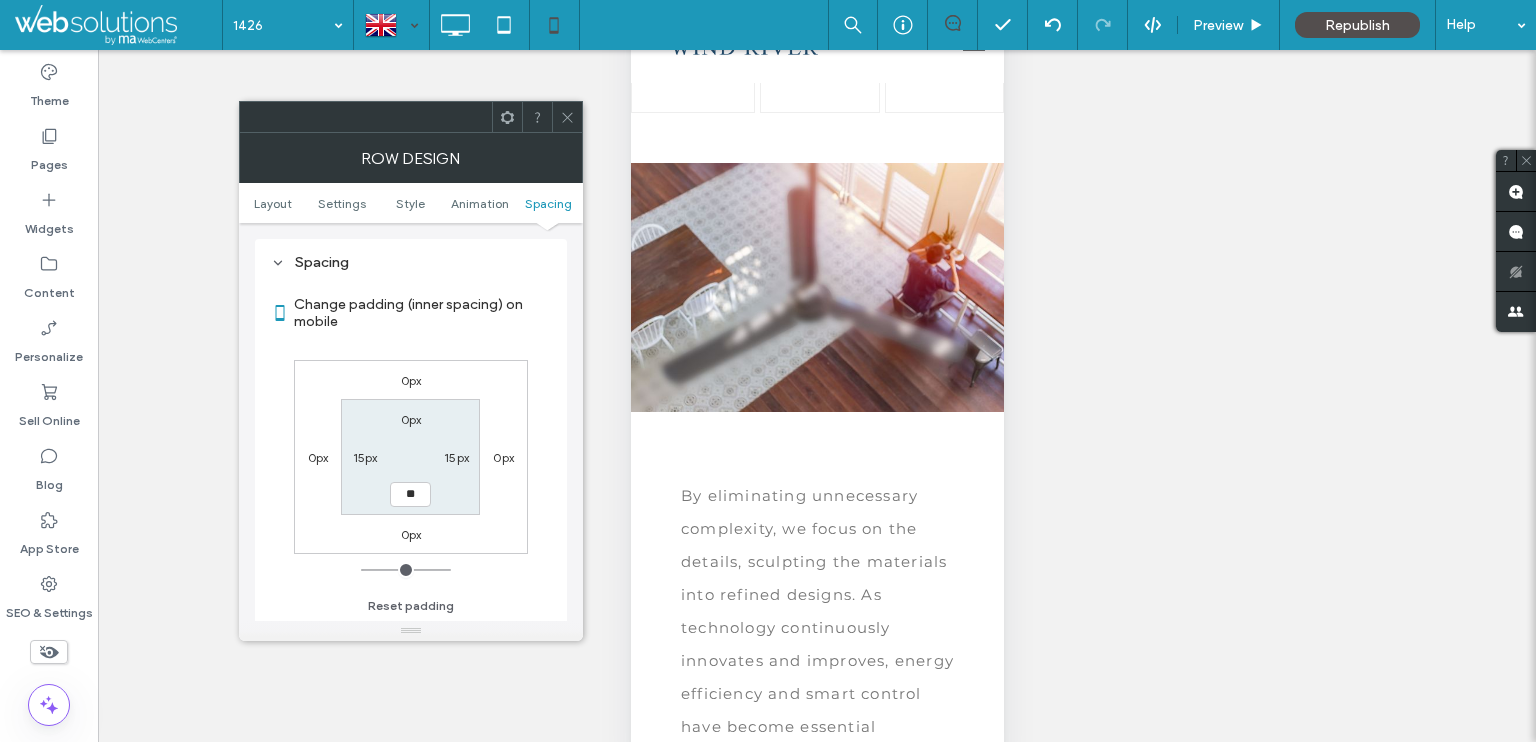 type on "**" 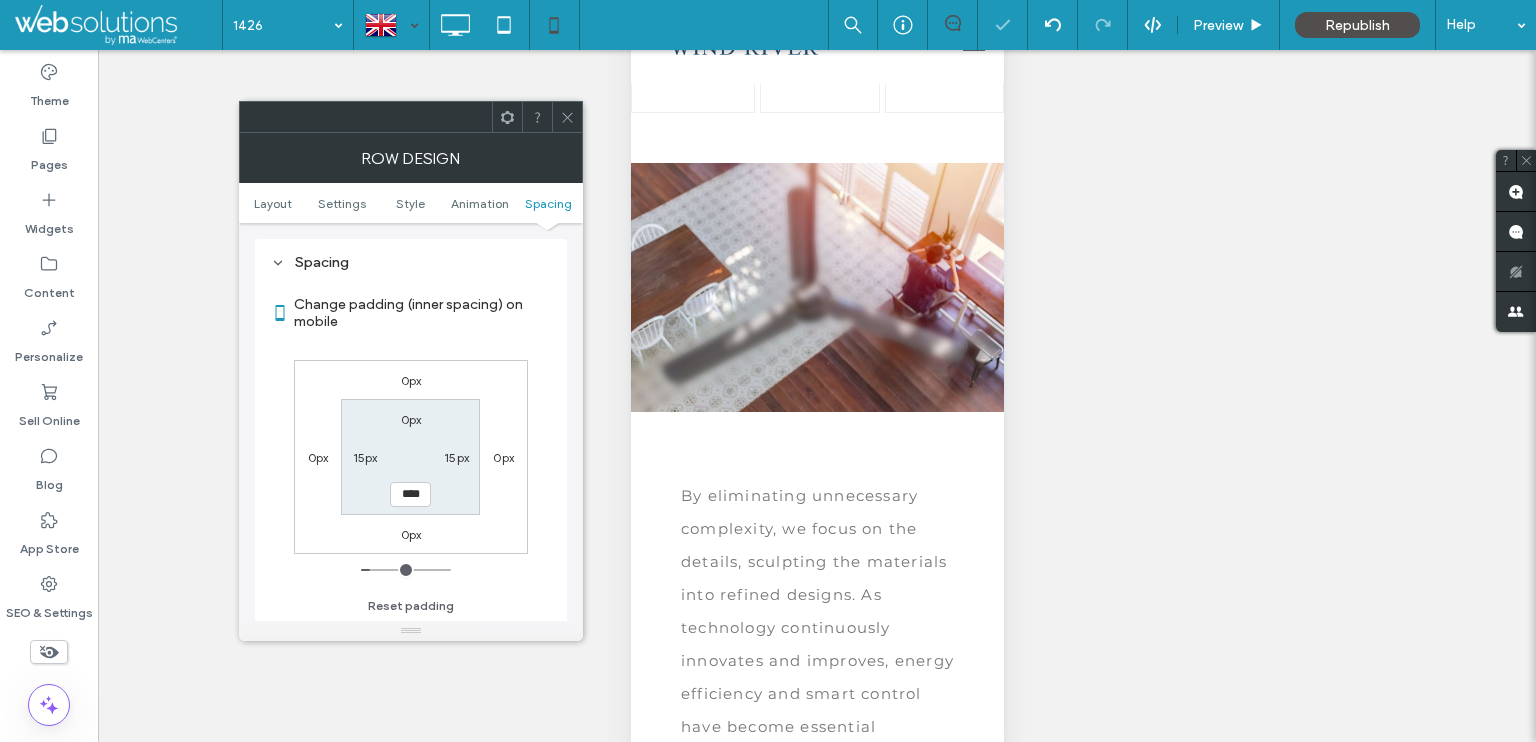 click 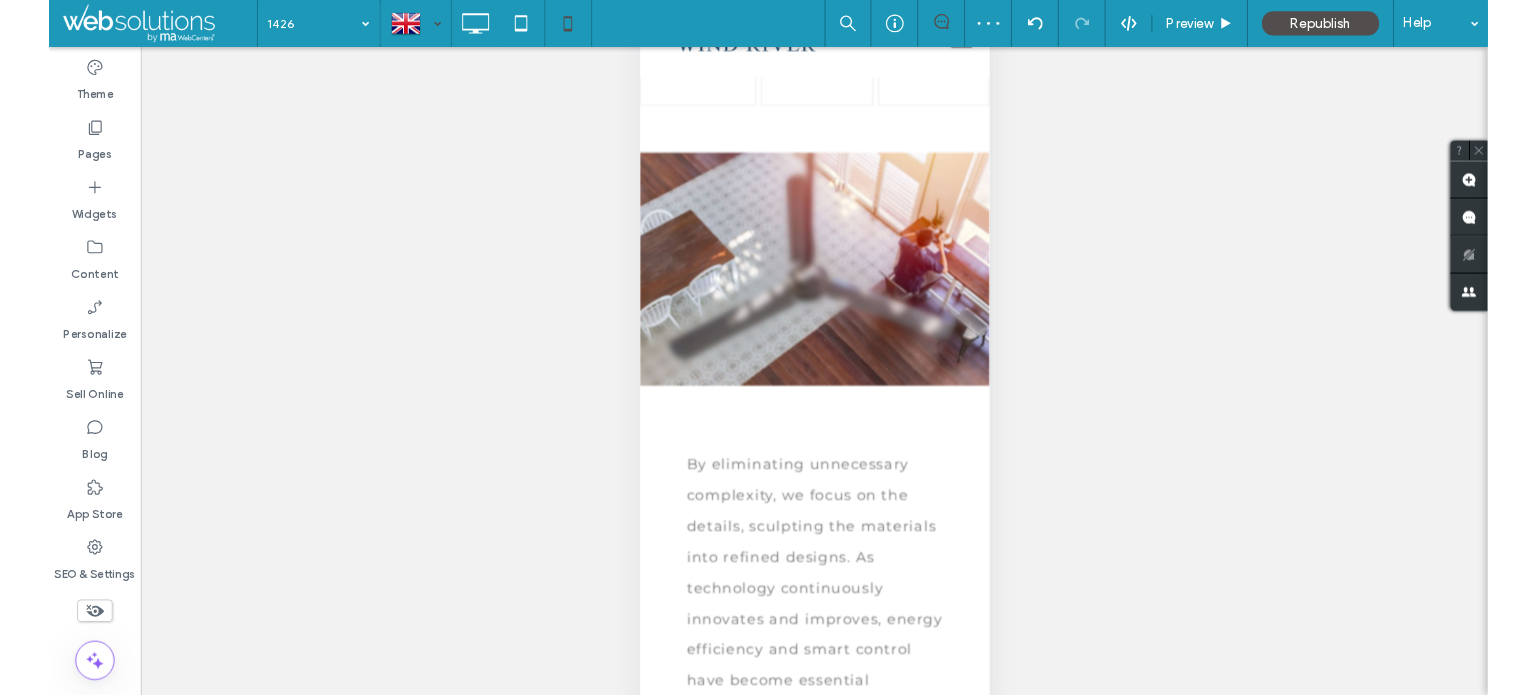 scroll, scrollTop: 84, scrollLeft: 0, axis: vertical 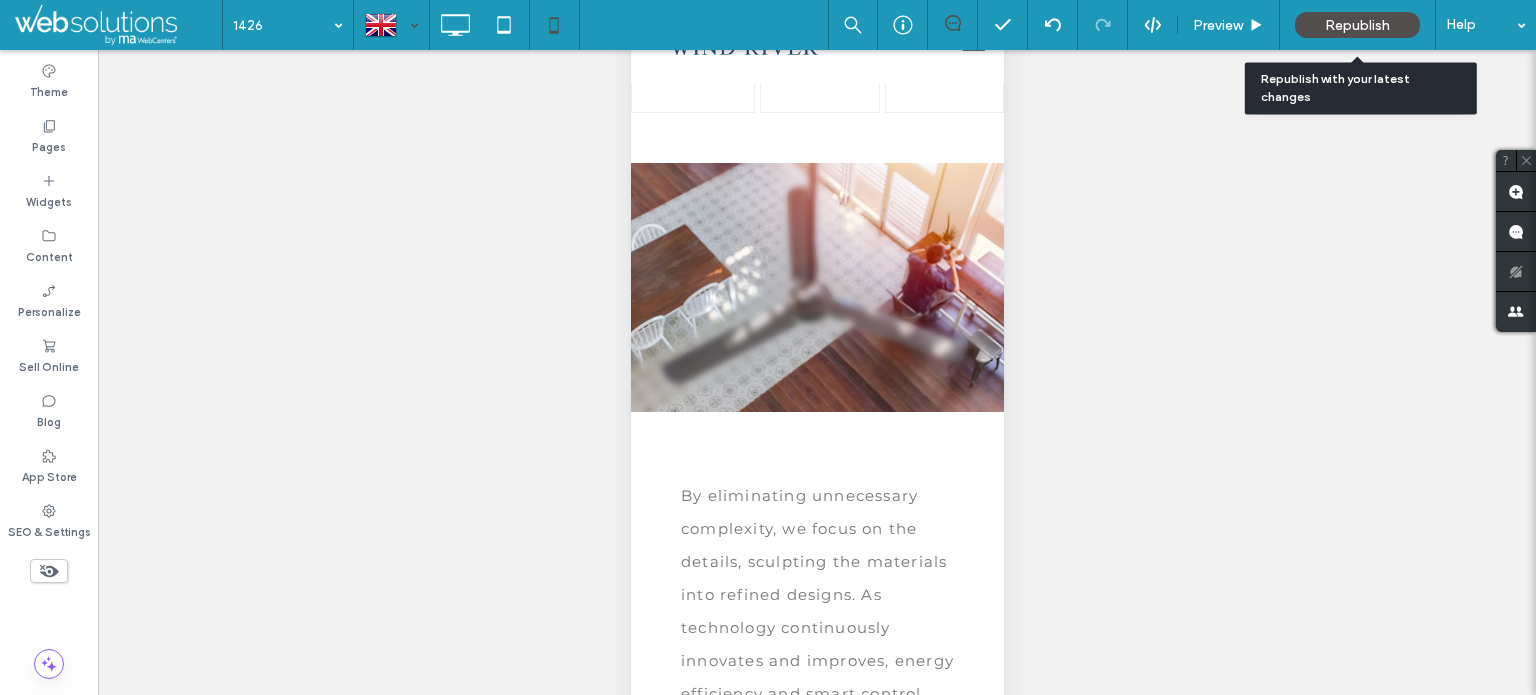click on "Republish" at bounding box center (1357, 25) 